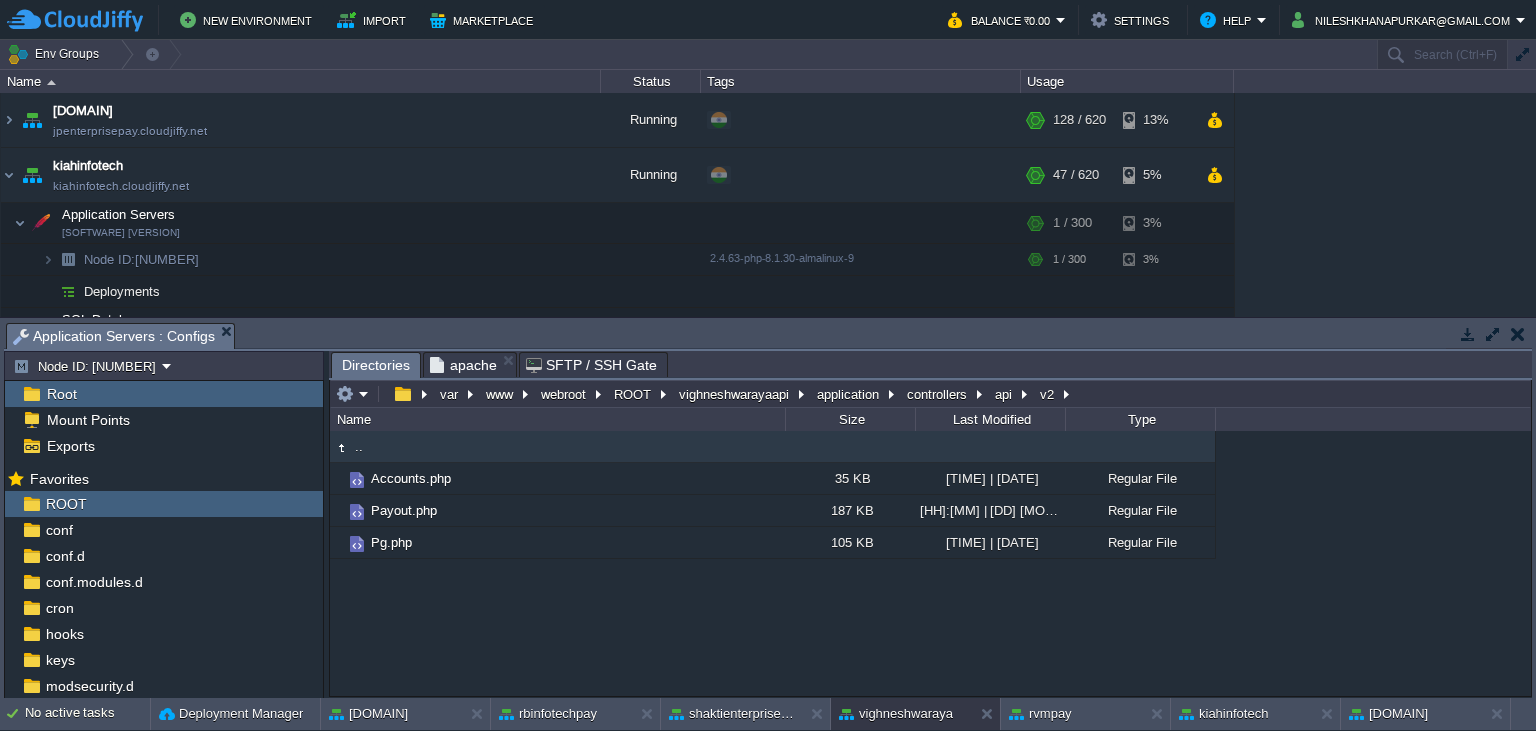 scroll, scrollTop: 0, scrollLeft: 0, axis: both 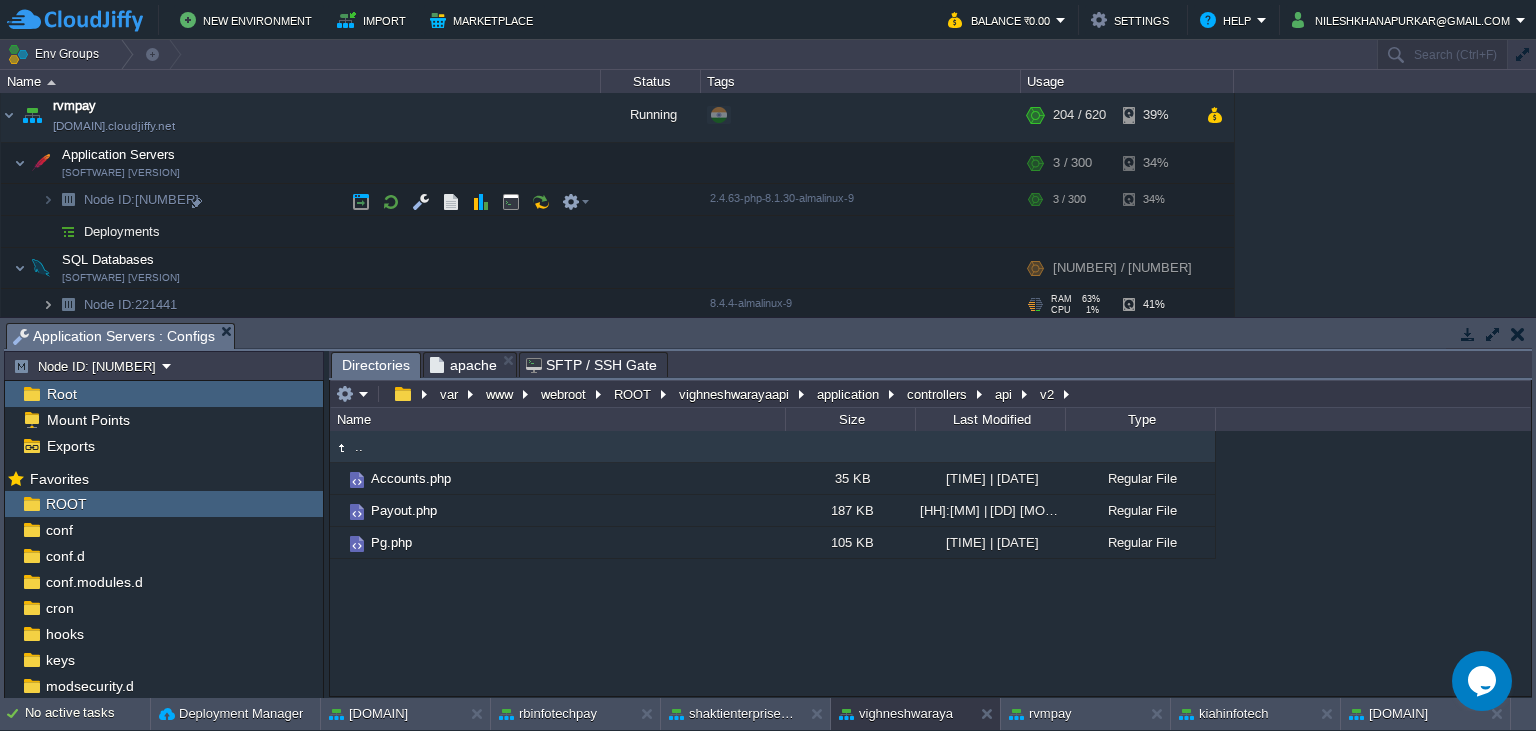 click at bounding box center (48, 304) 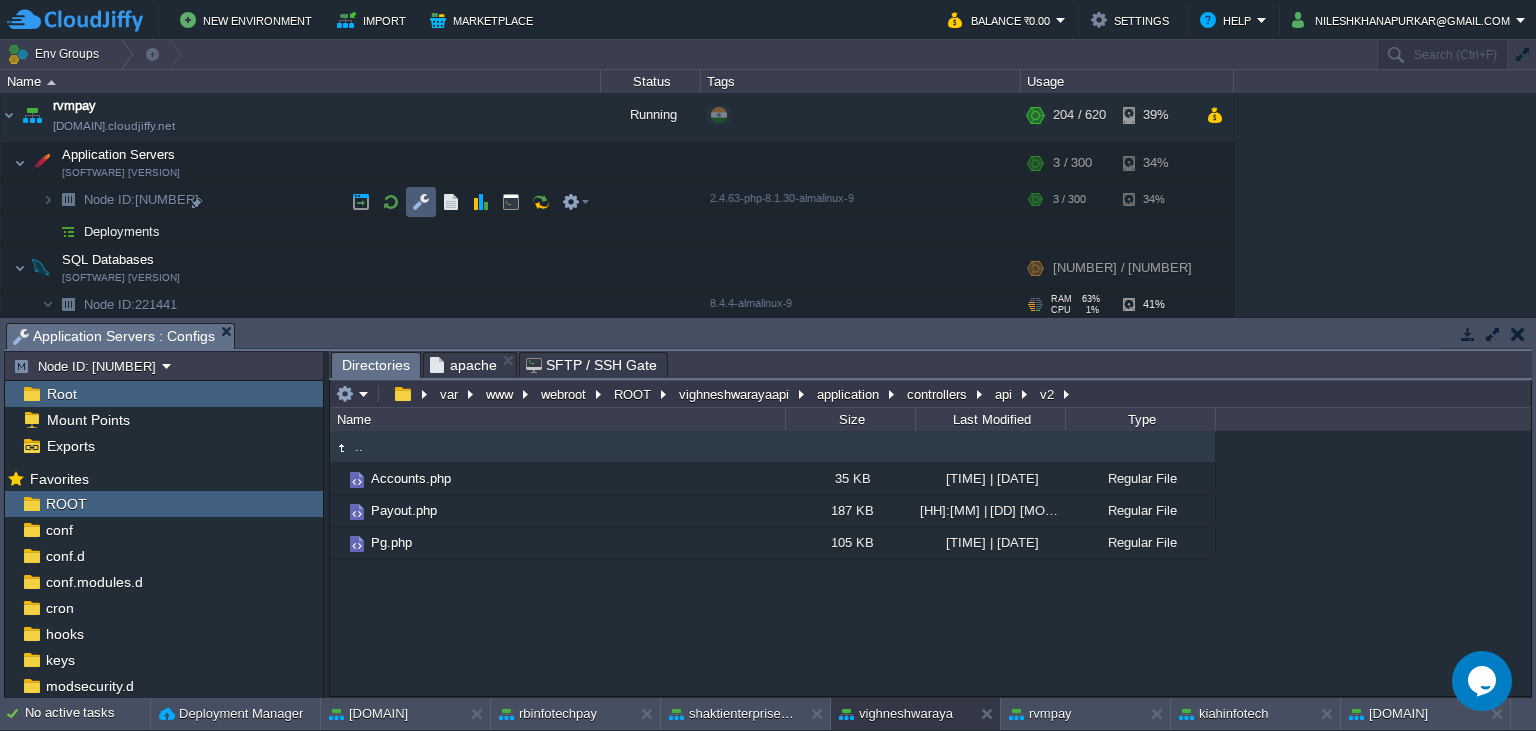 click at bounding box center (421, 202) 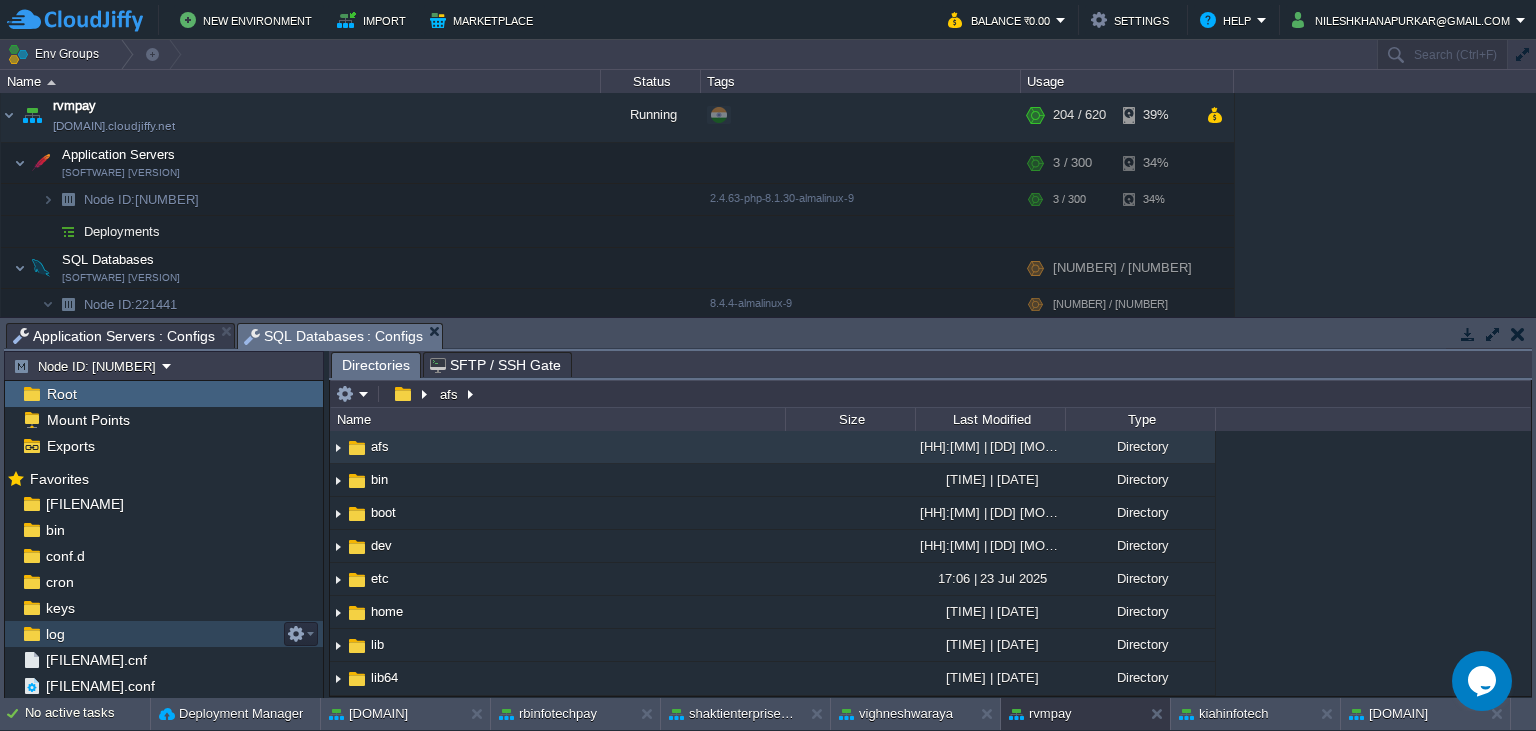 click on "log" at bounding box center [164, 634] 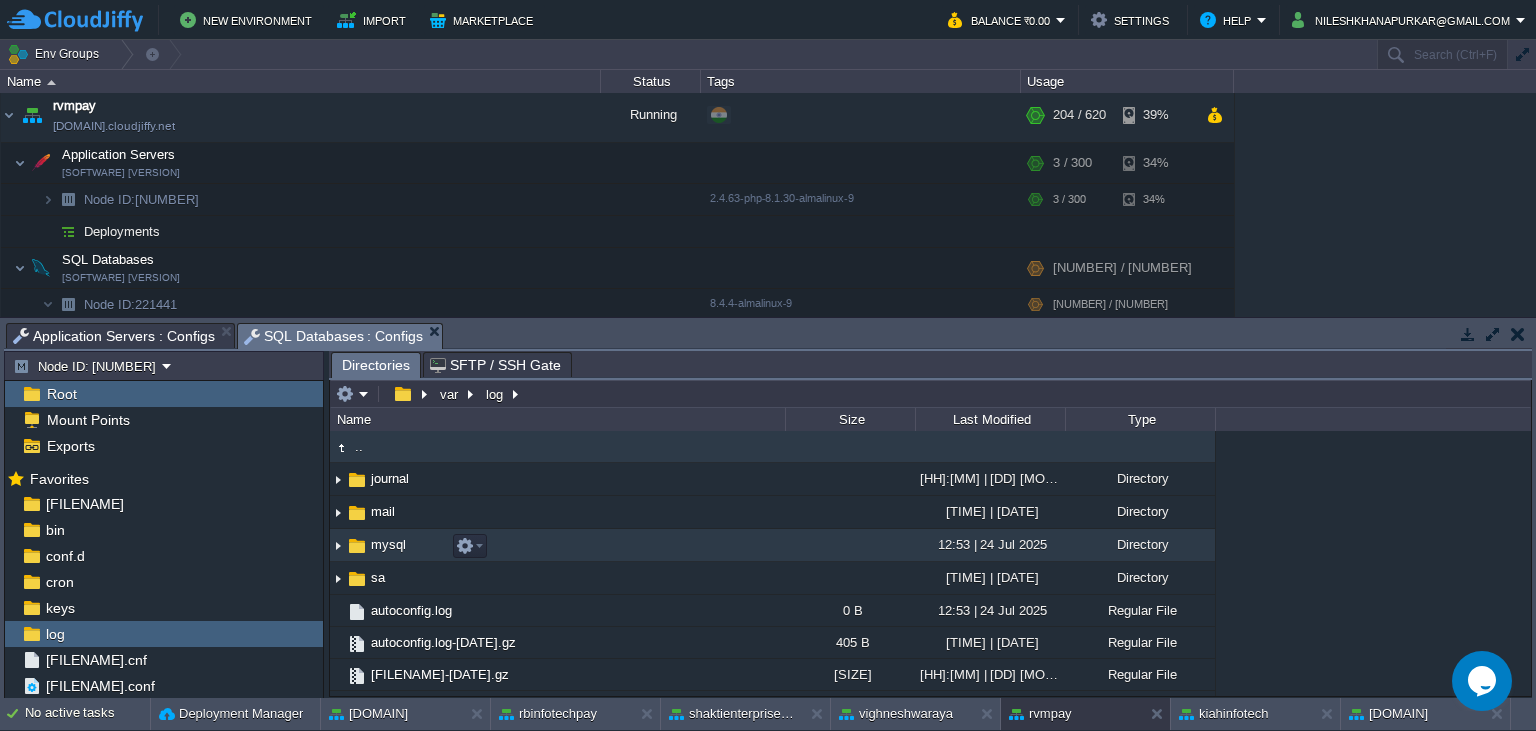click on "mysql" at bounding box center (388, 544) 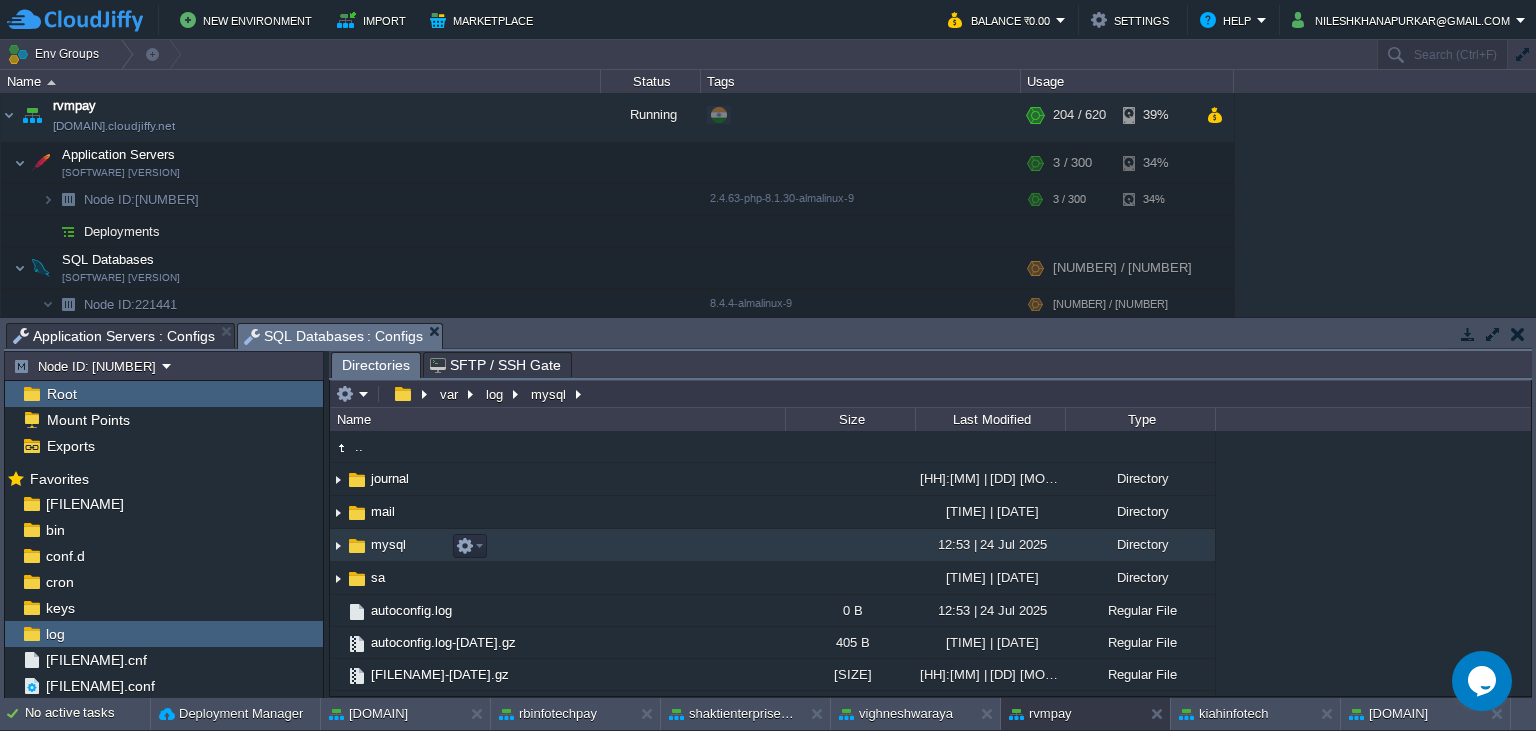 click on "mysql" at bounding box center (388, 544) 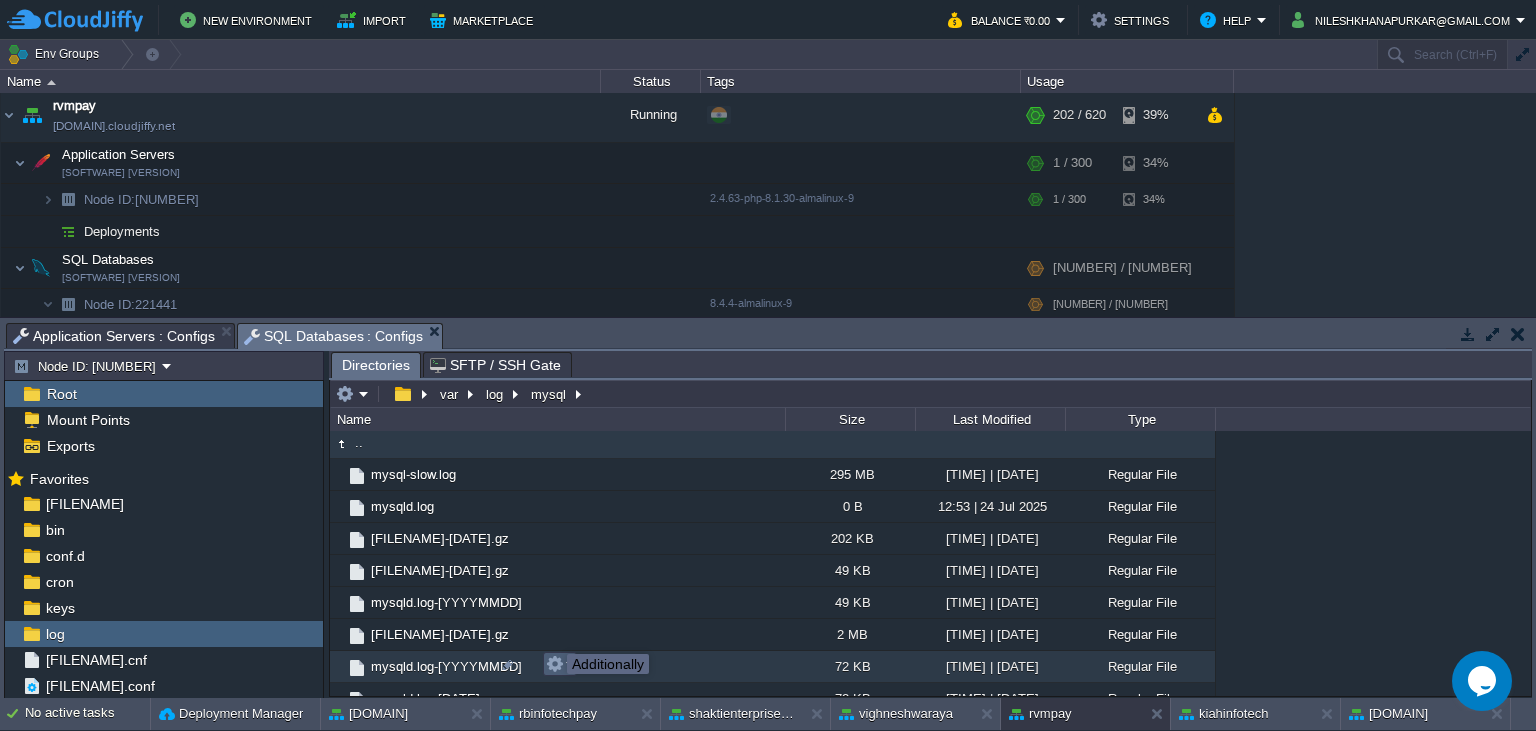 scroll, scrollTop: 0, scrollLeft: 0, axis: both 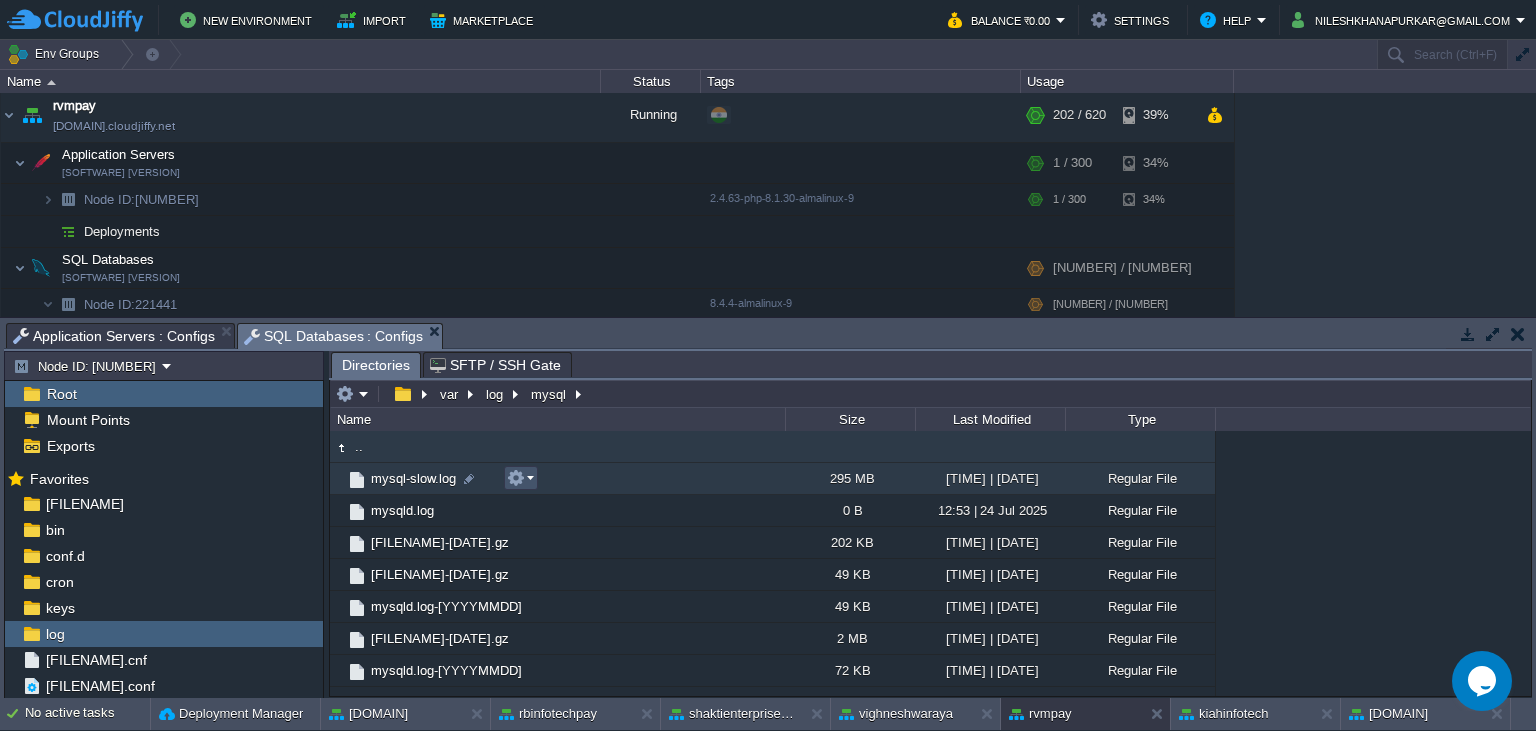 click at bounding box center (516, 478) 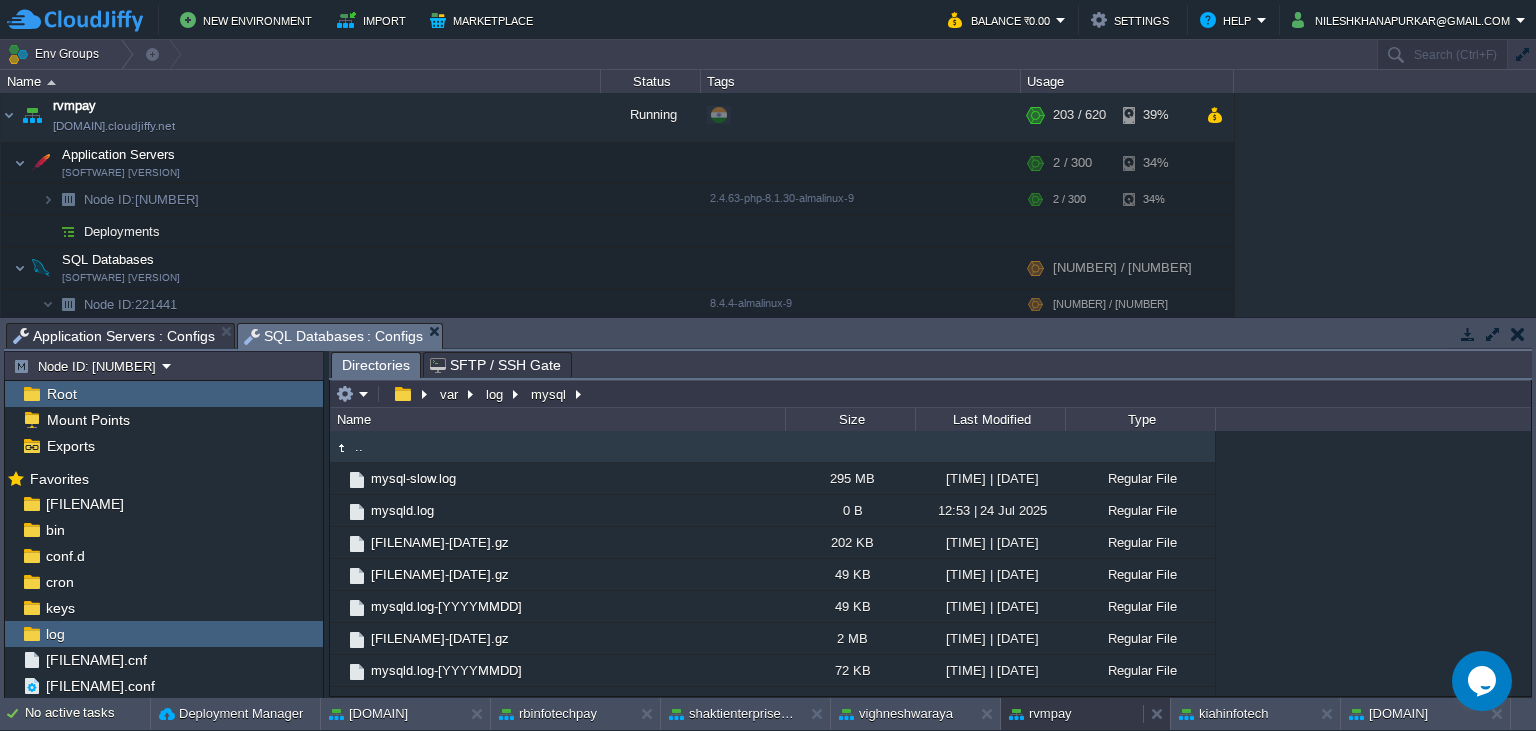 click on "rvmpay" at bounding box center [1040, 714] 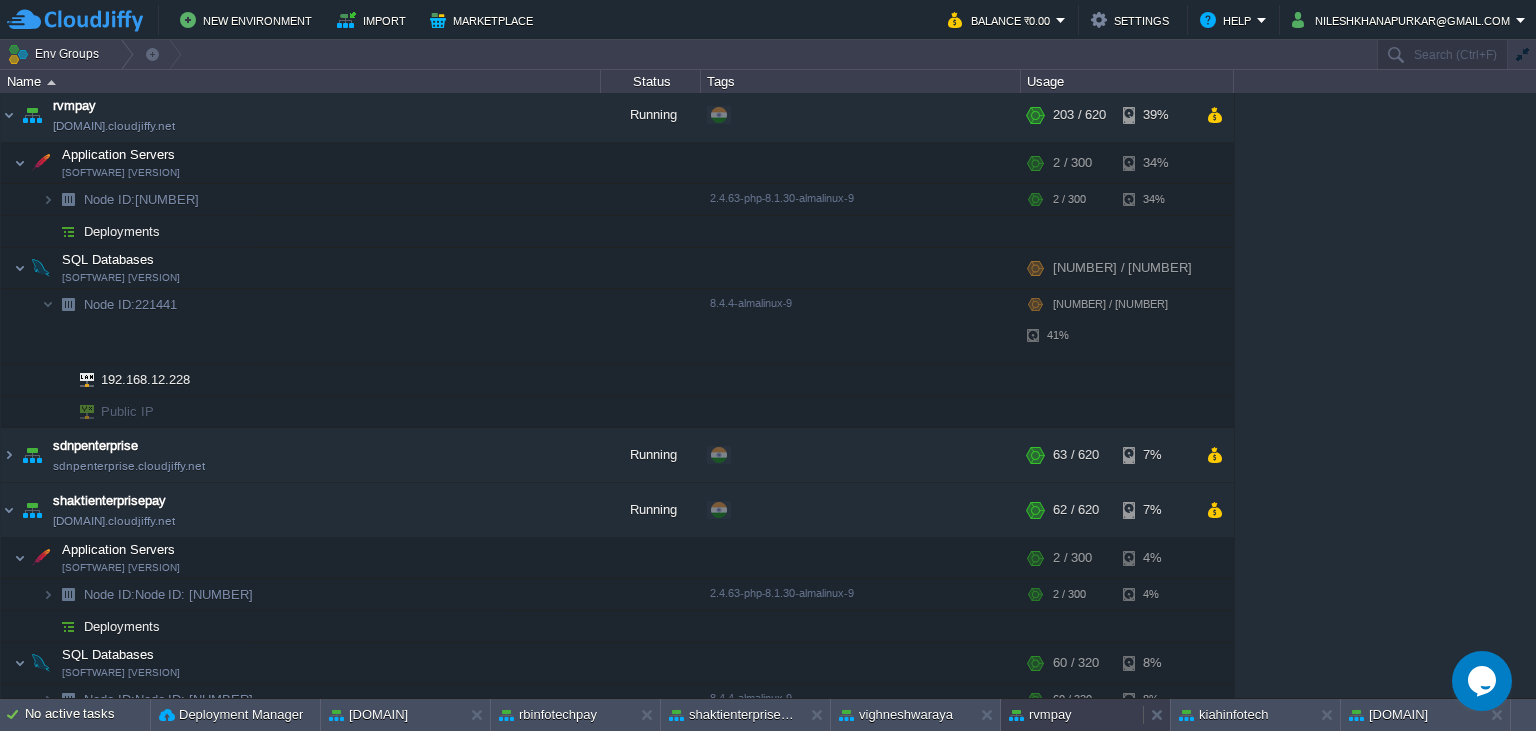 click on "rvmpay" at bounding box center [1040, 715] 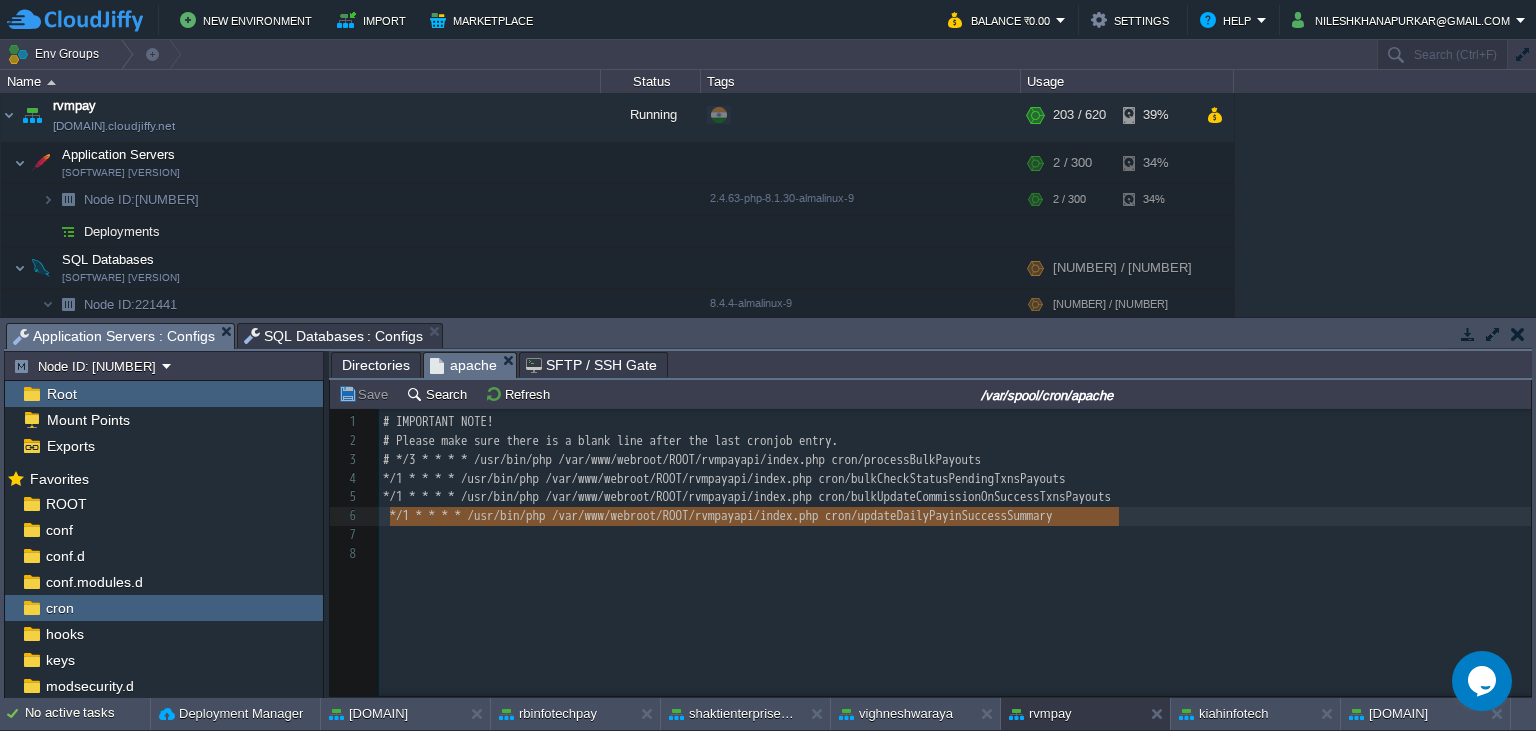 click on "Application Servers : Configs" at bounding box center [114, 336] 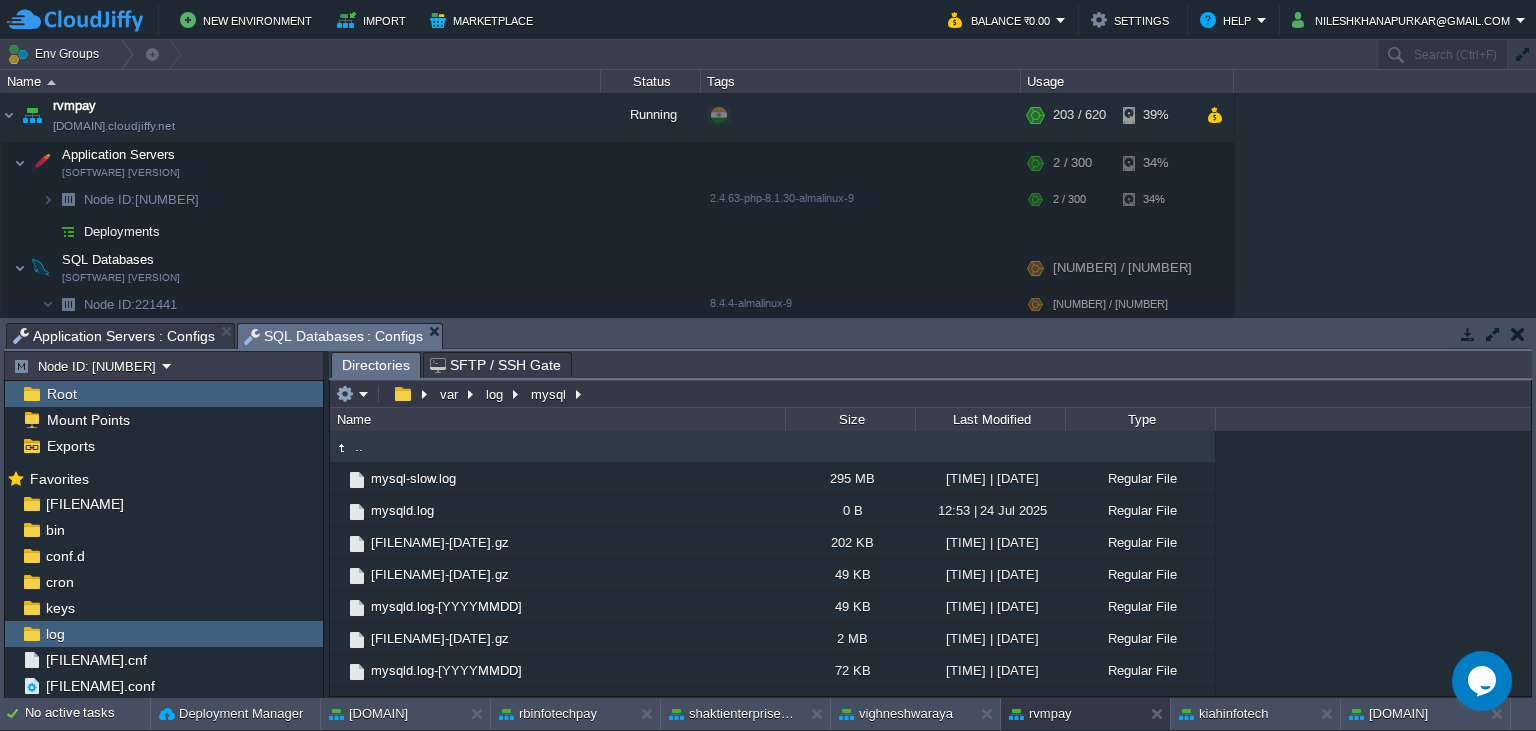 click on "SQL Databases : Configs" at bounding box center (334, 336) 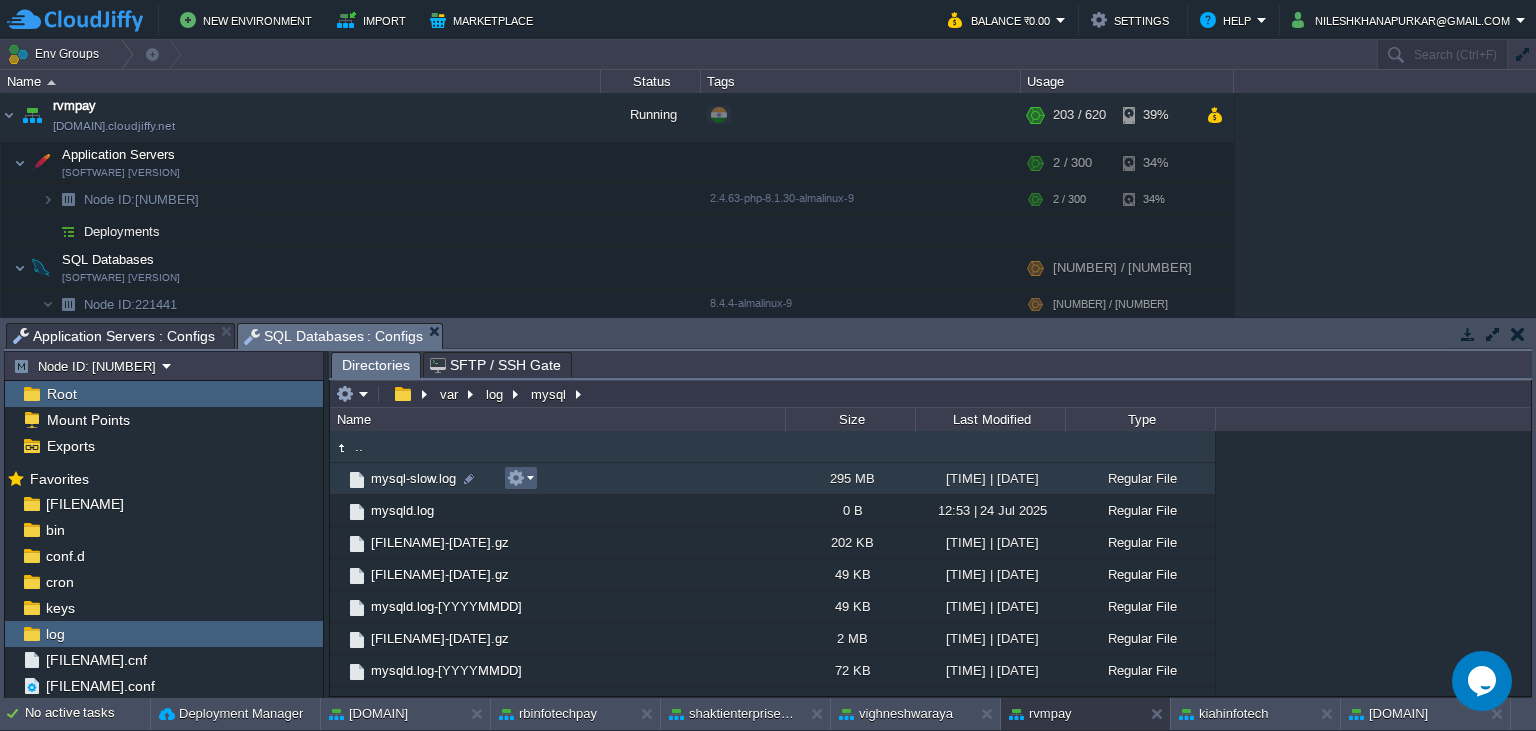 click at bounding box center [520, 478] 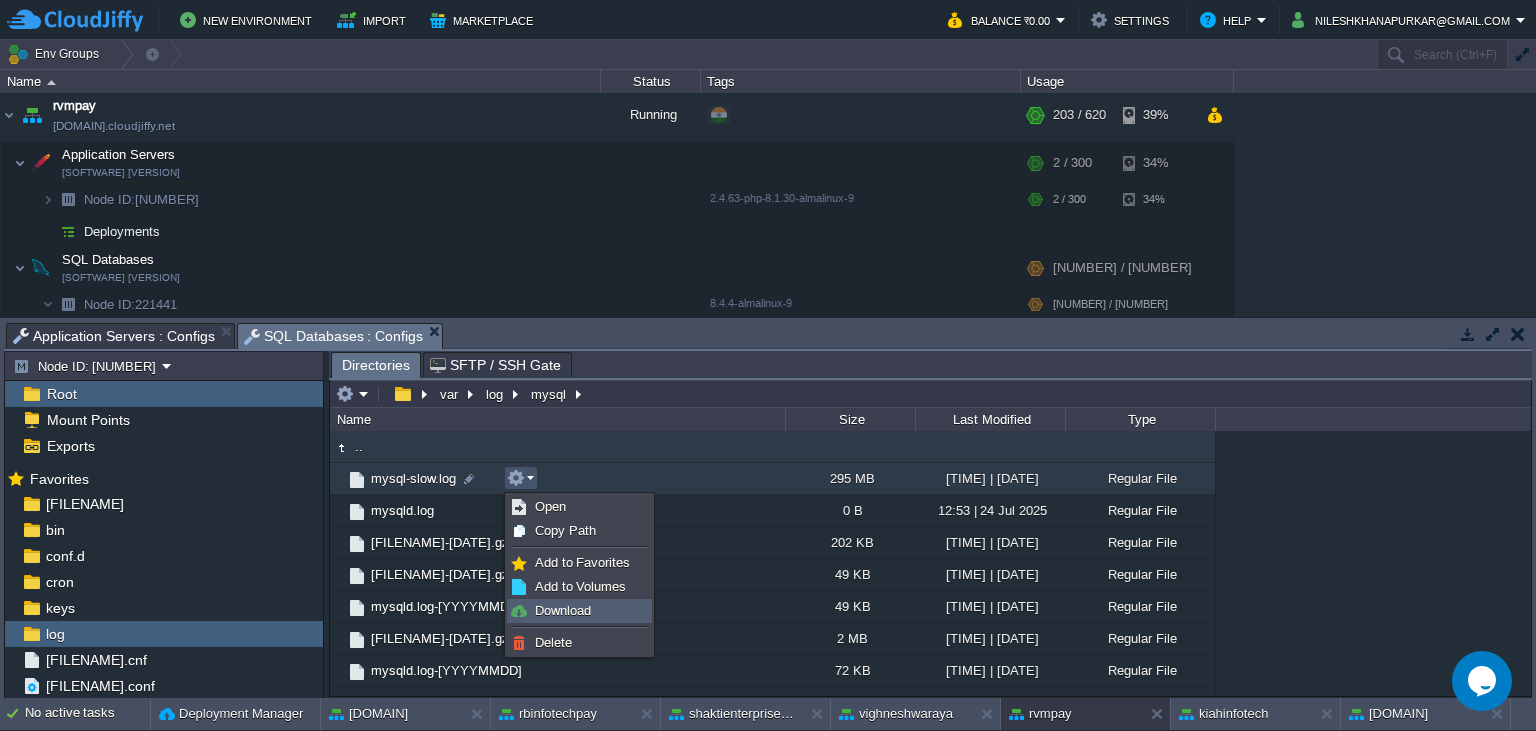 click on "Download" at bounding box center (563, 610) 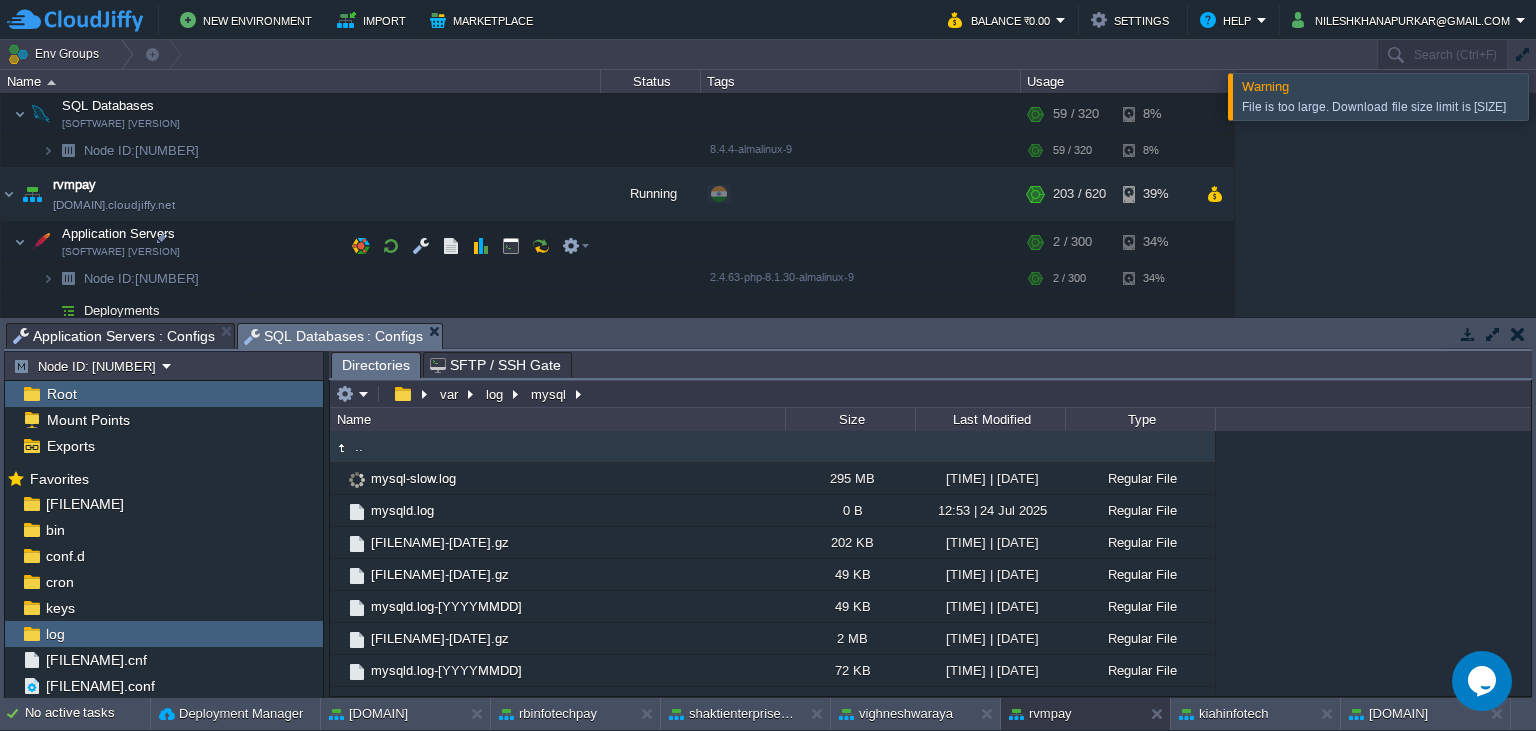 scroll, scrollTop: 1094, scrollLeft: 0, axis: vertical 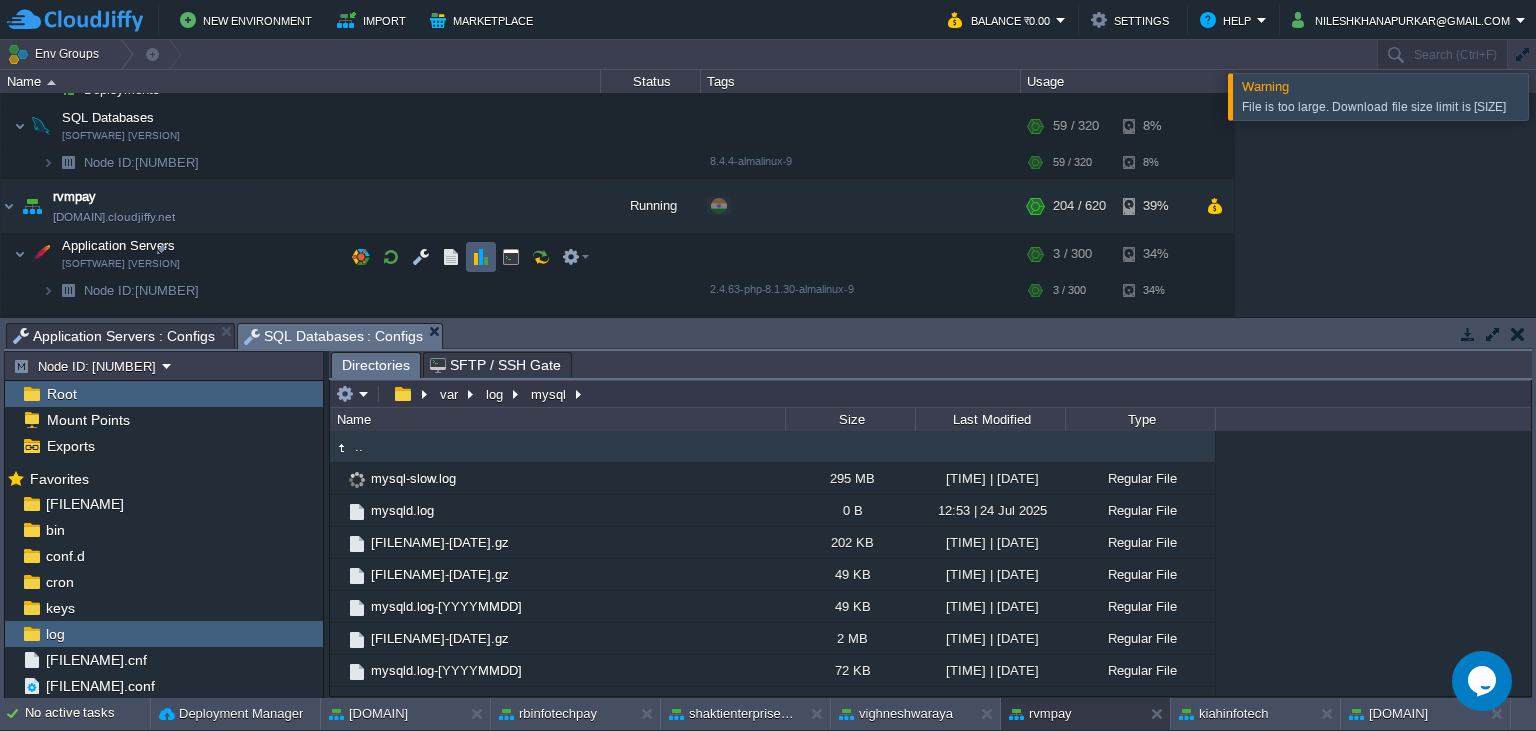 click at bounding box center (481, 257) 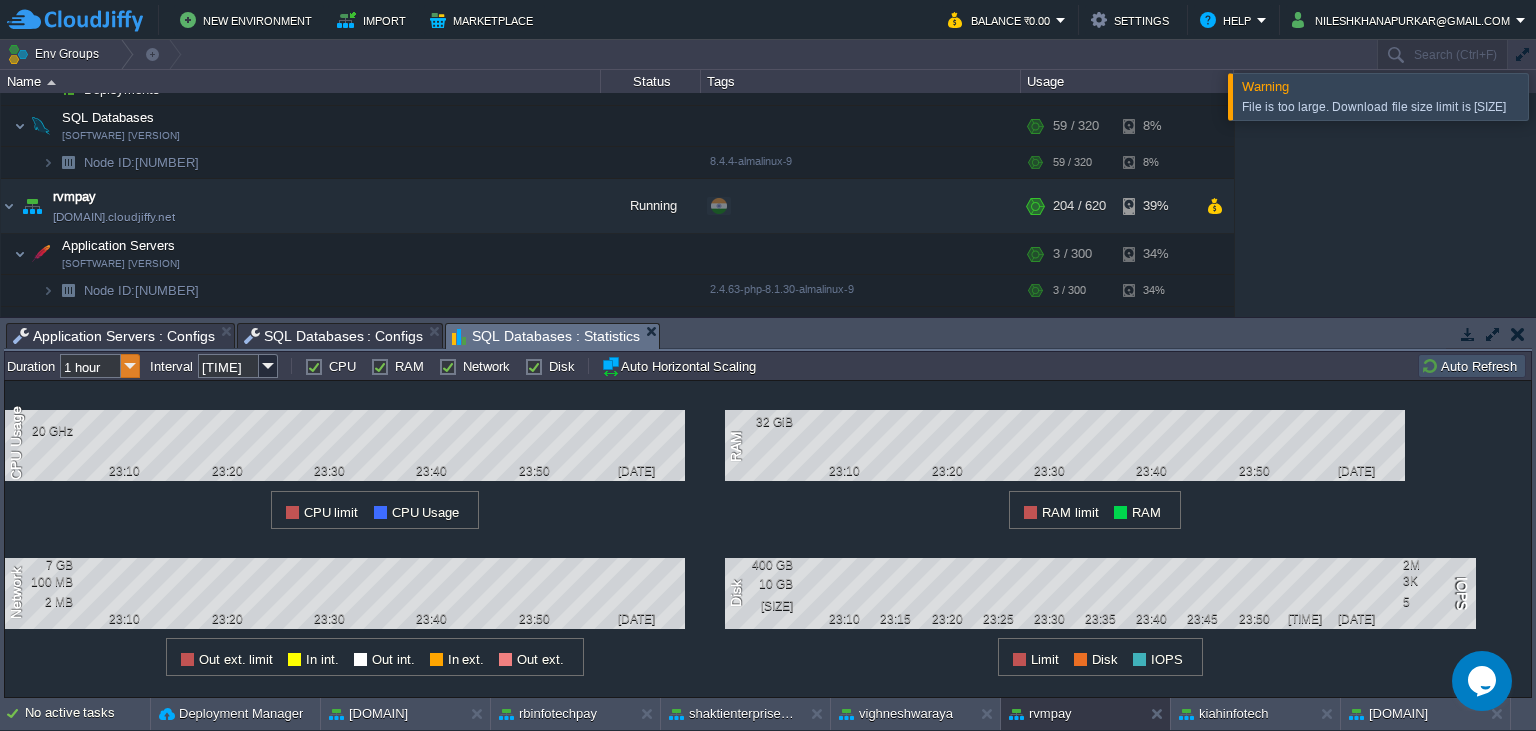 click at bounding box center [130, 366] 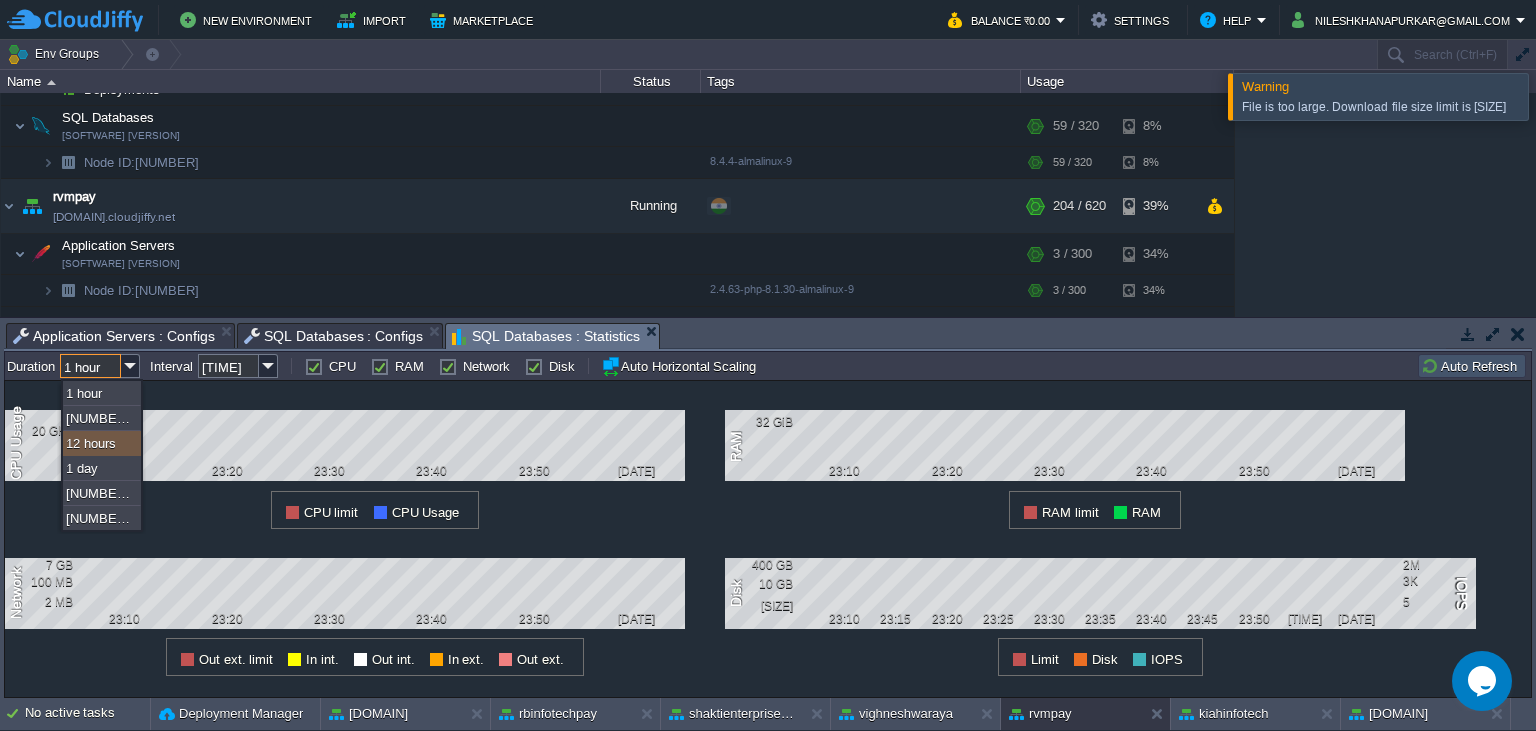 click on "12 hours" at bounding box center [102, 443] 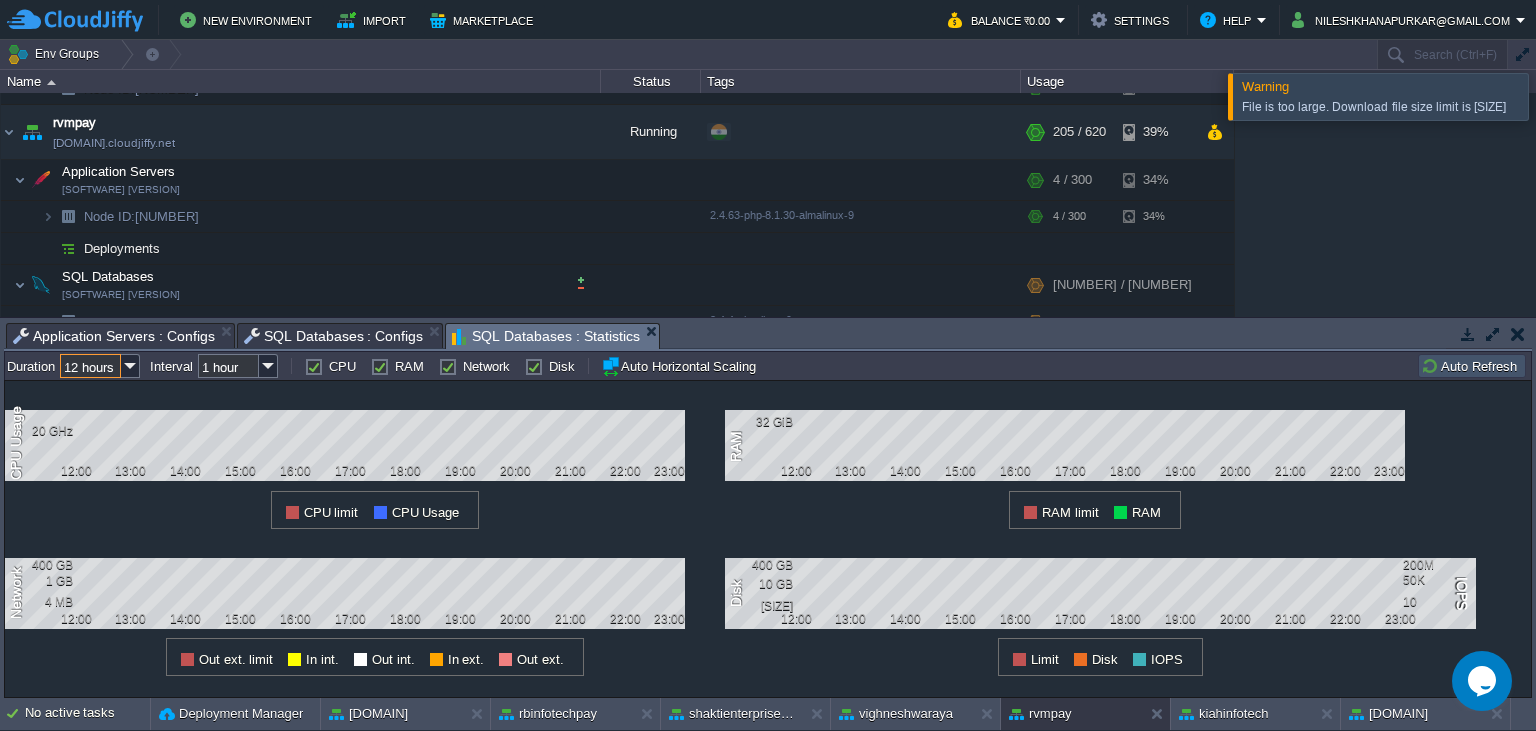 scroll, scrollTop: 1185, scrollLeft: 0, axis: vertical 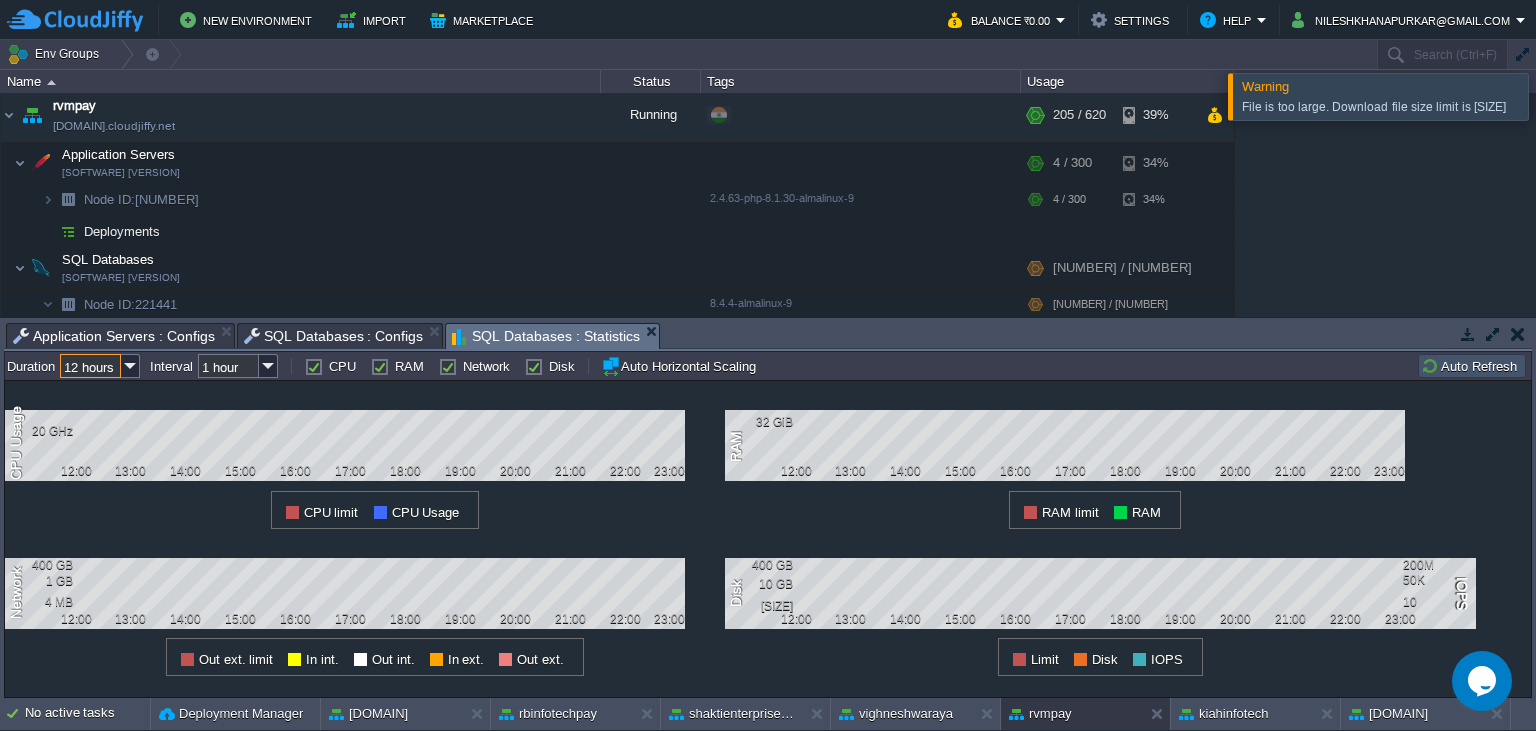 click at bounding box center [1560, 96] 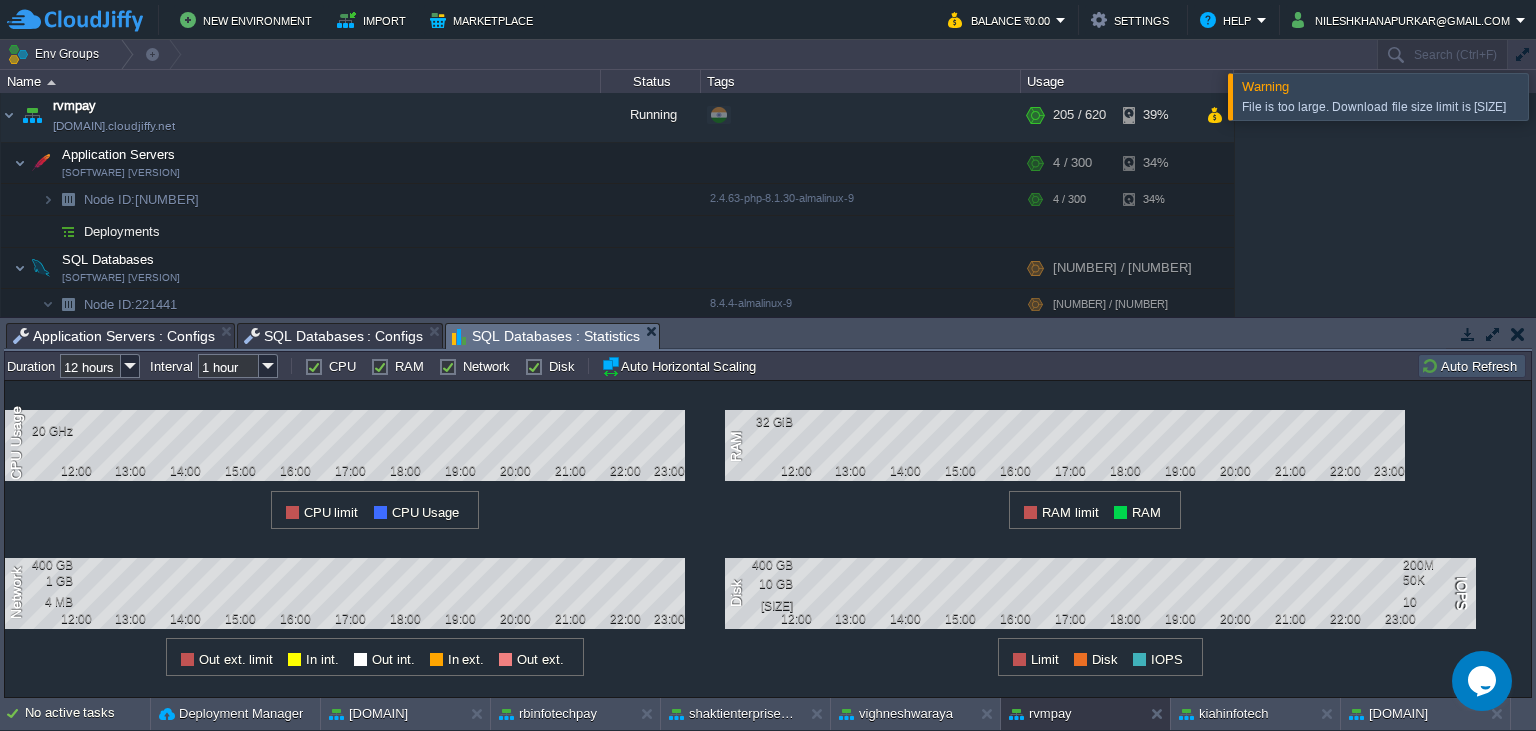 click on "SQL Databases : Configs" at bounding box center [334, 336] 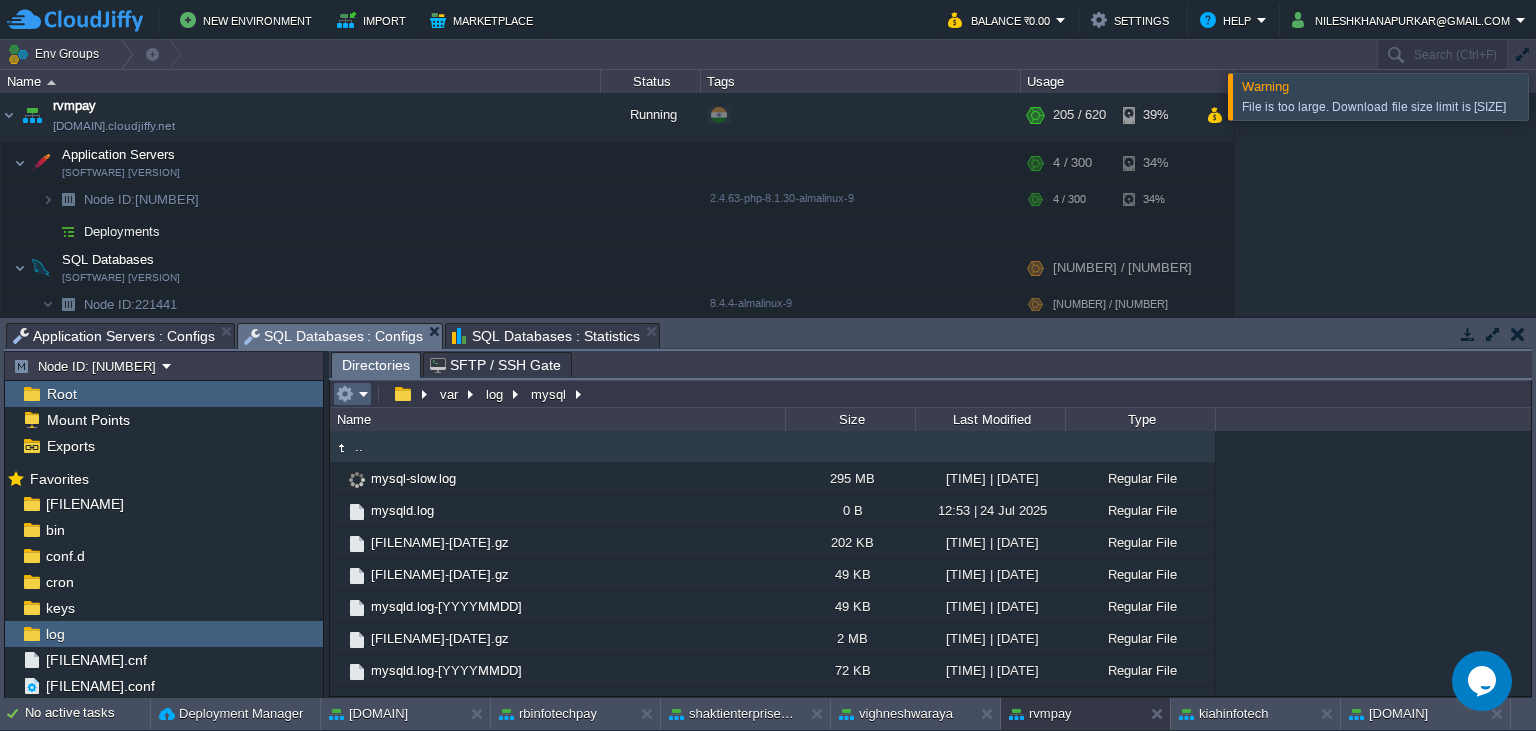 click at bounding box center (352, 394) 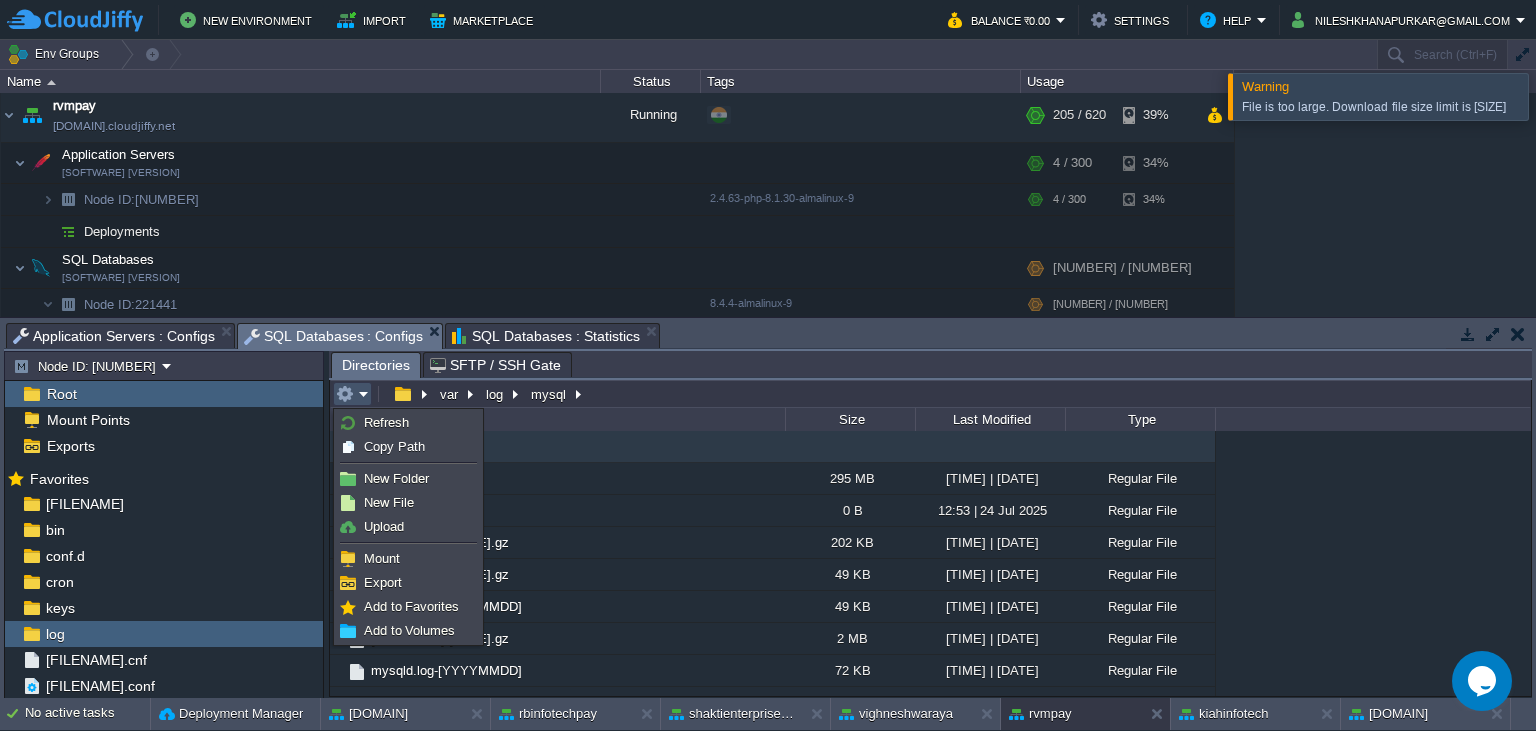 click on "Refresh Copy Path   New Folder New File Upload   Mount Export Add to Favorites Add to Volumes" at bounding box center [408, 527] 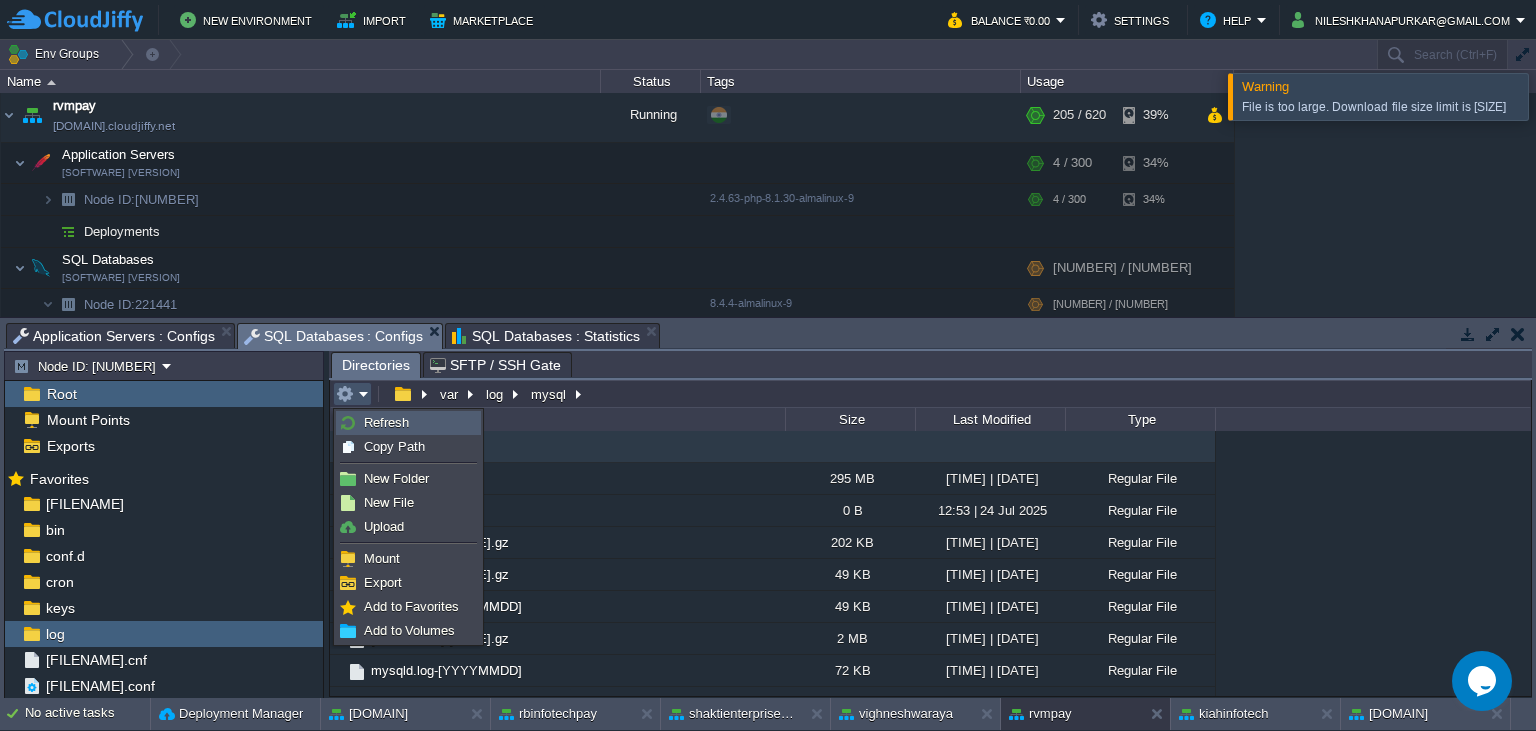 click on "Refresh" at bounding box center [408, 423] 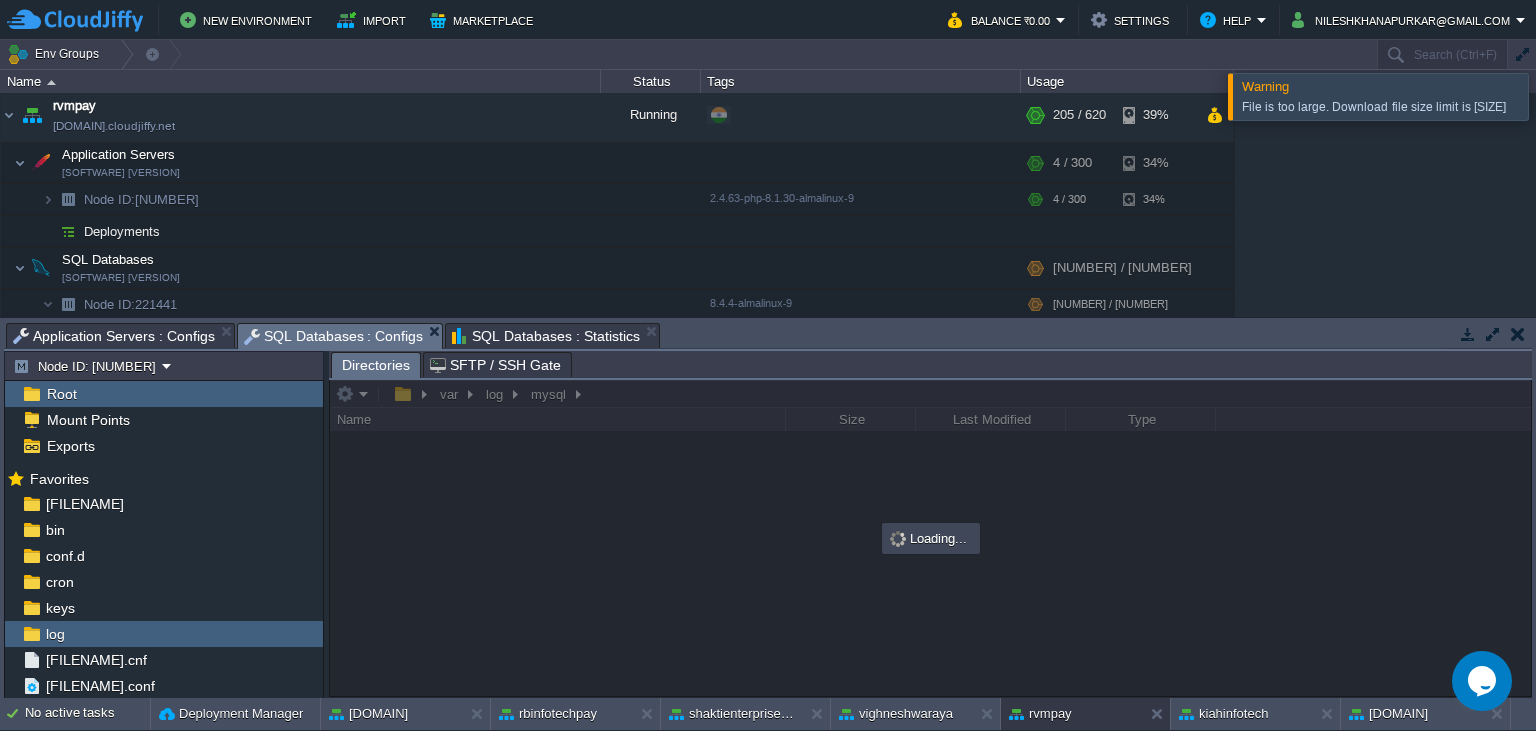 click at bounding box center [1560, 96] 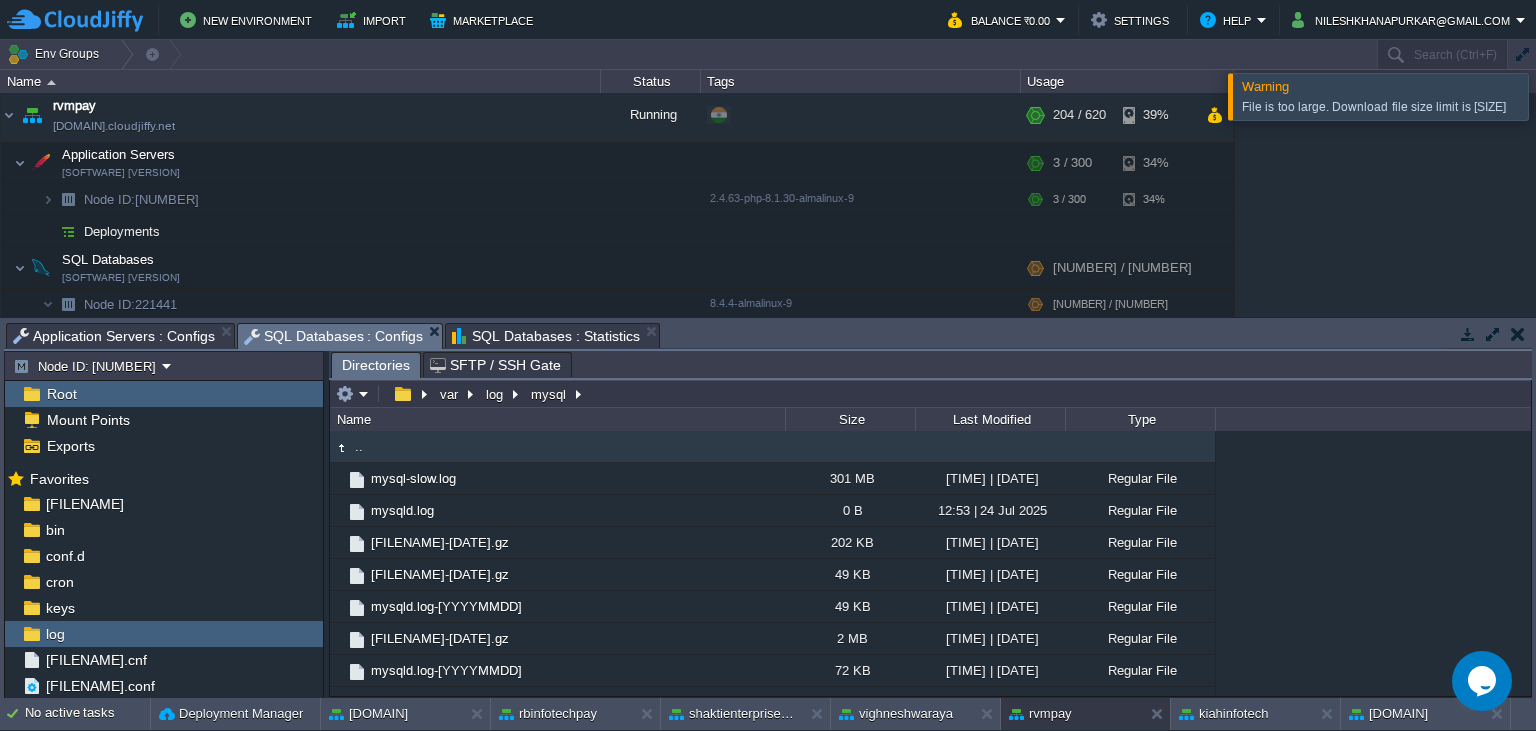 click at bounding box center (1560, 96) 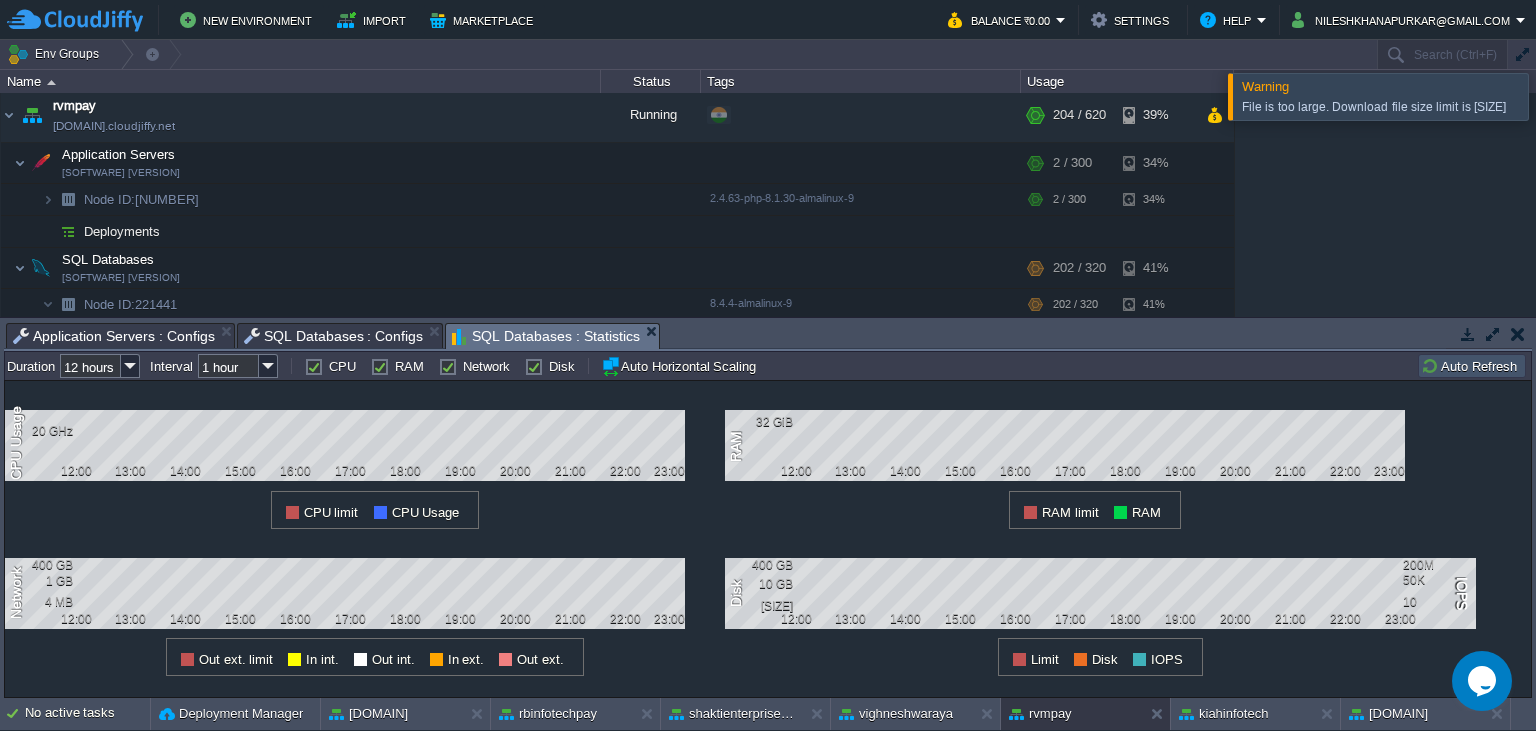 click on "Application Servers : Configs" at bounding box center [114, 336] 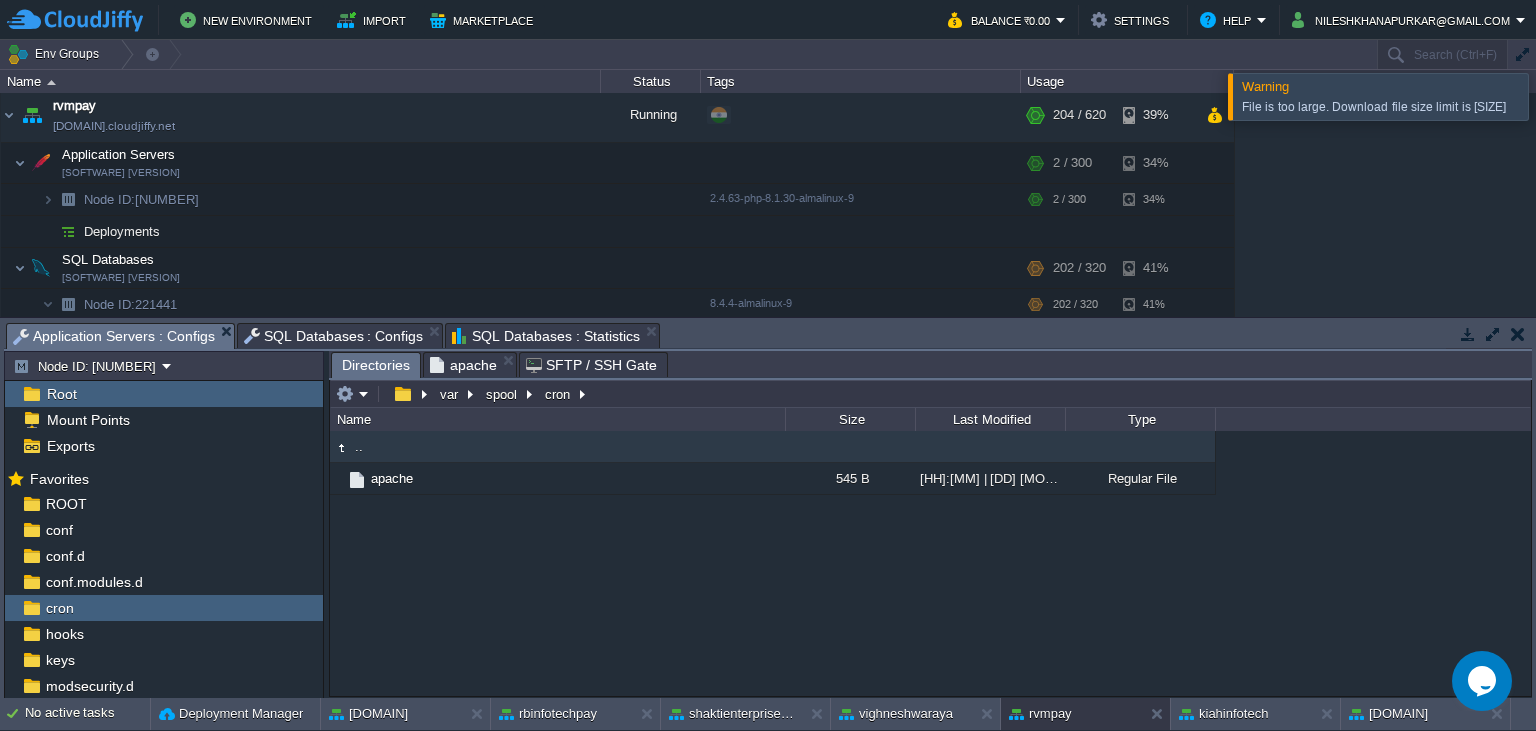 click on "Directories" at bounding box center (376, 365) 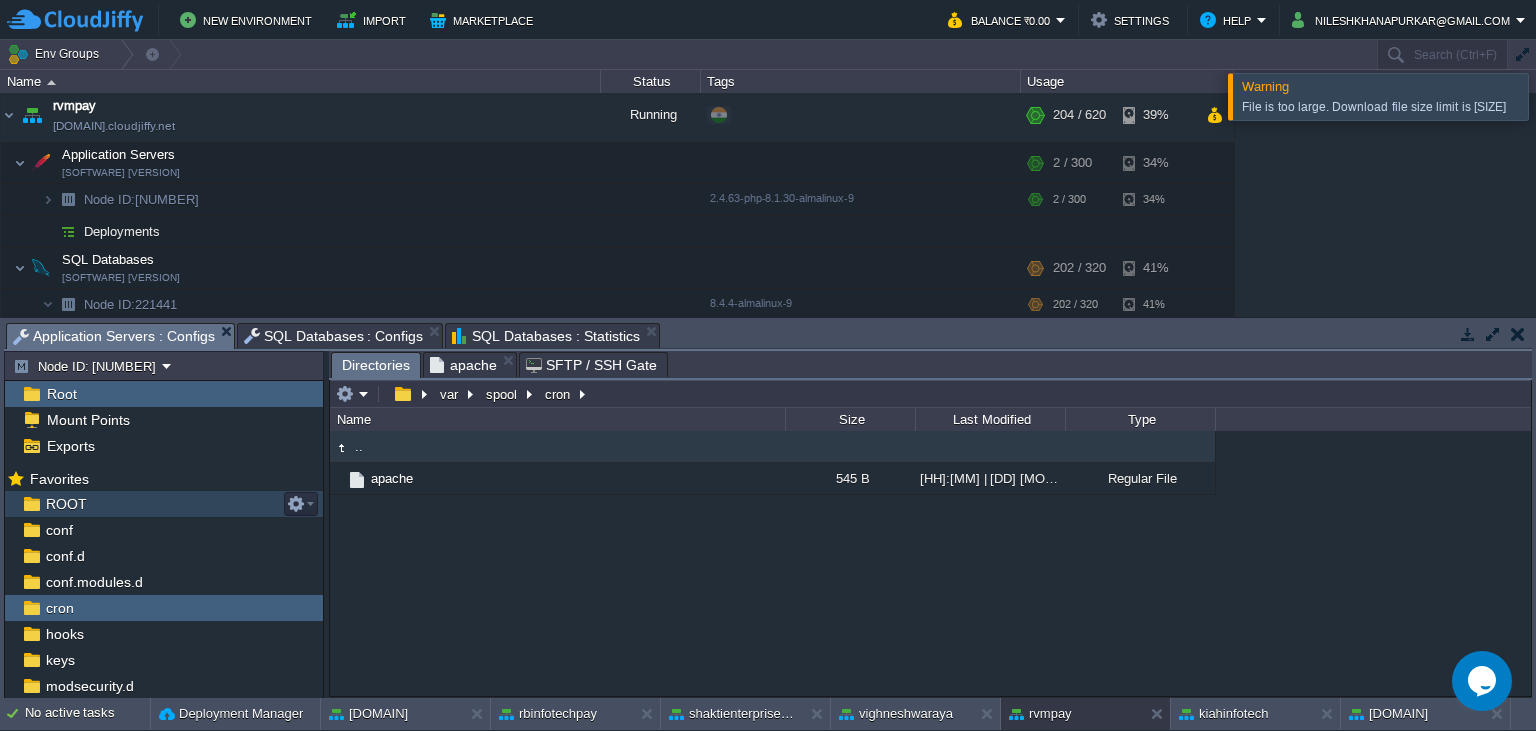 click on "ROOT" at bounding box center [164, 504] 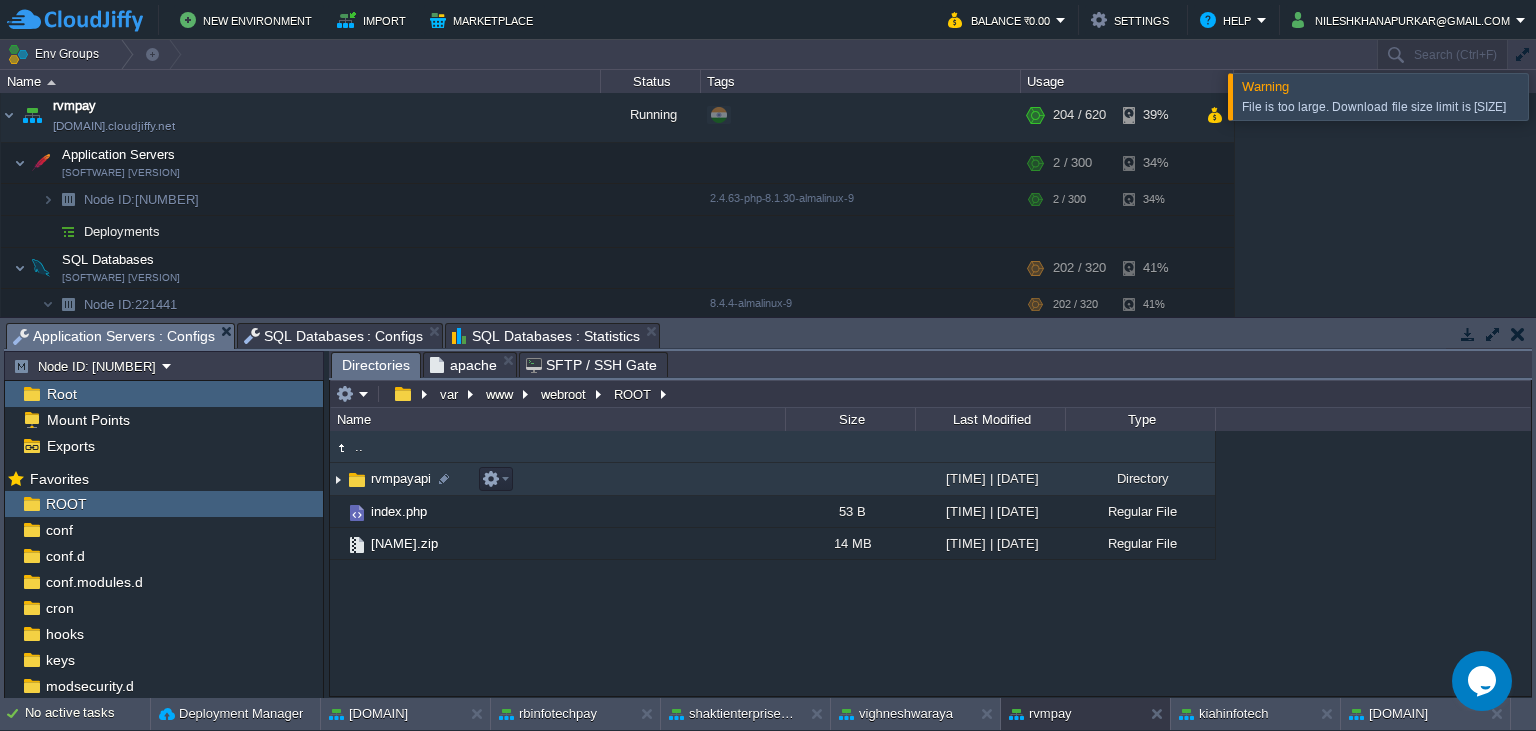 click on "rvmpayapi" at bounding box center [401, 478] 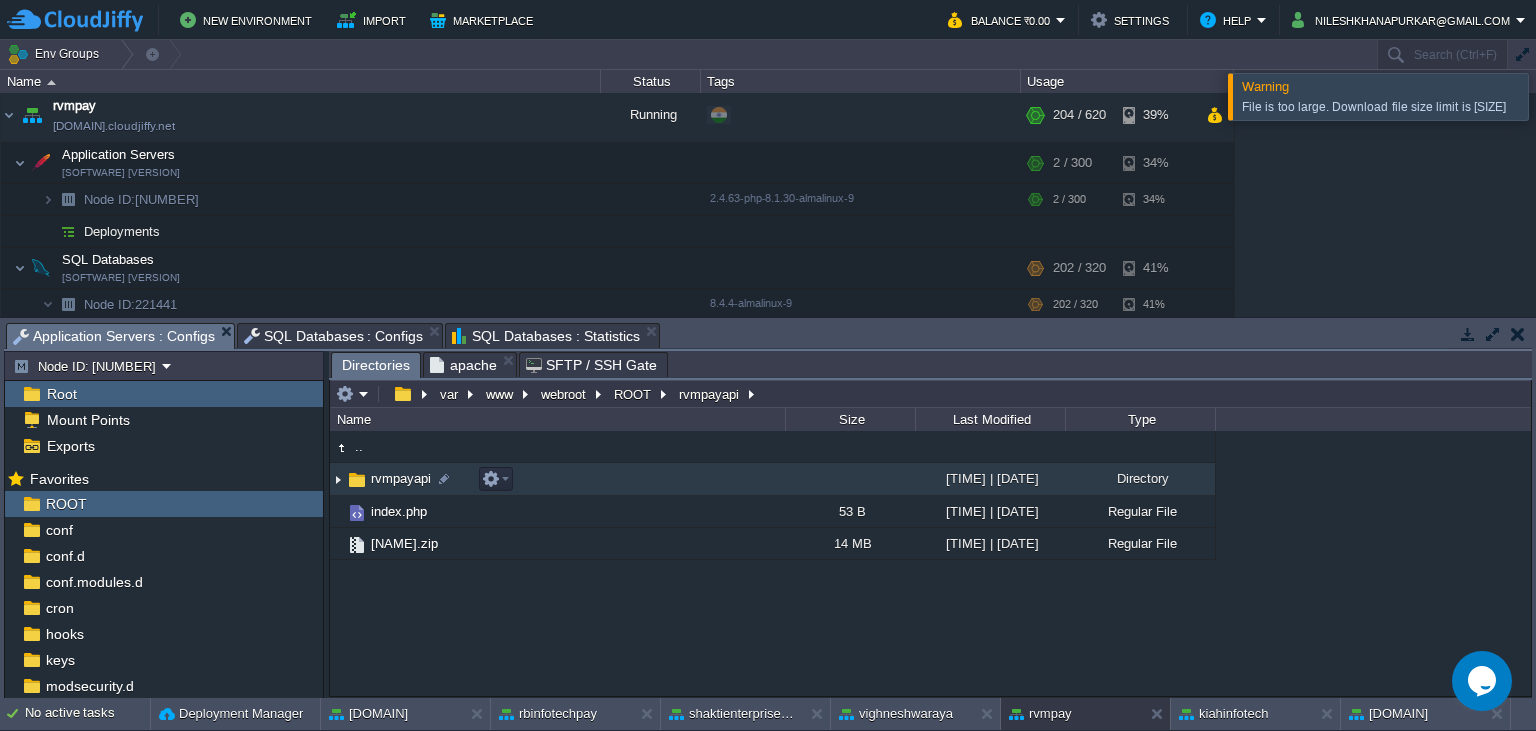 click on "rvmpayapi" at bounding box center (401, 478) 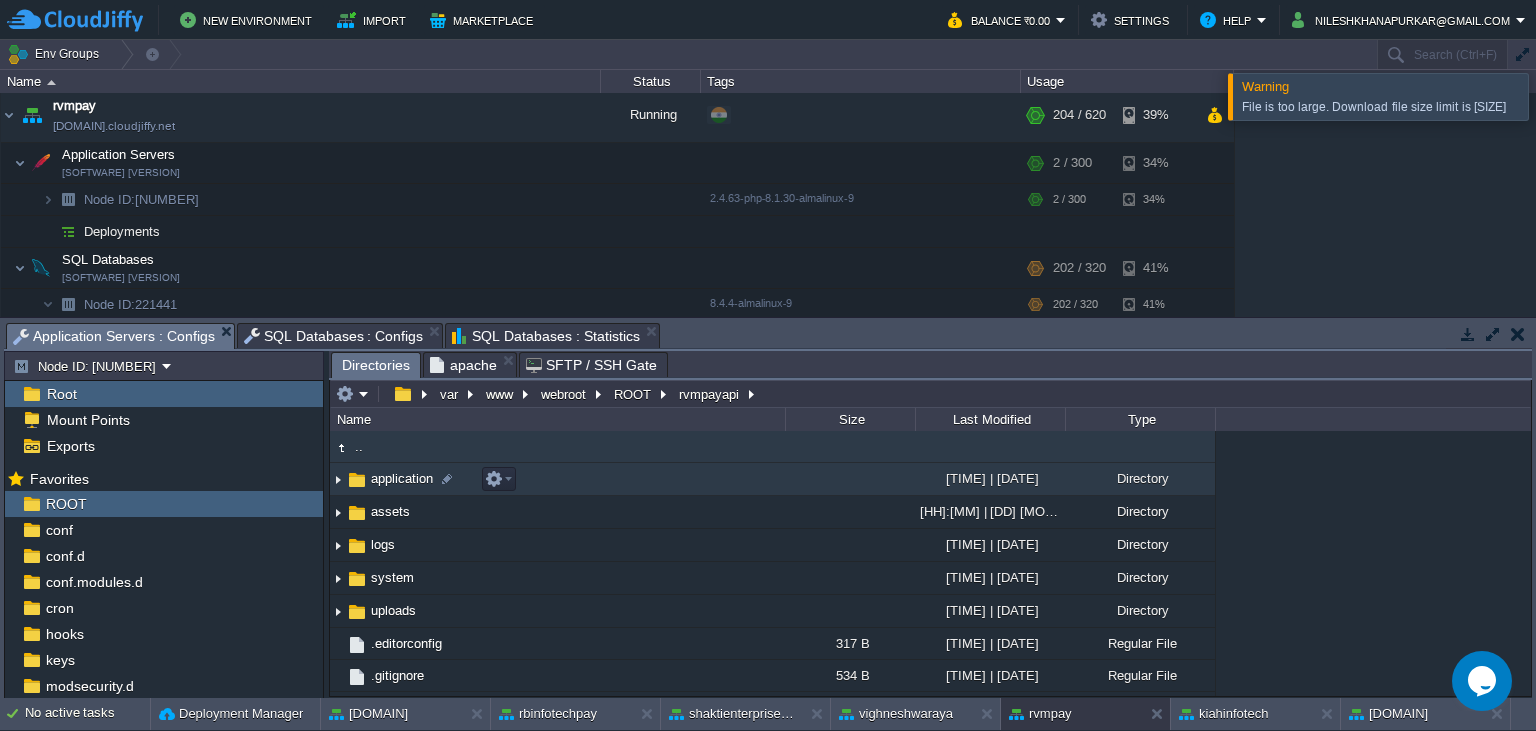 click on "application" at bounding box center [402, 478] 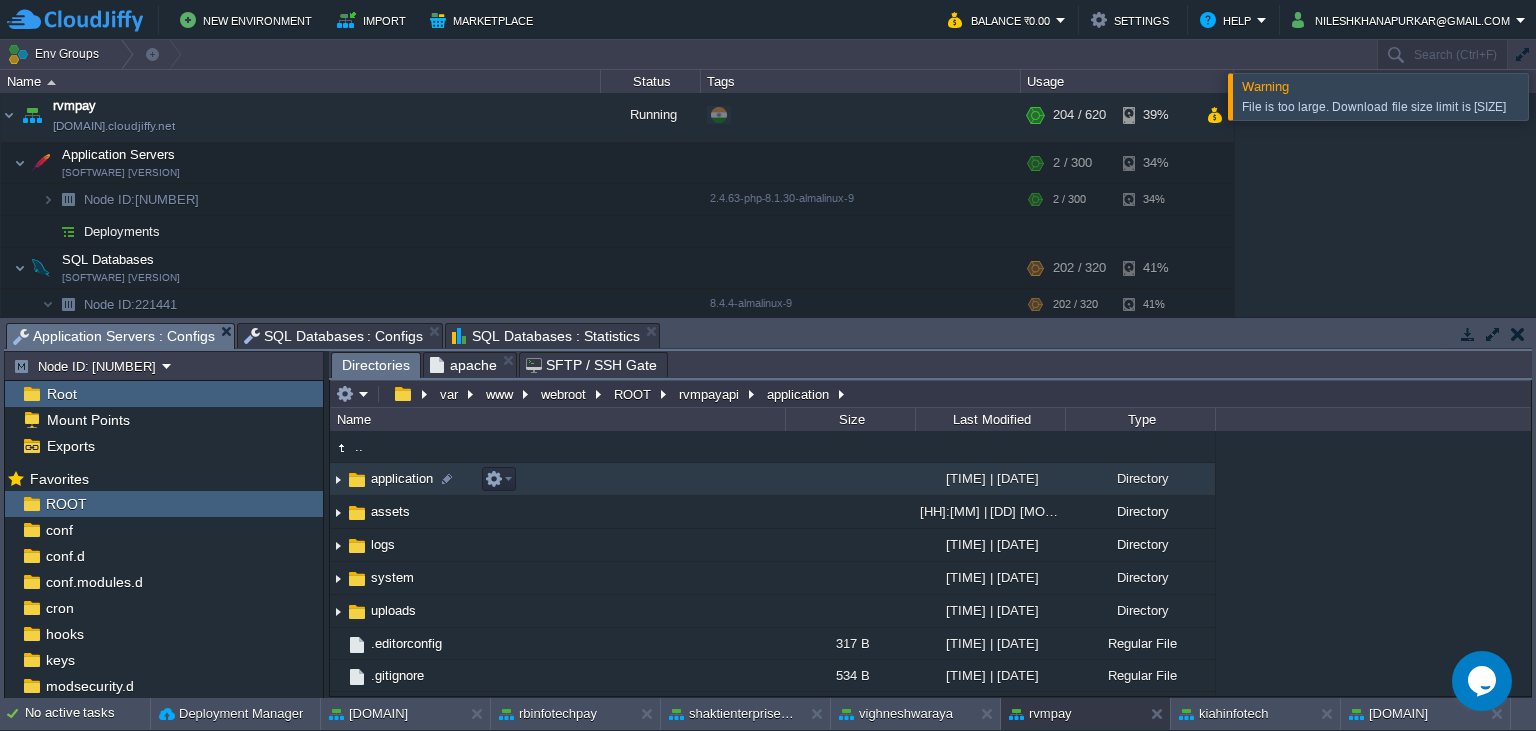 click on "application" at bounding box center [402, 478] 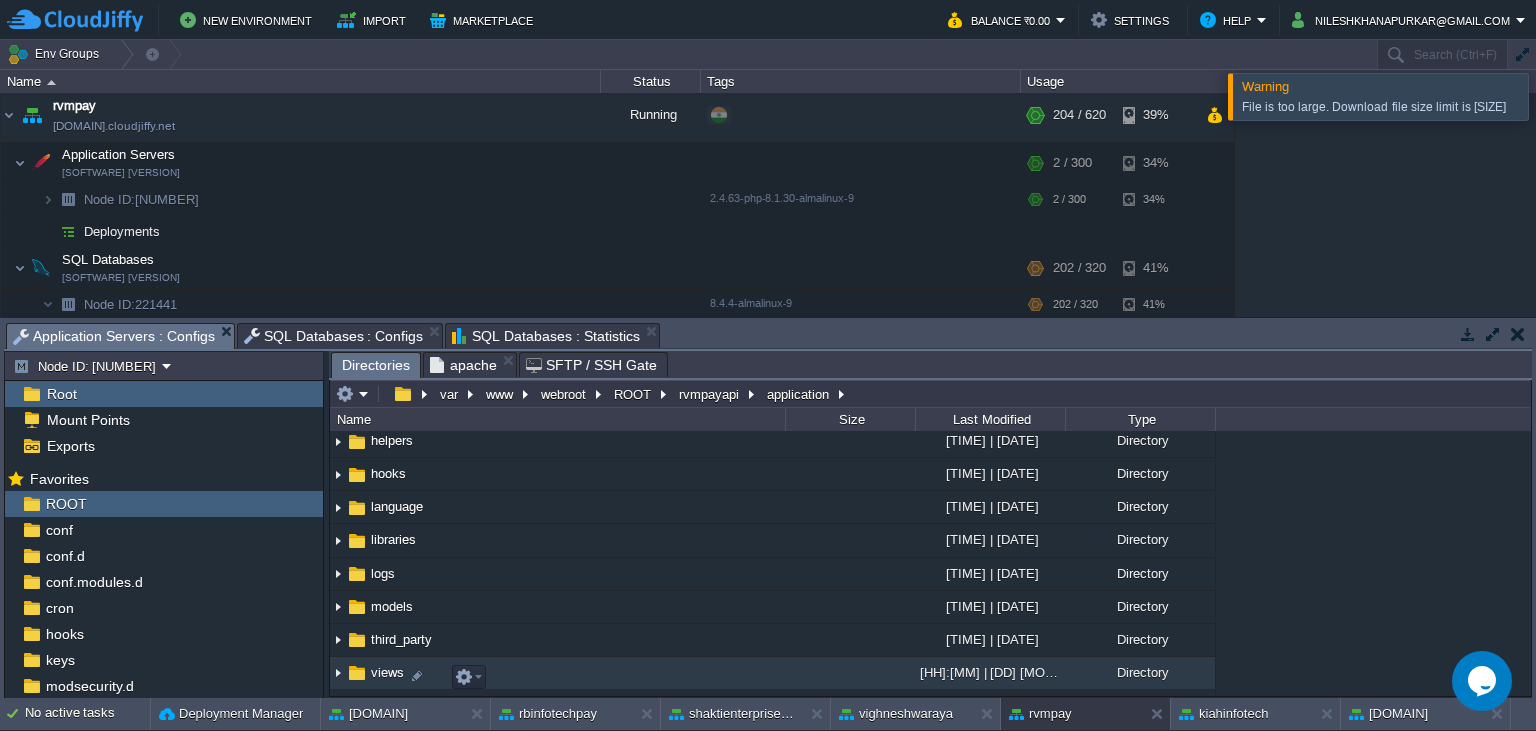 scroll, scrollTop: 232, scrollLeft: 0, axis: vertical 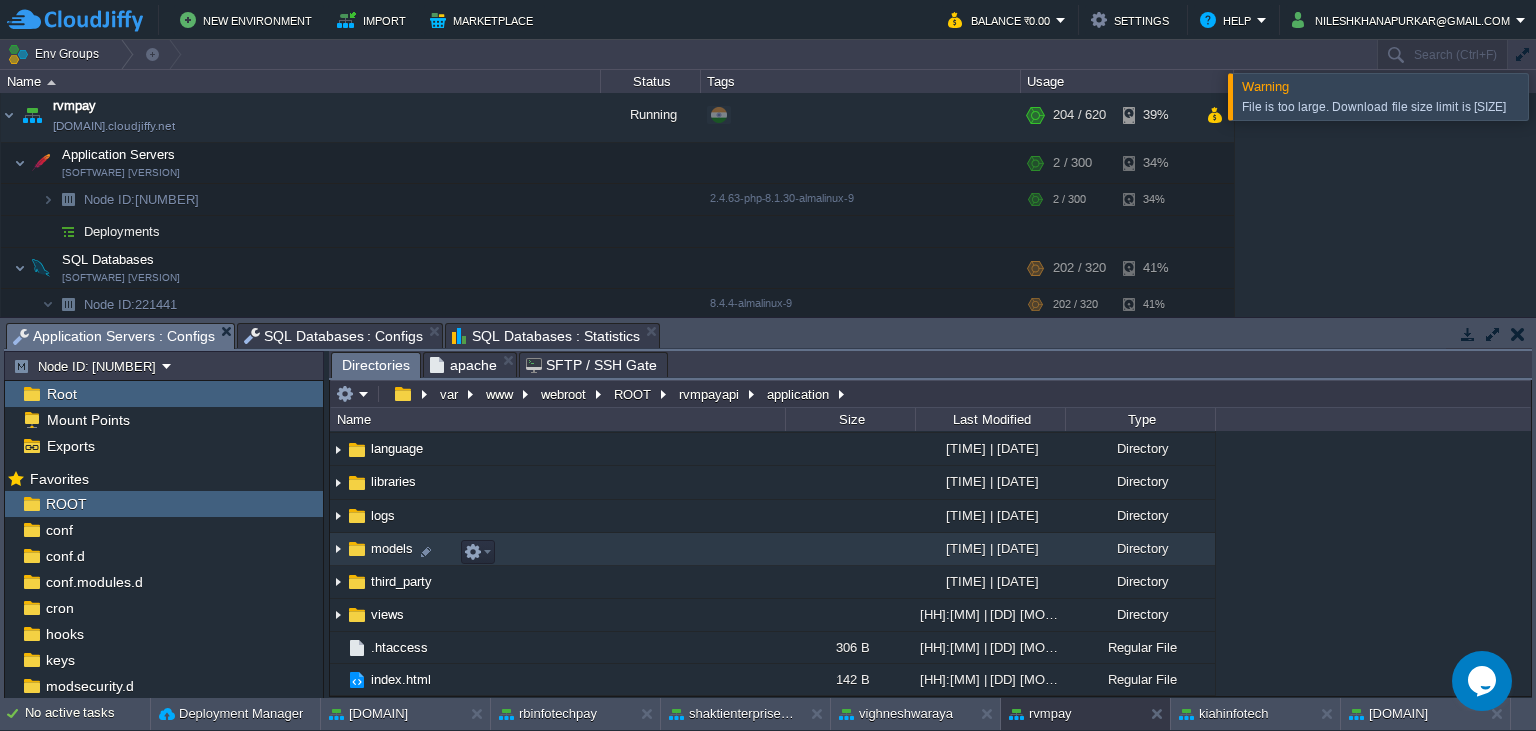click on "models" at bounding box center [392, 548] 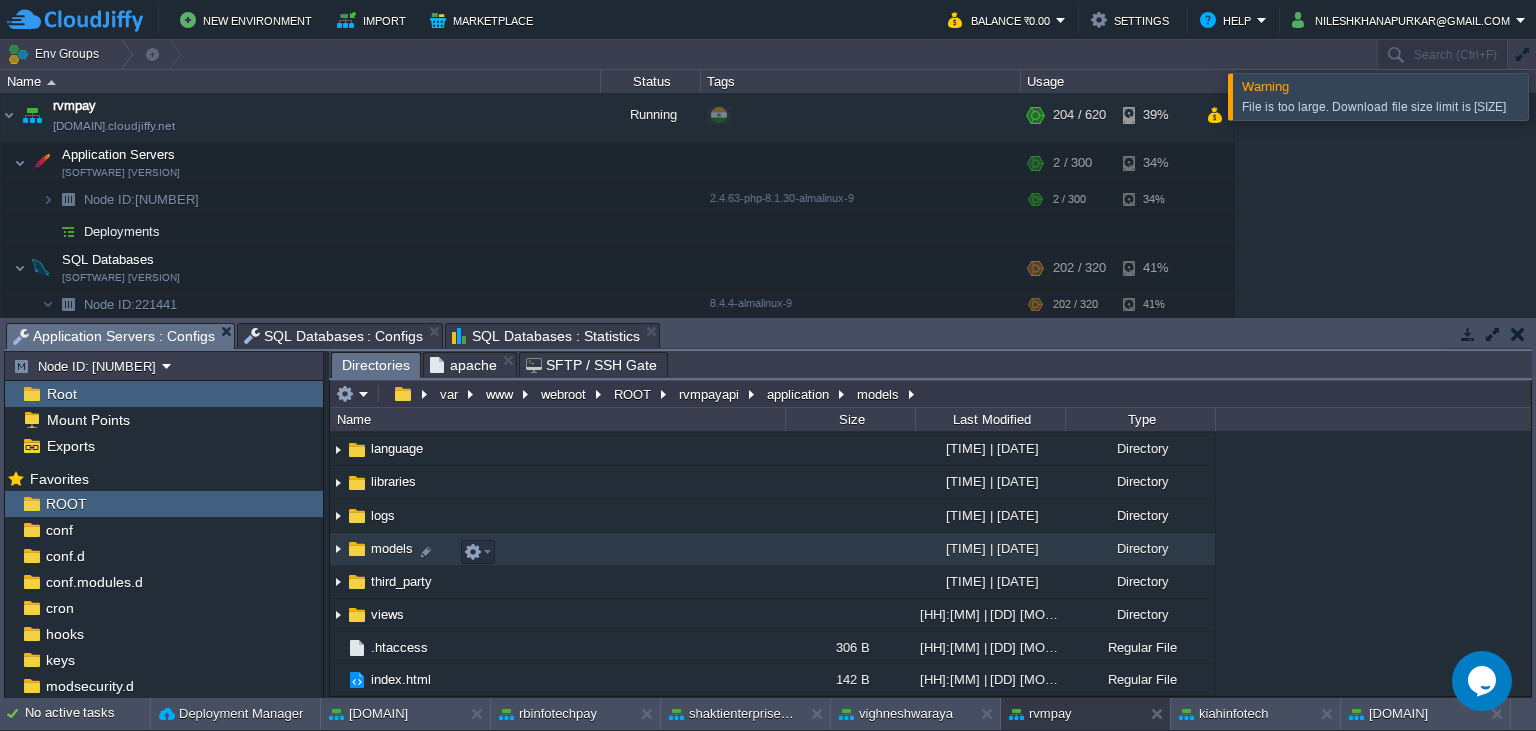 click on "models" at bounding box center (392, 548) 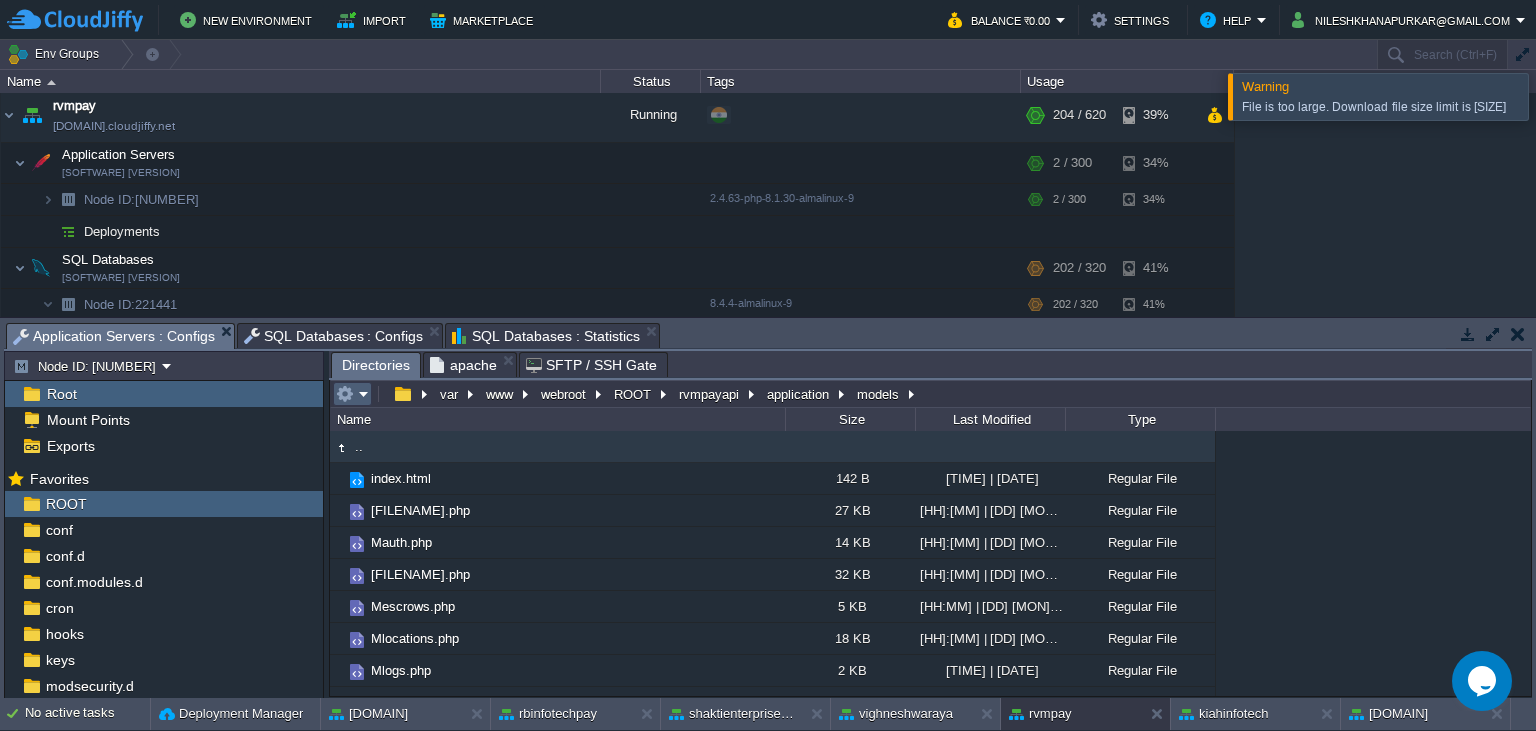 click at bounding box center (352, 394) 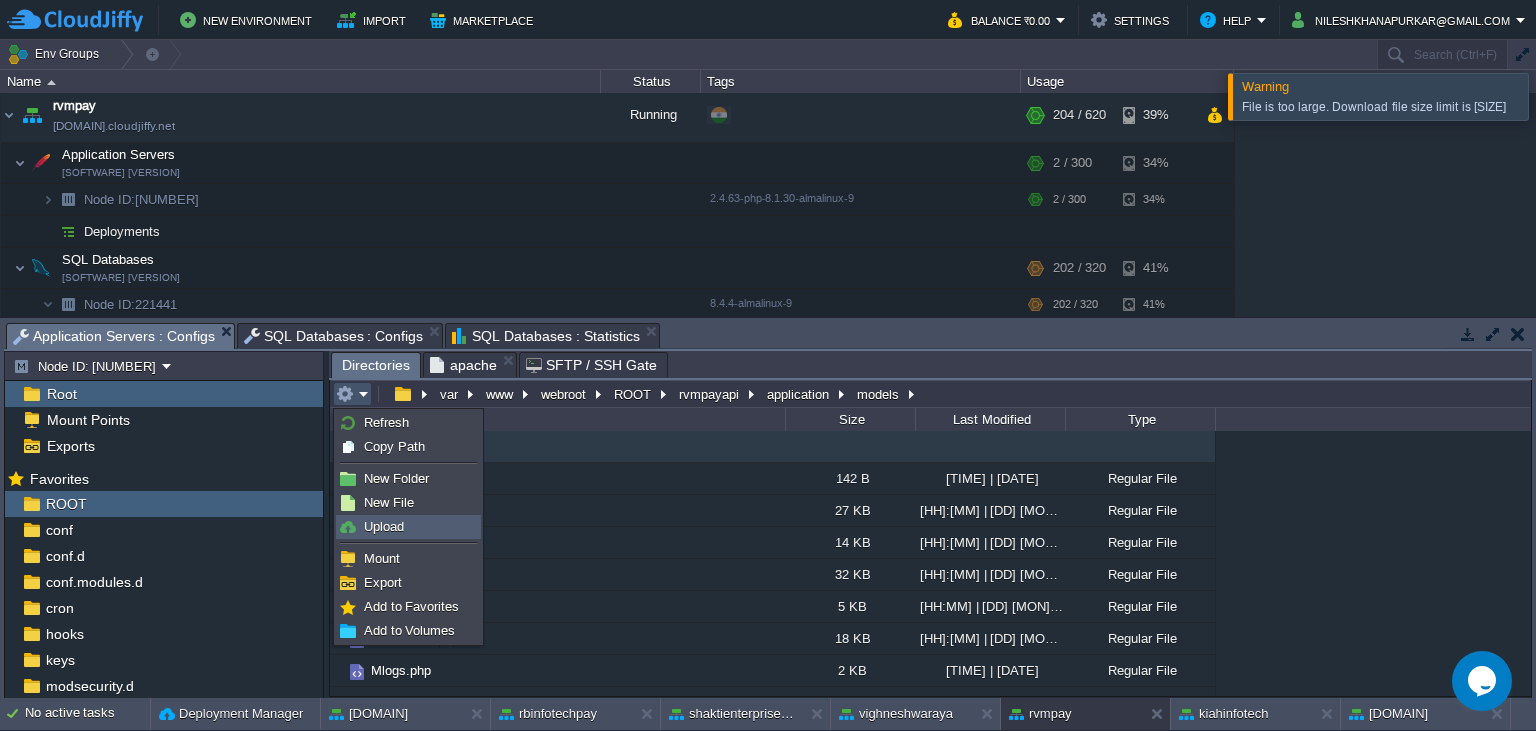 click on "Upload" at bounding box center [384, 526] 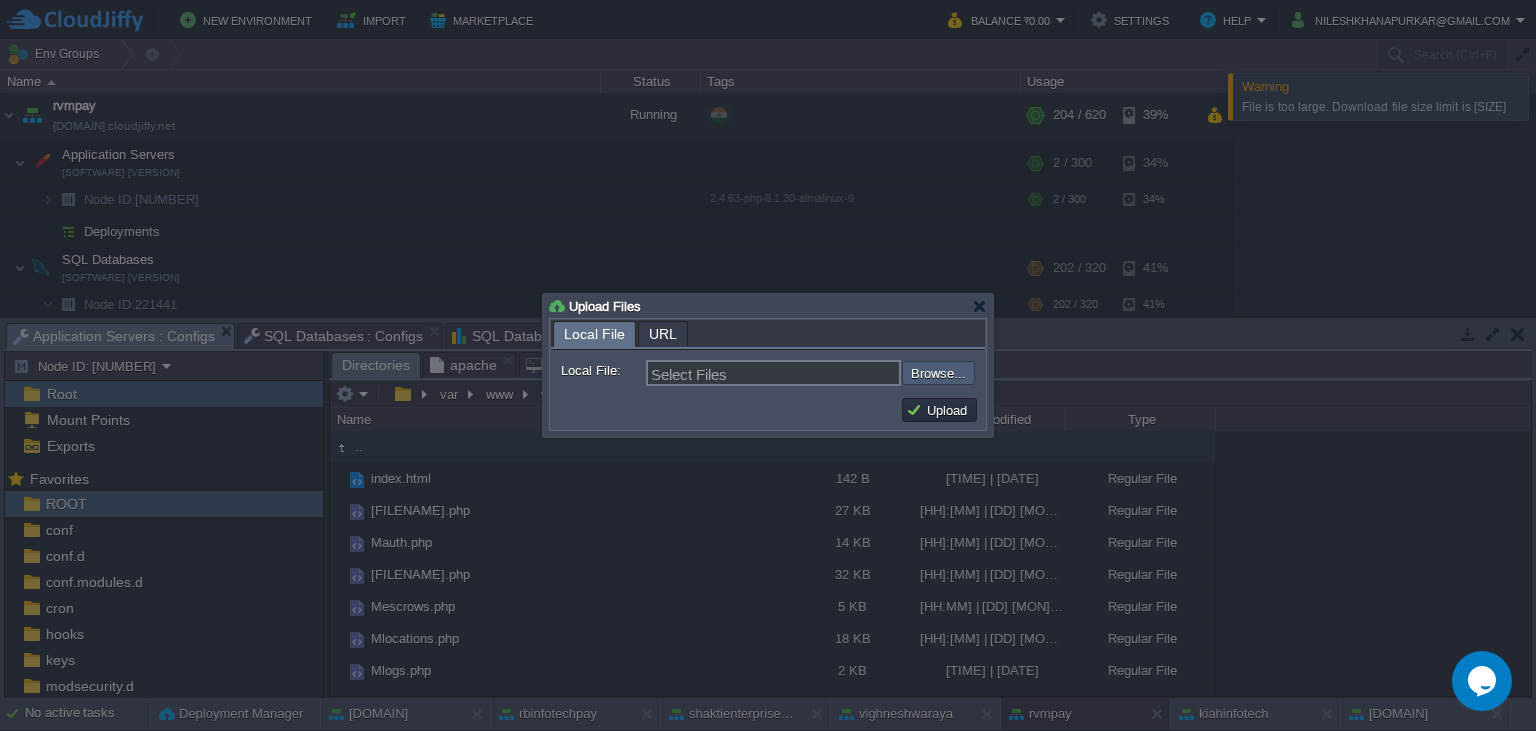 click at bounding box center [848, 373] 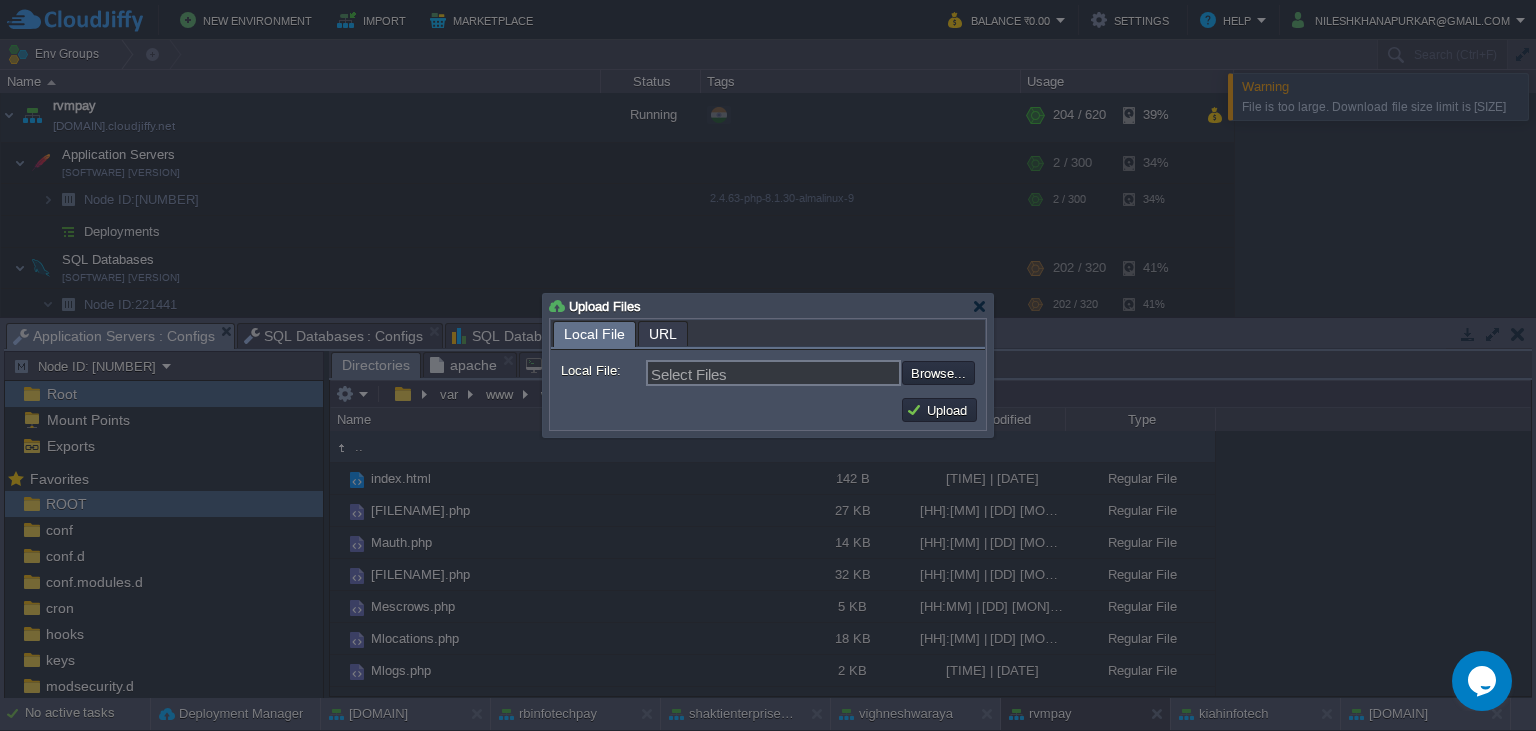 type on "C:\fakepath\Mpayins.php" 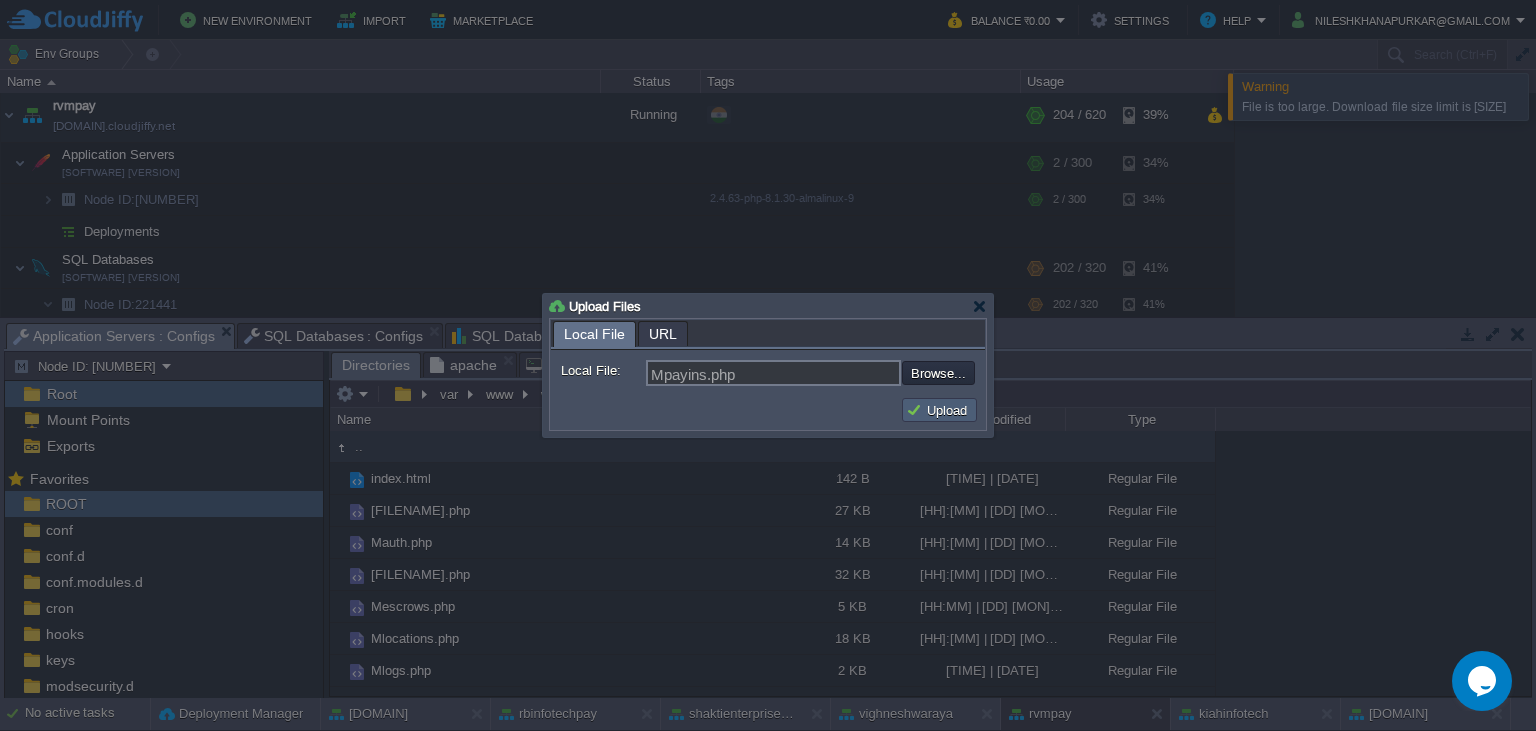 click on "Upload" at bounding box center [939, 410] 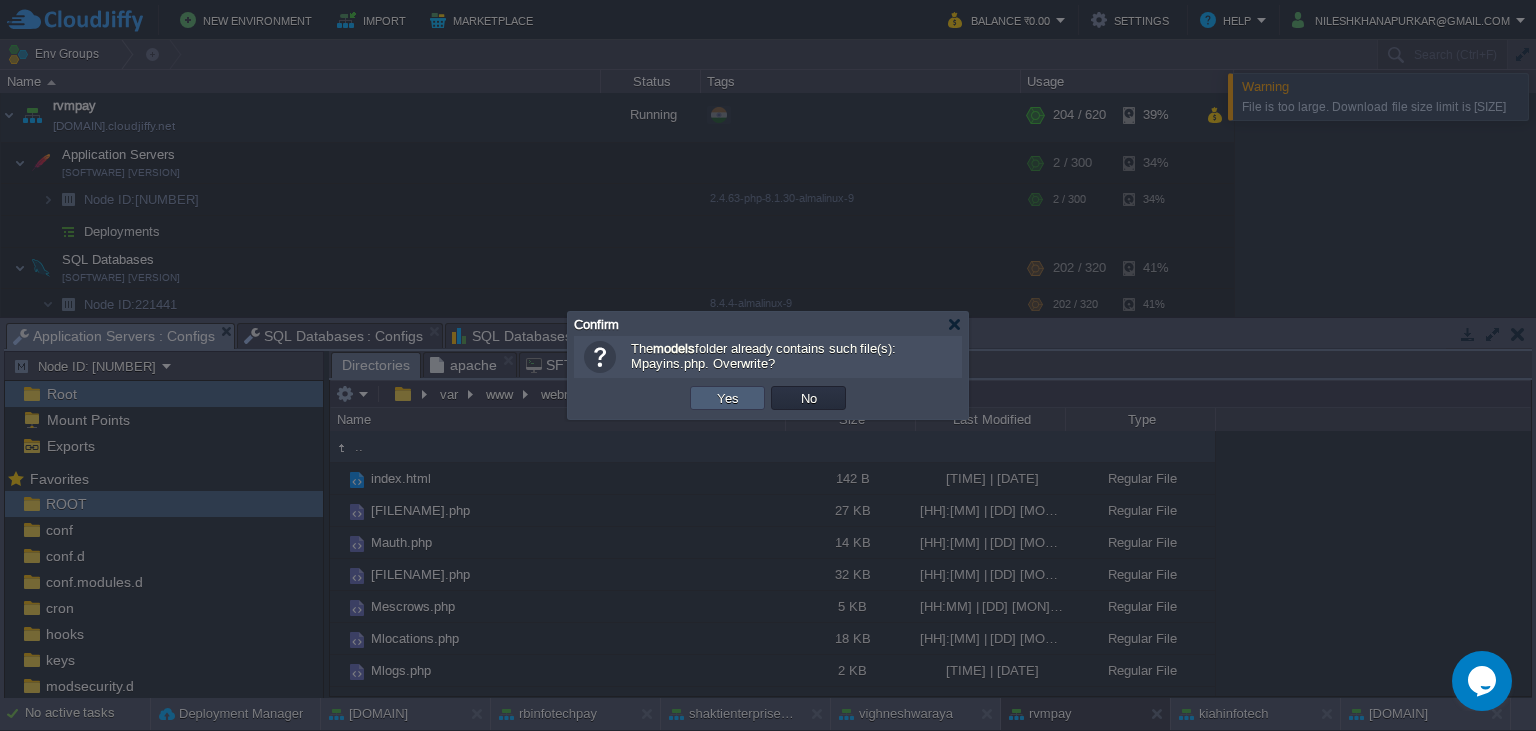click on "Yes" at bounding box center (727, 398) 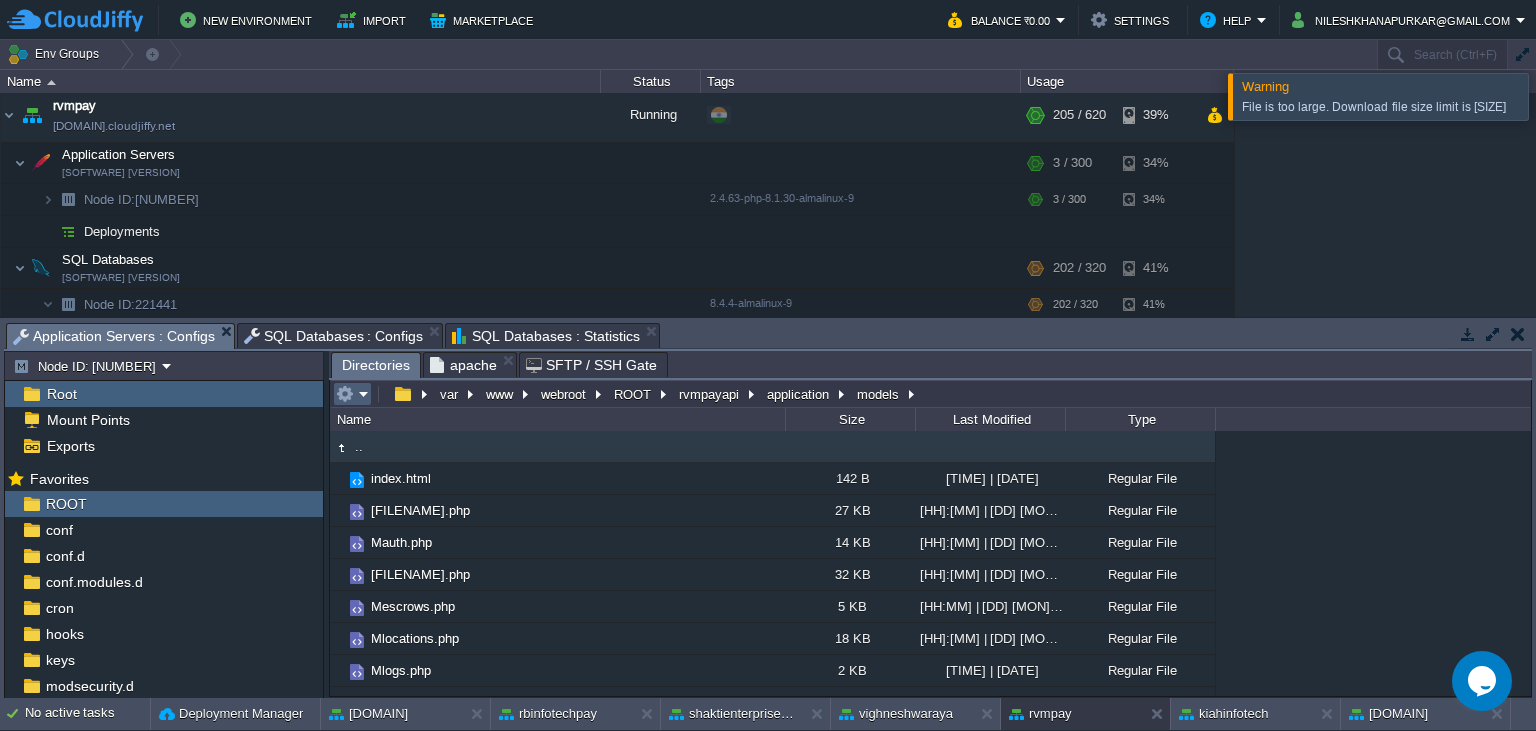 click at bounding box center [352, 394] 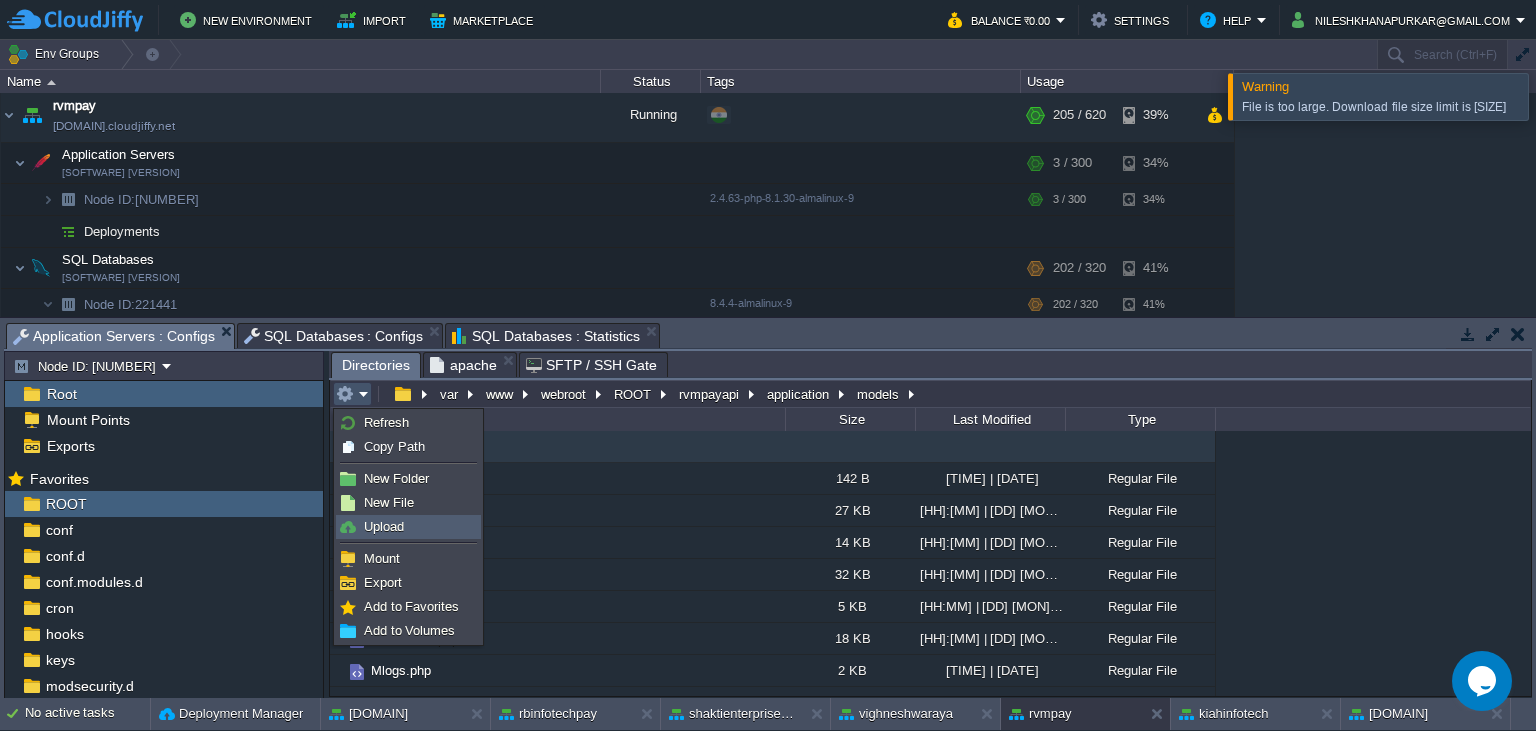 click on "Upload" at bounding box center (408, 527) 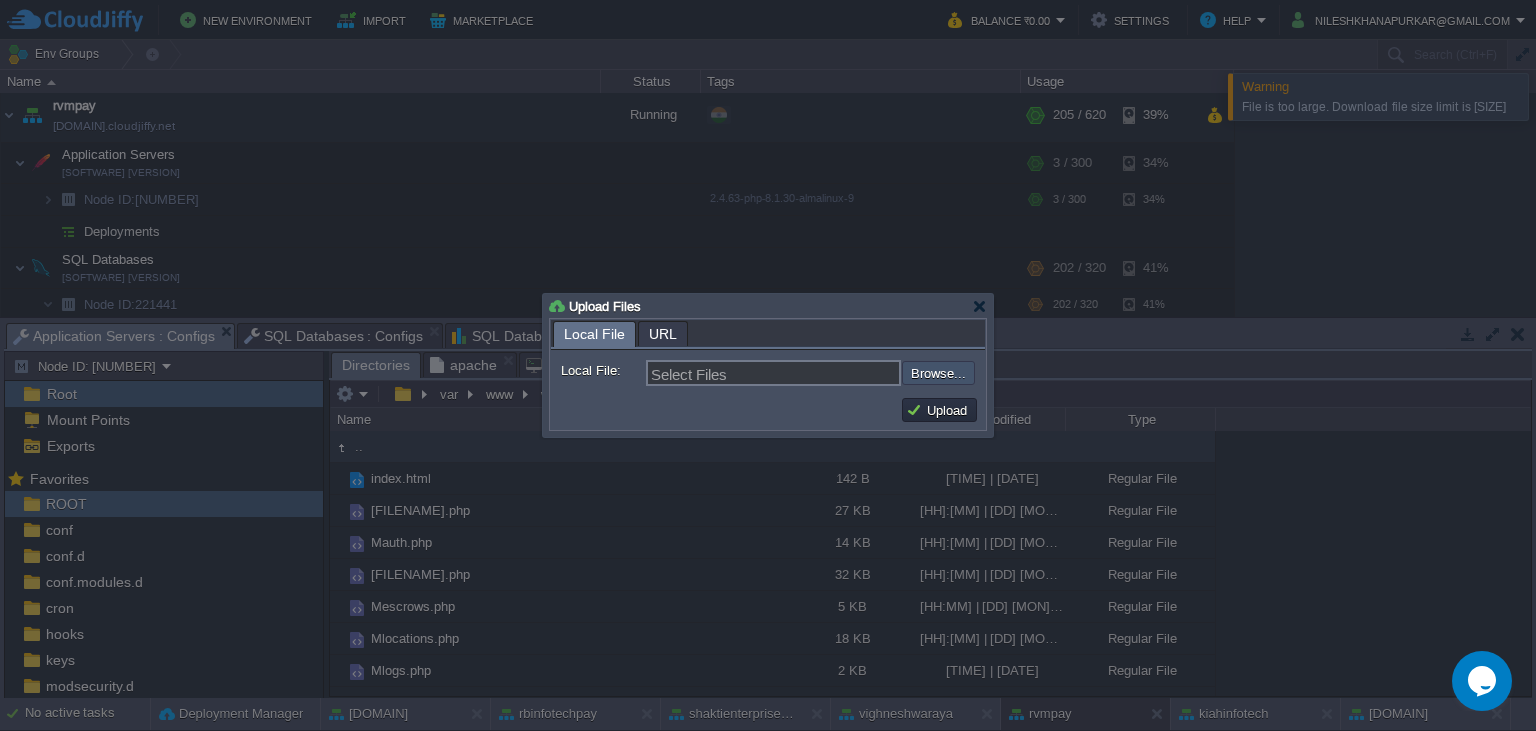 click at bounding box center [848, 373] 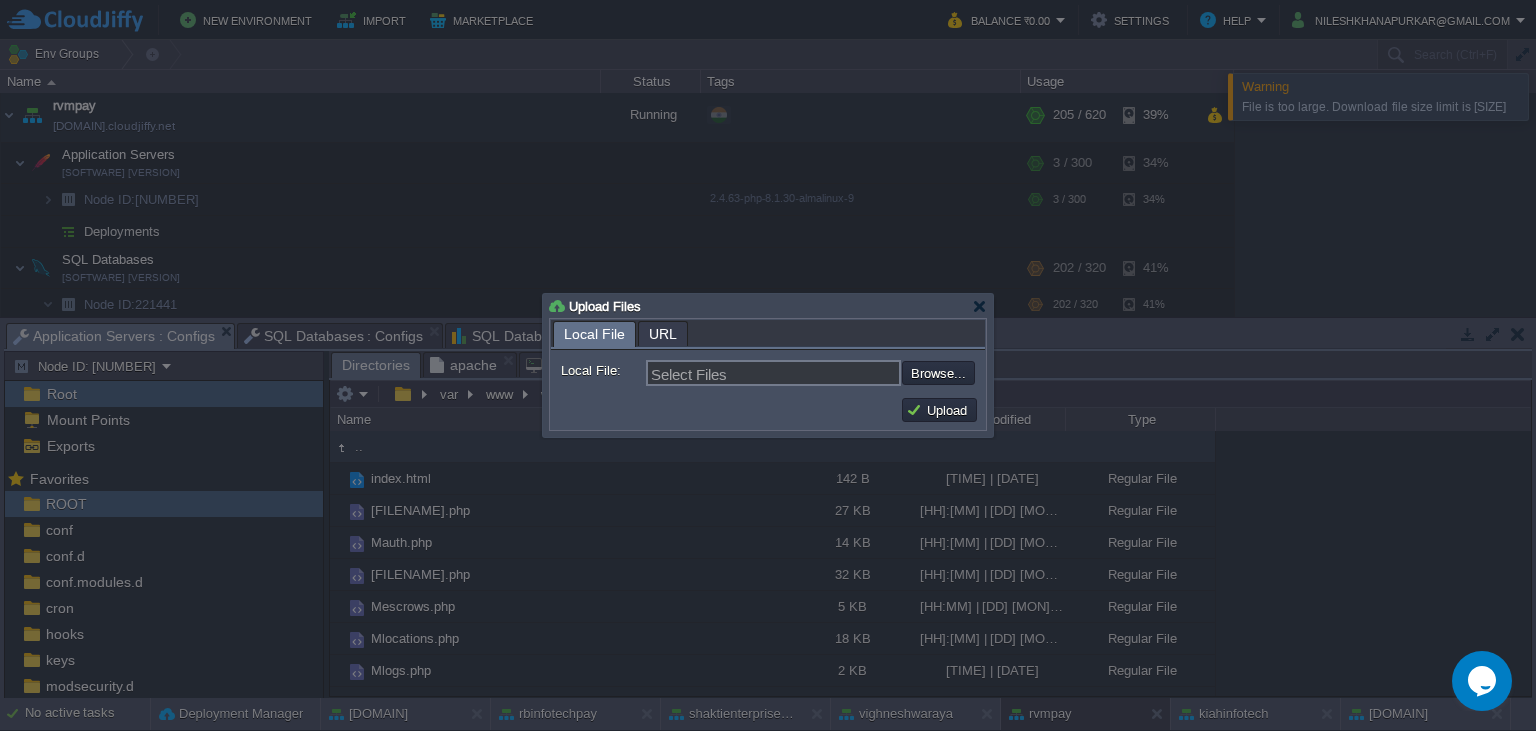type on "C:\fakepath\Mpayins.php" 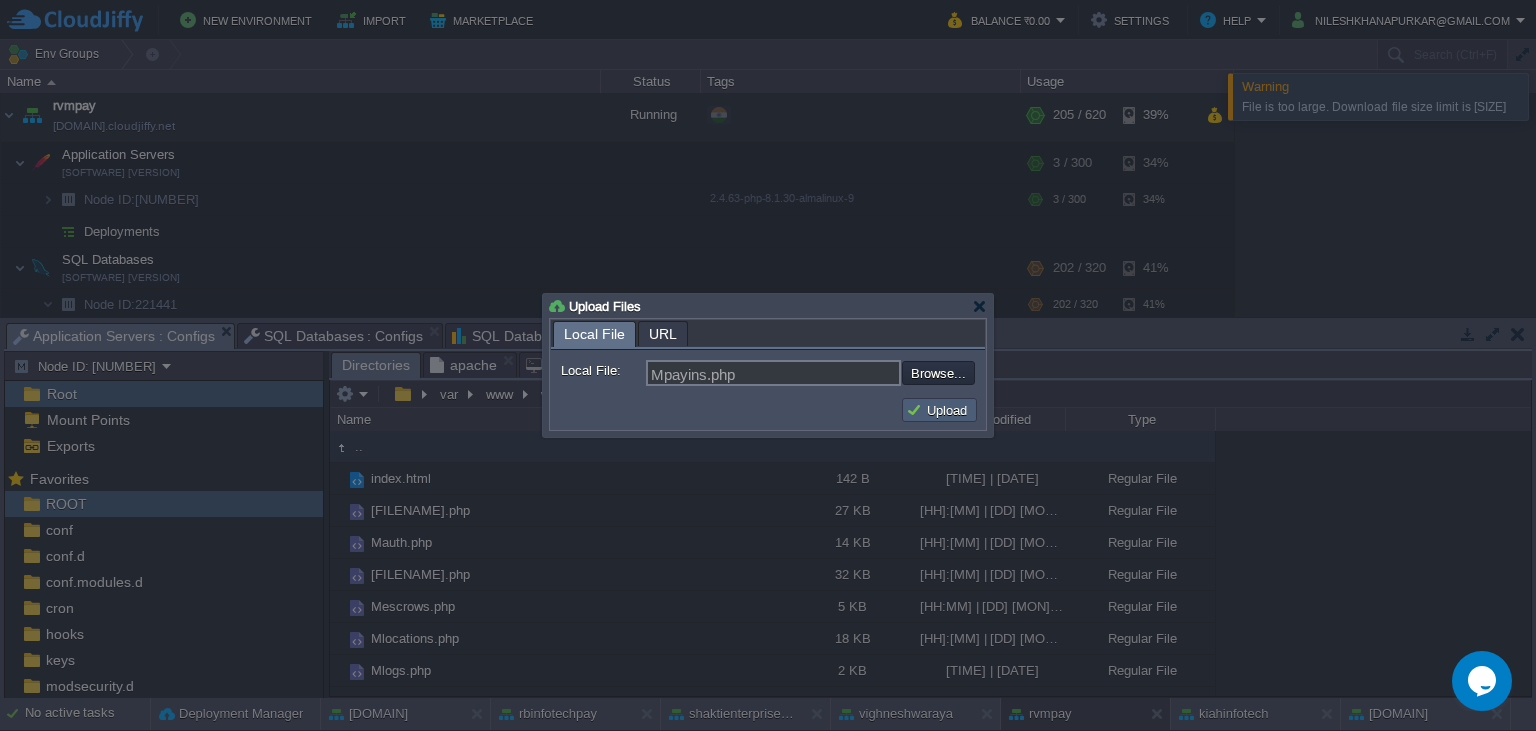 click on "Upload" at bounding box center [939, 410] 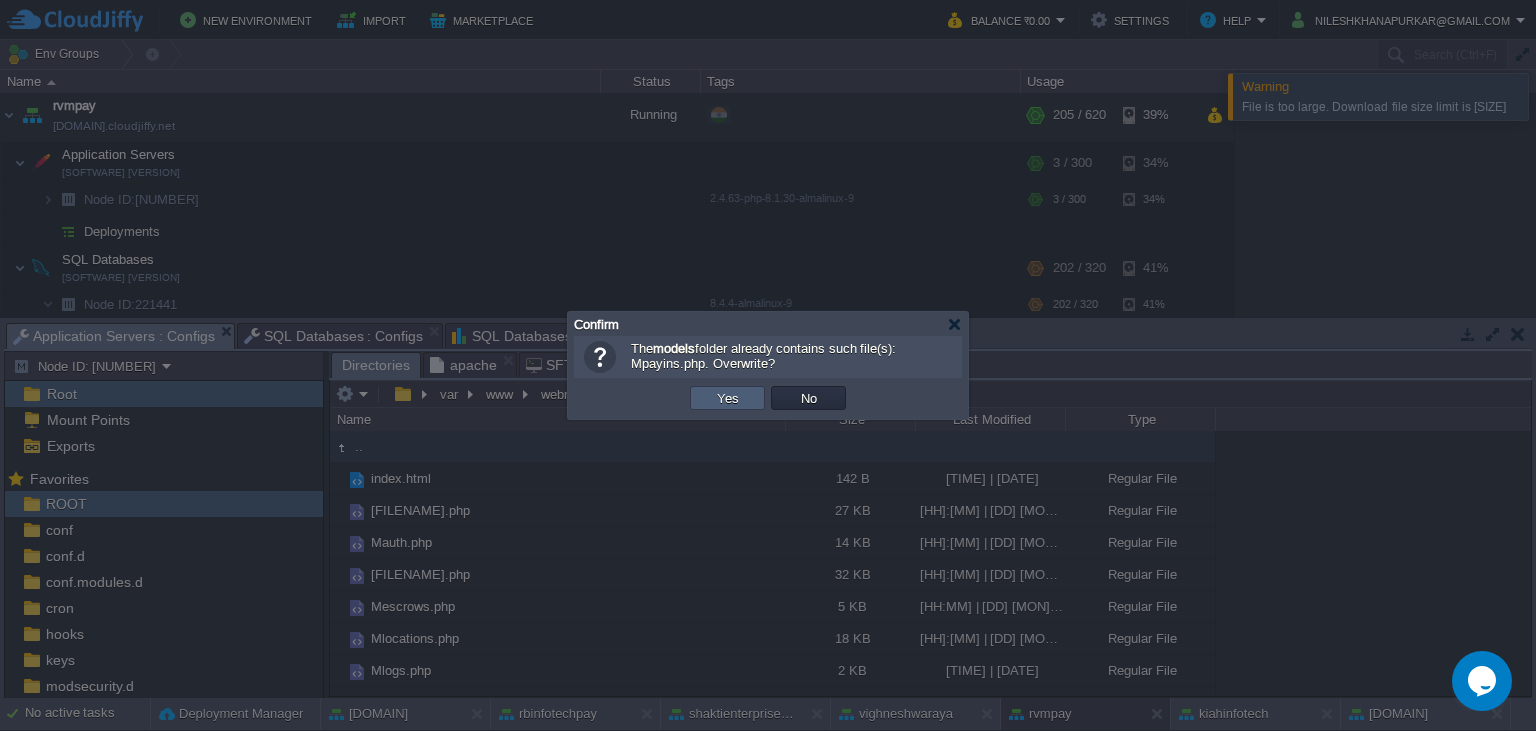 click on "Yes" at bounding box center (728, 398) 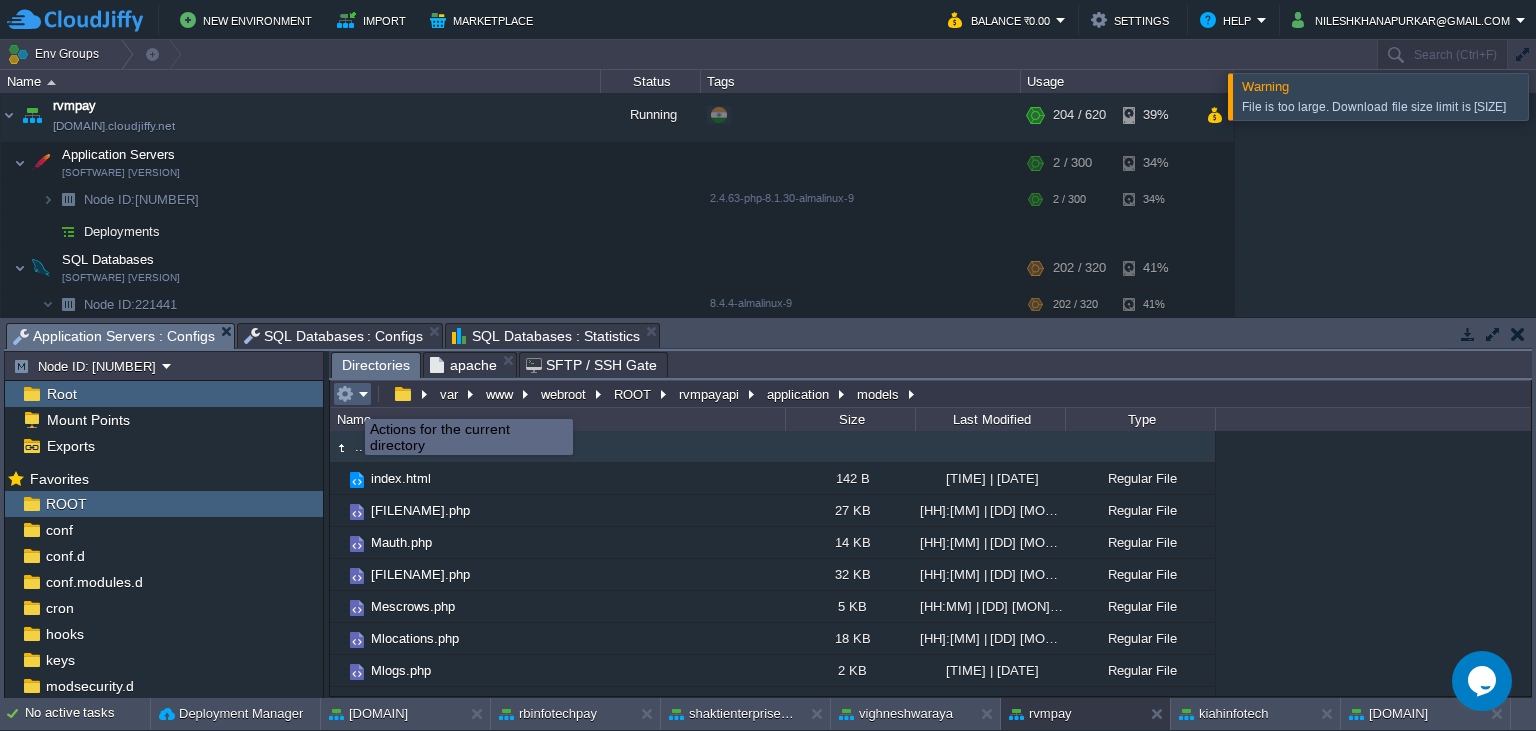 click at bounding box center [345, 394] 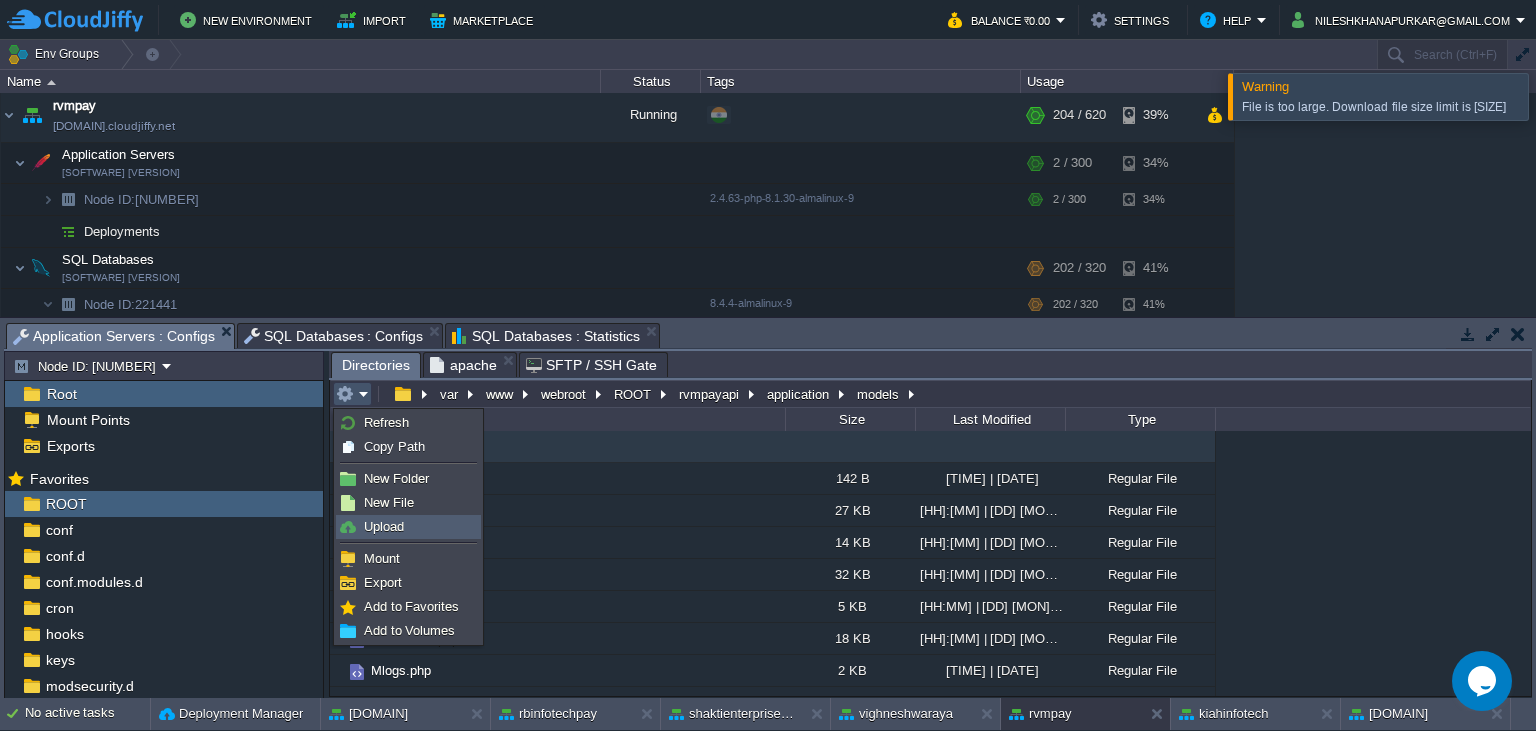 click on "Upload" at bounding box center [384, 526] 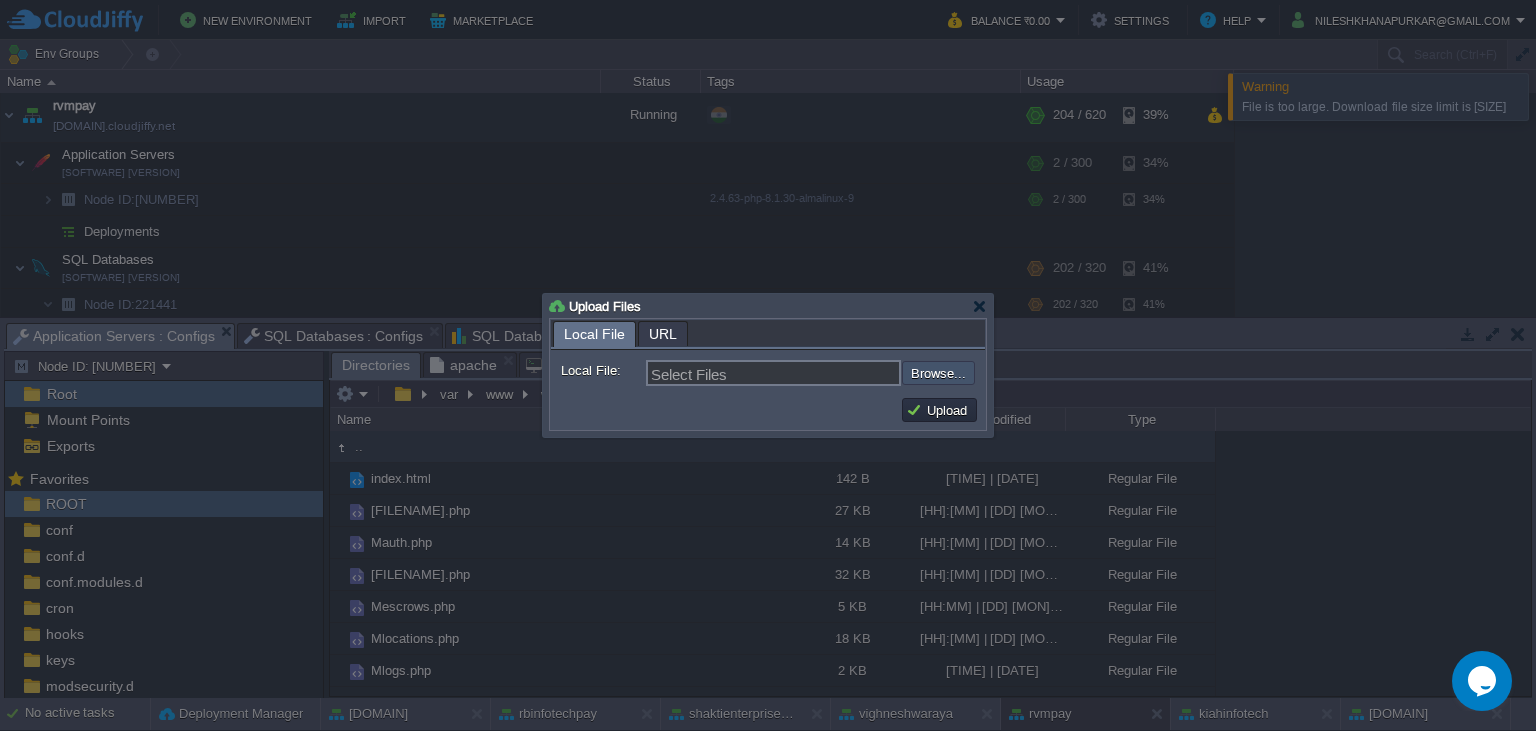 click at bounding box center [848, 373] 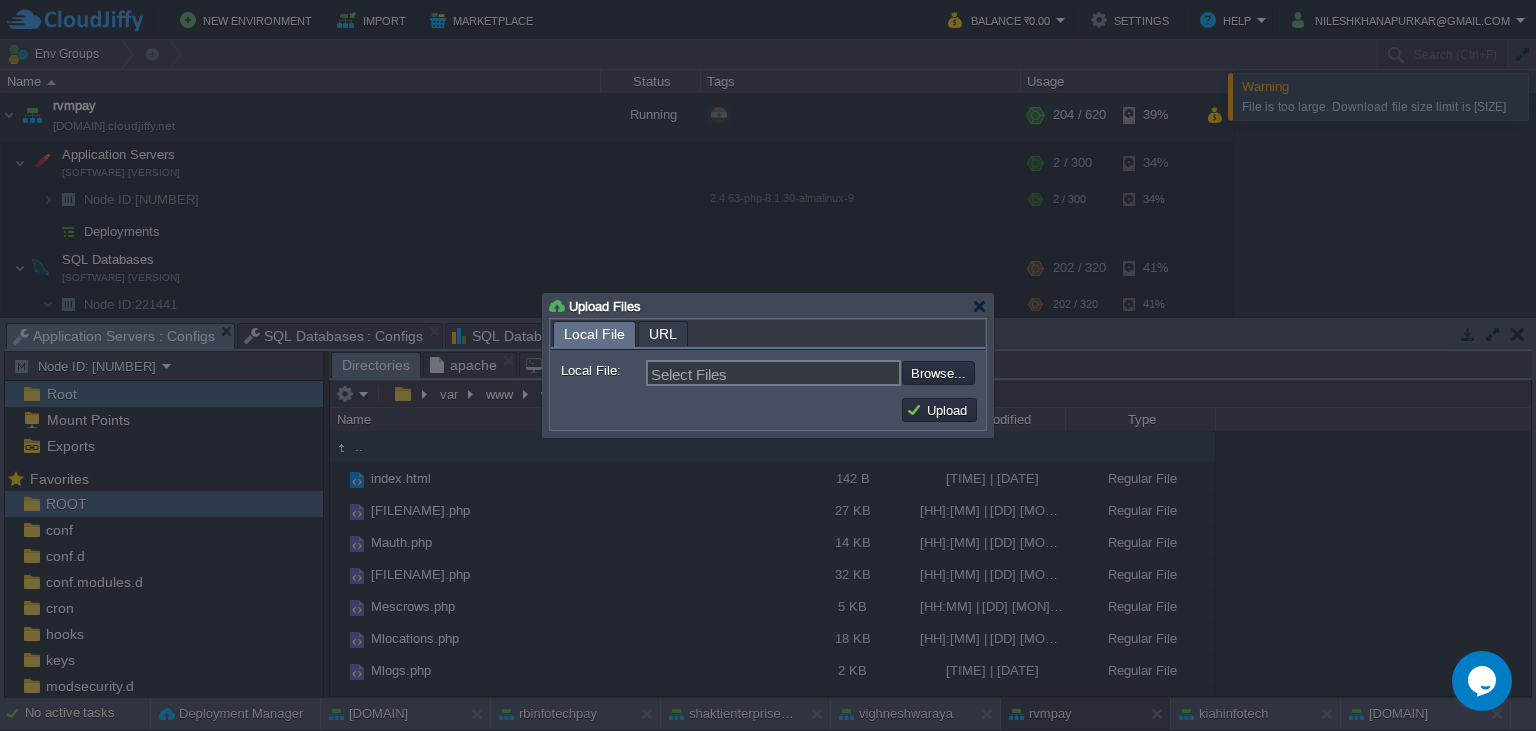 type on "C:\fakepath\Mpayins.php" 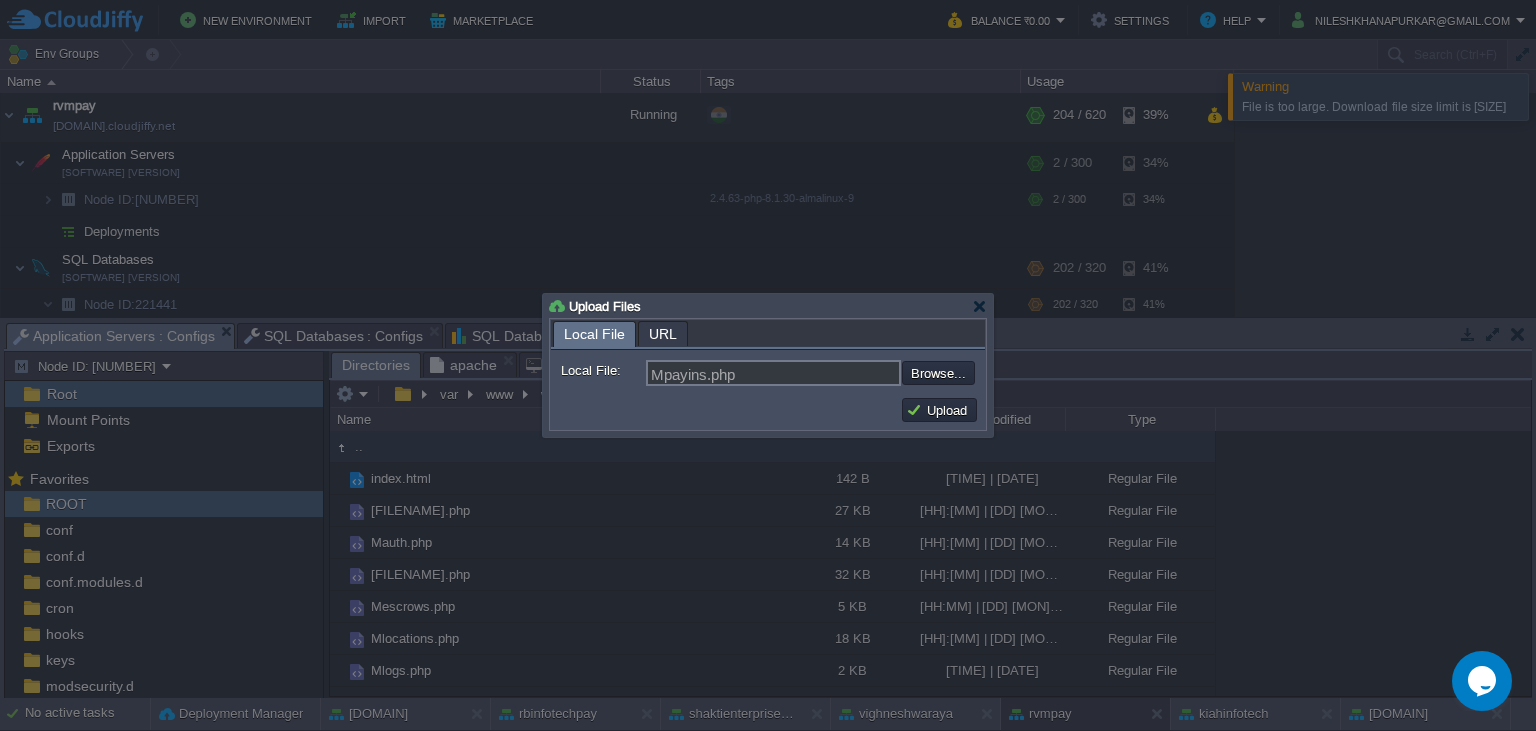 click on "Upload" at bounding box center [939, 410] 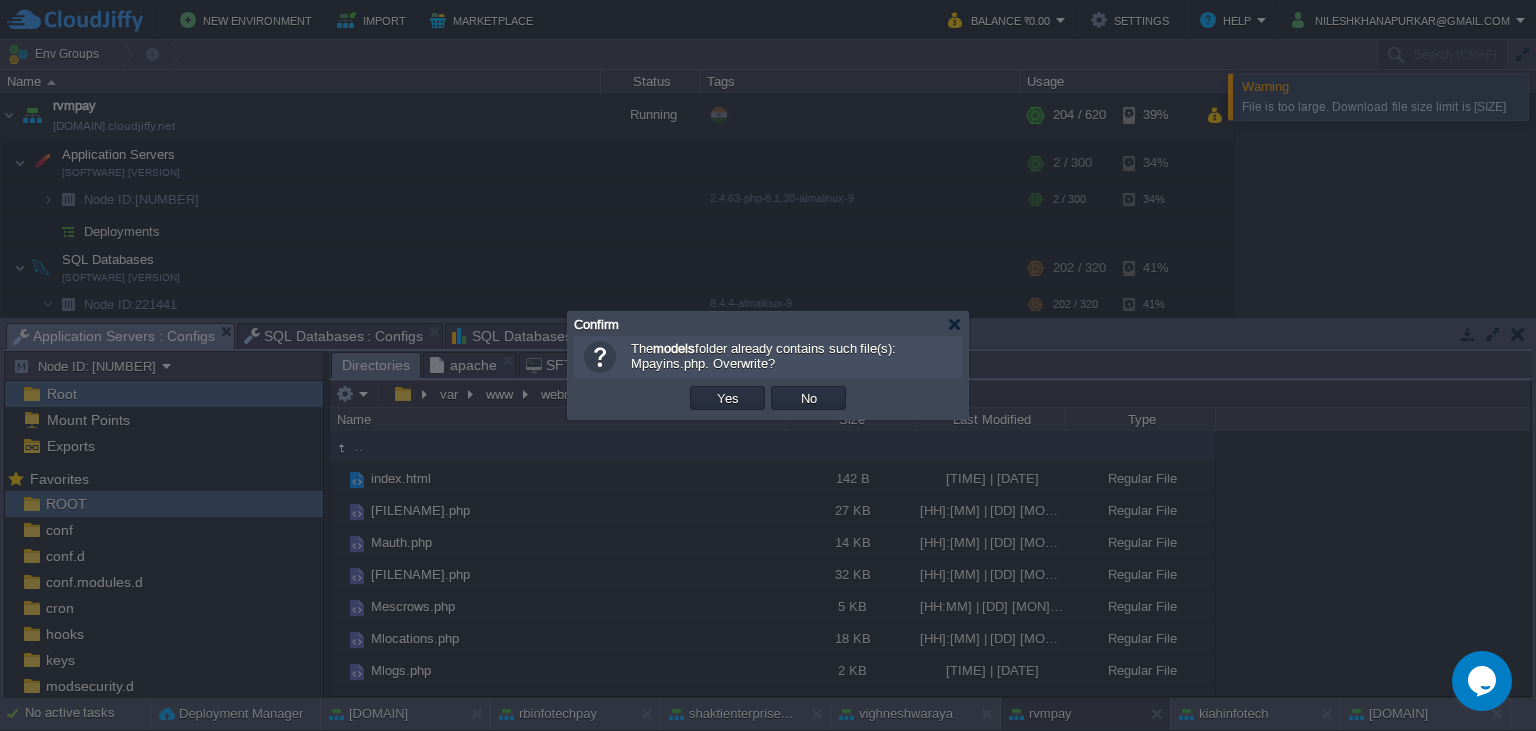 click on "Yes" at bounding box center [727, 398] 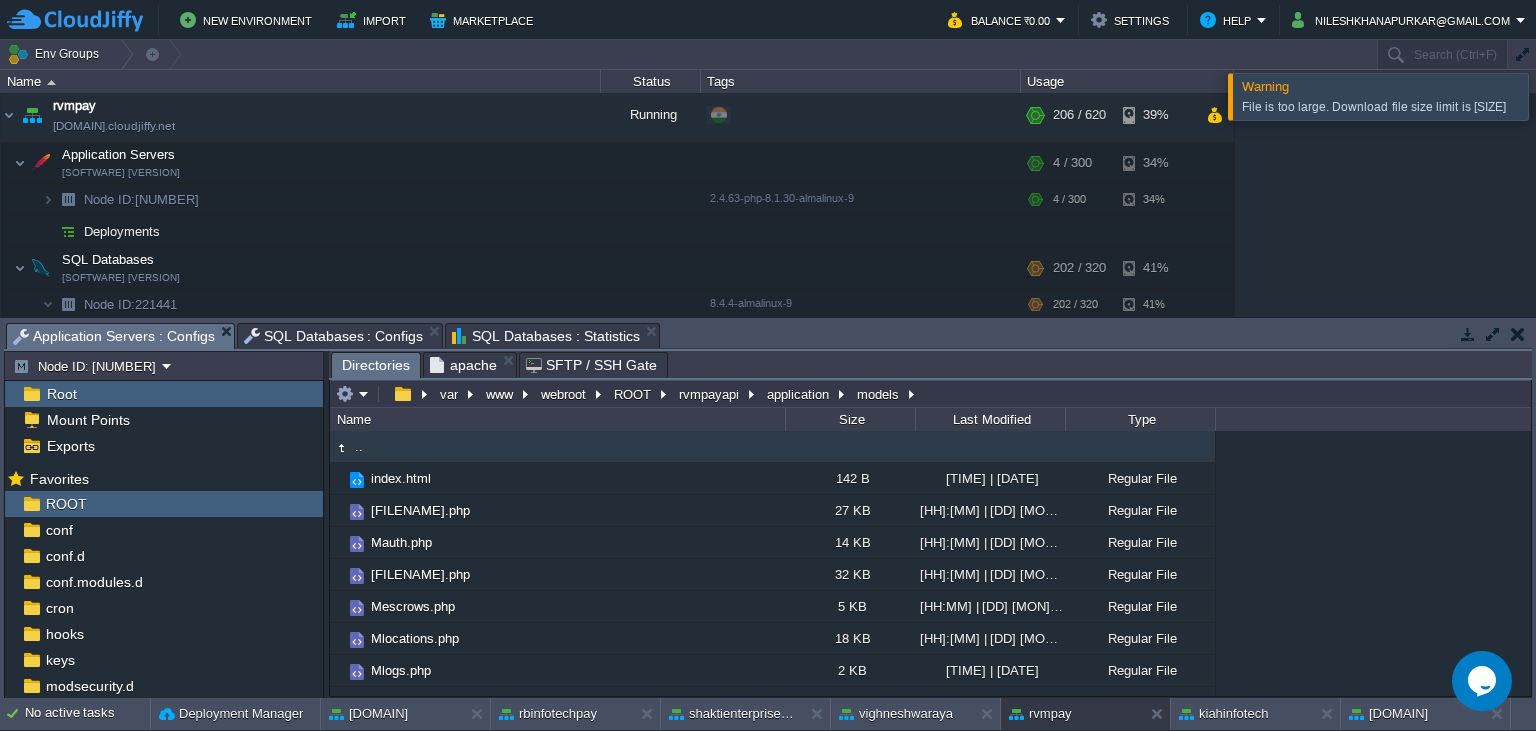 click on "SQL Databases : Statistics" at bounding box center (546, 336) 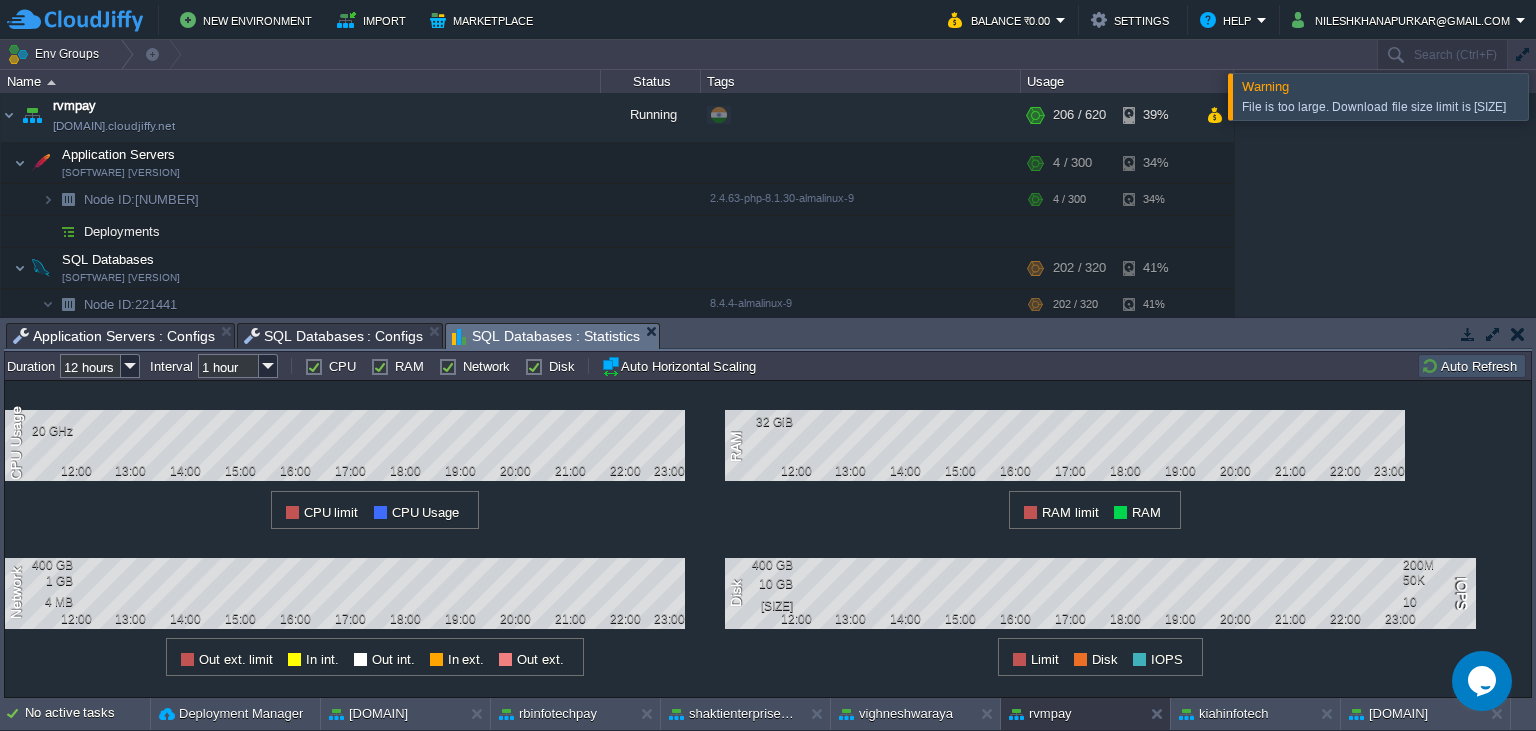 click on "Auto Refresh" at bounding box center [1472, 366] 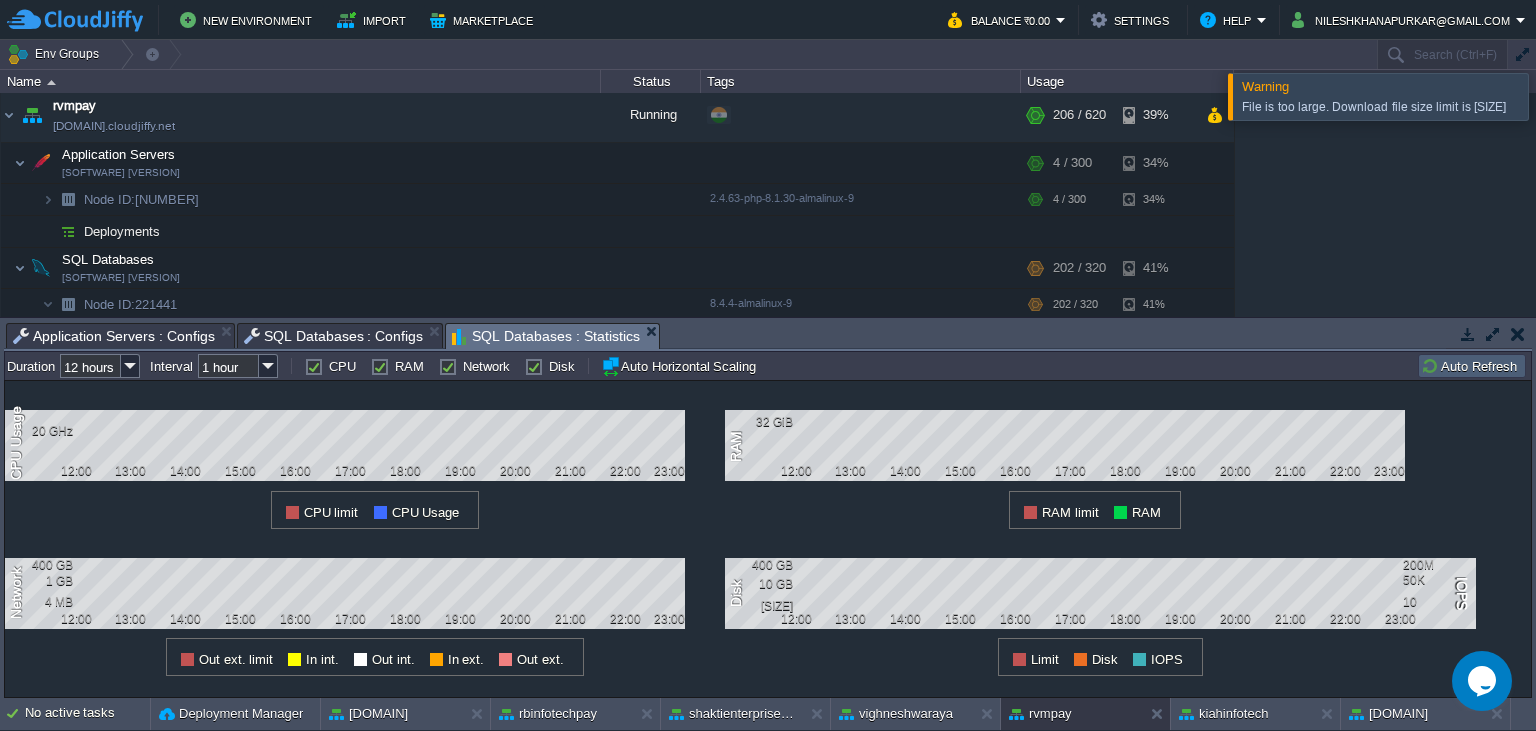 click on "Auto Refresh" at bounding box center [1472, 366] 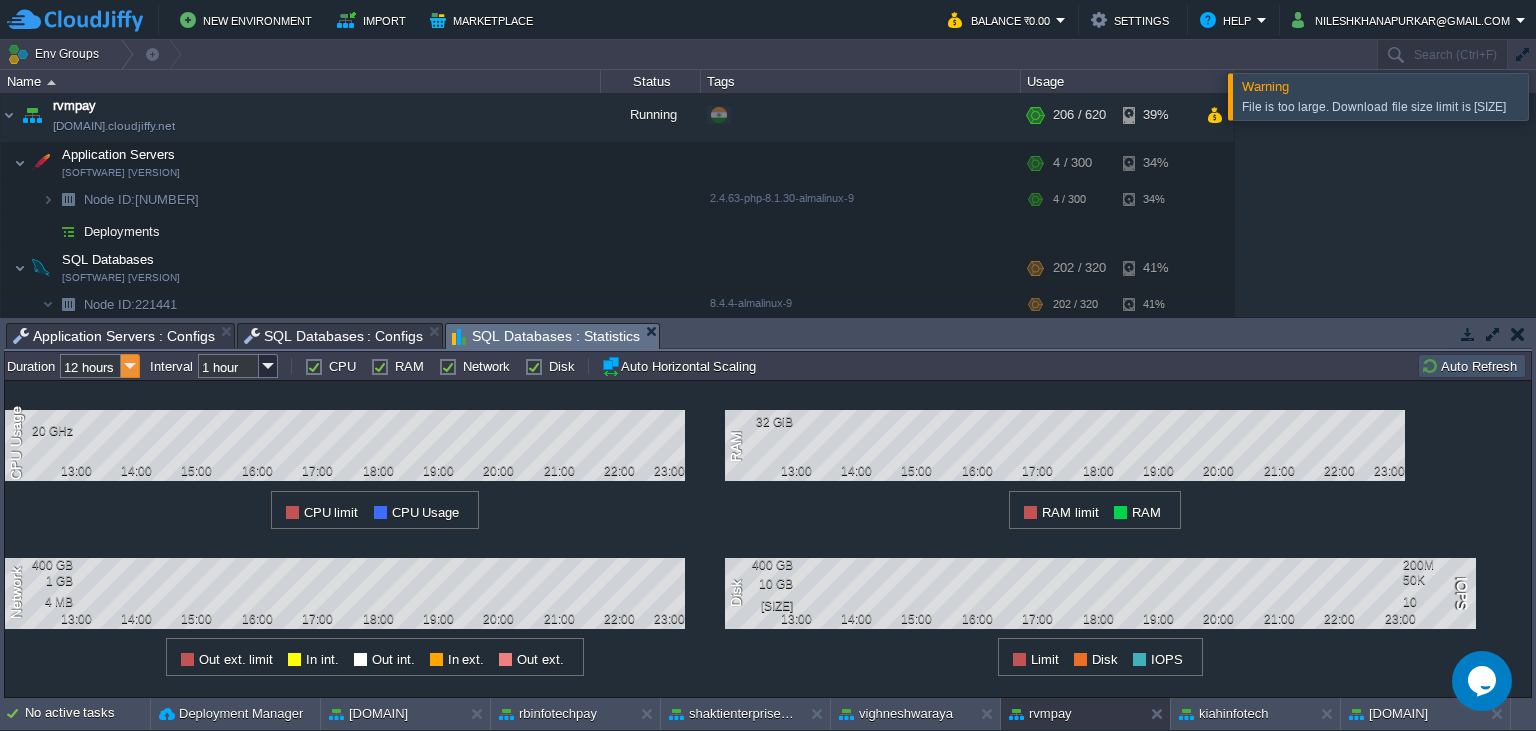 click at bounding box center (130, 366) 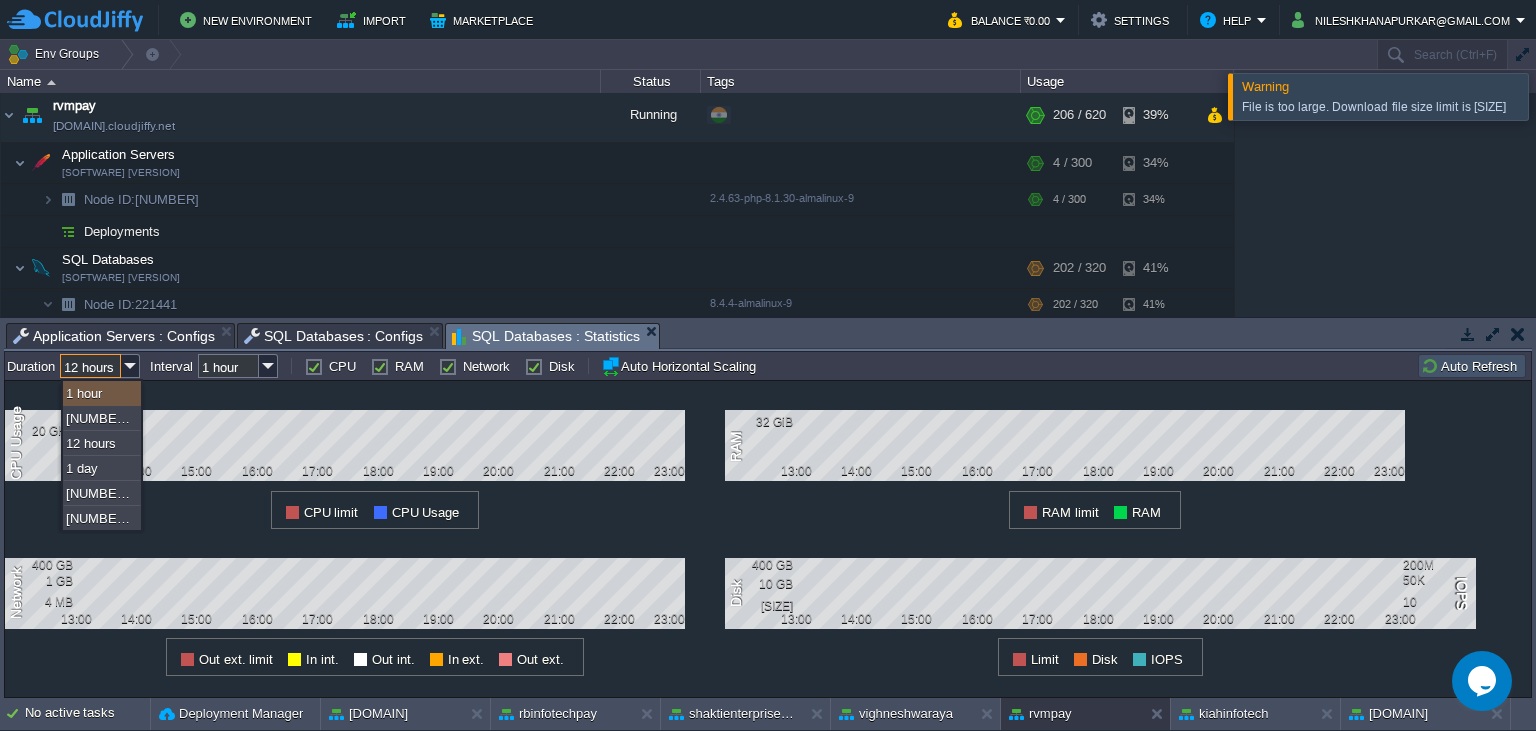 click on "1 hour" at bounding box center [102, 393] 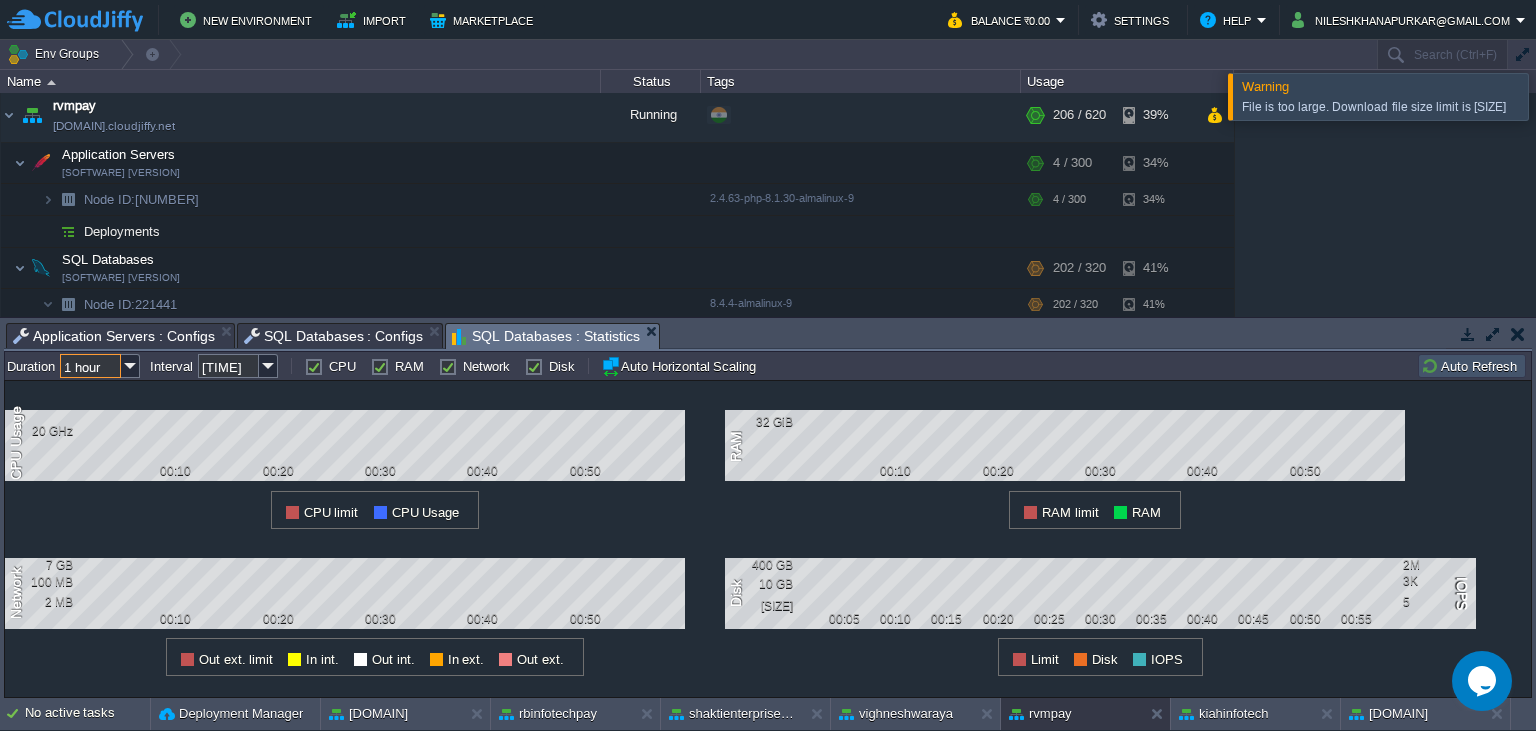 click on "Auto Refresh" at bounding box center [1472, 366] 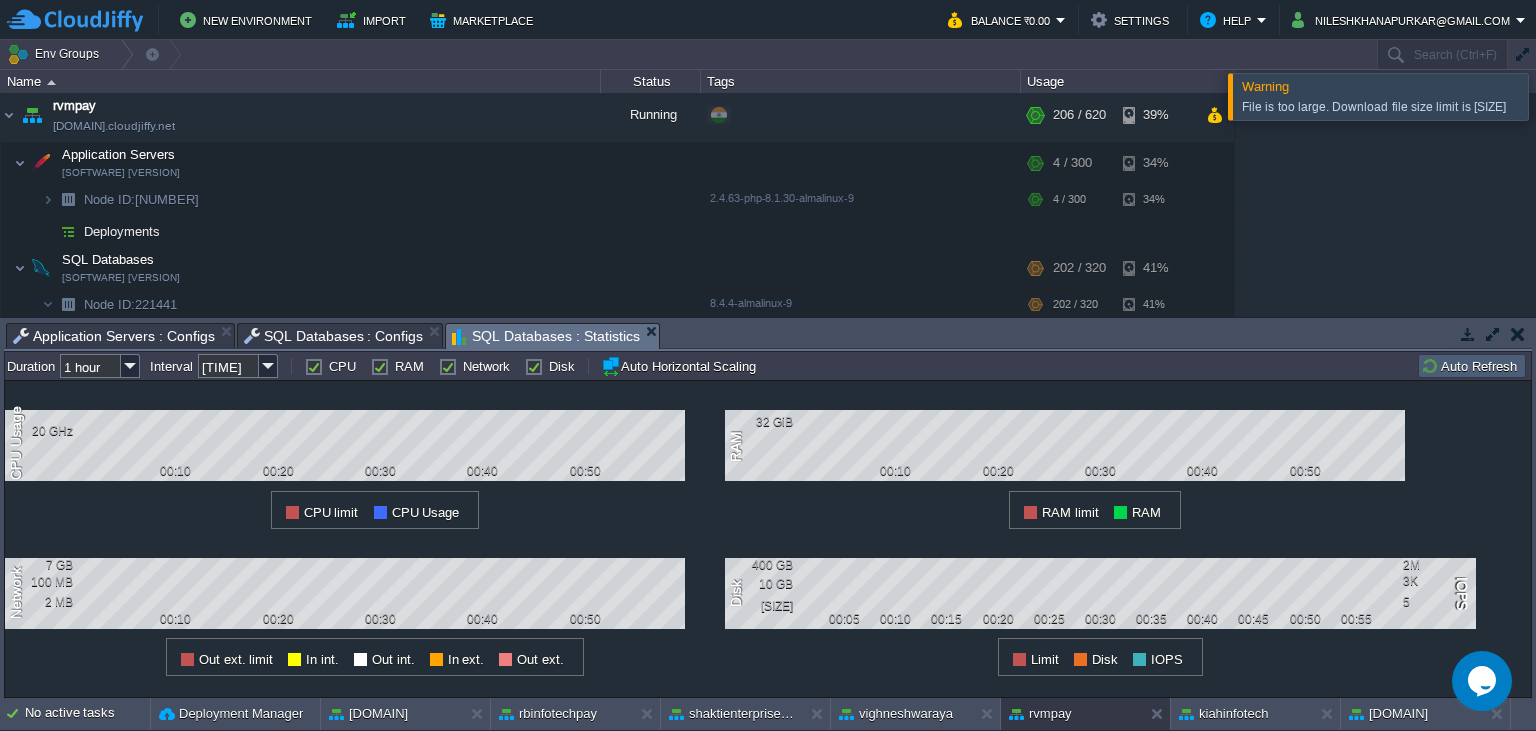 click on "Auto Refresh" at bounding box center (1472, 366) 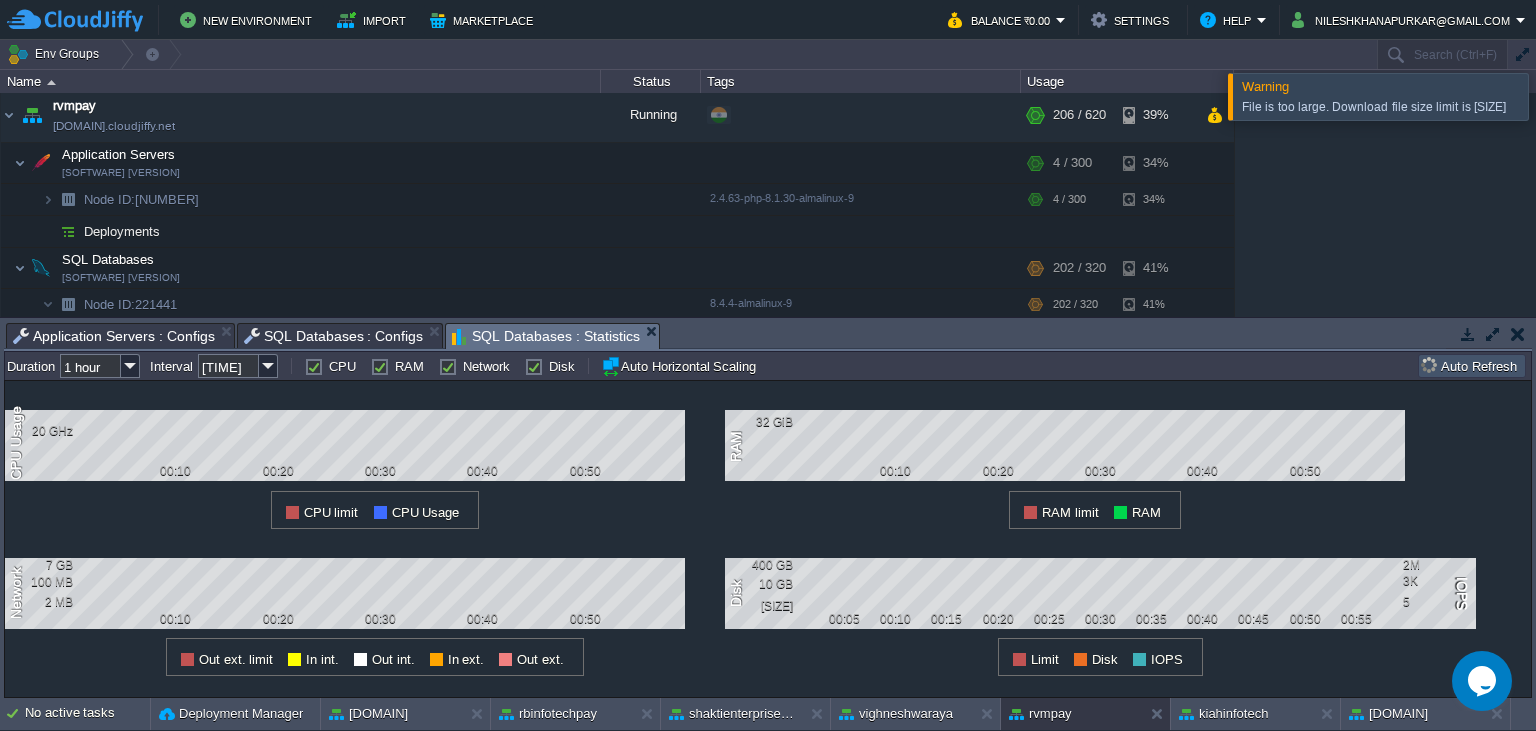 click on "Auto Refresh" at bounding box center [1472, 366] 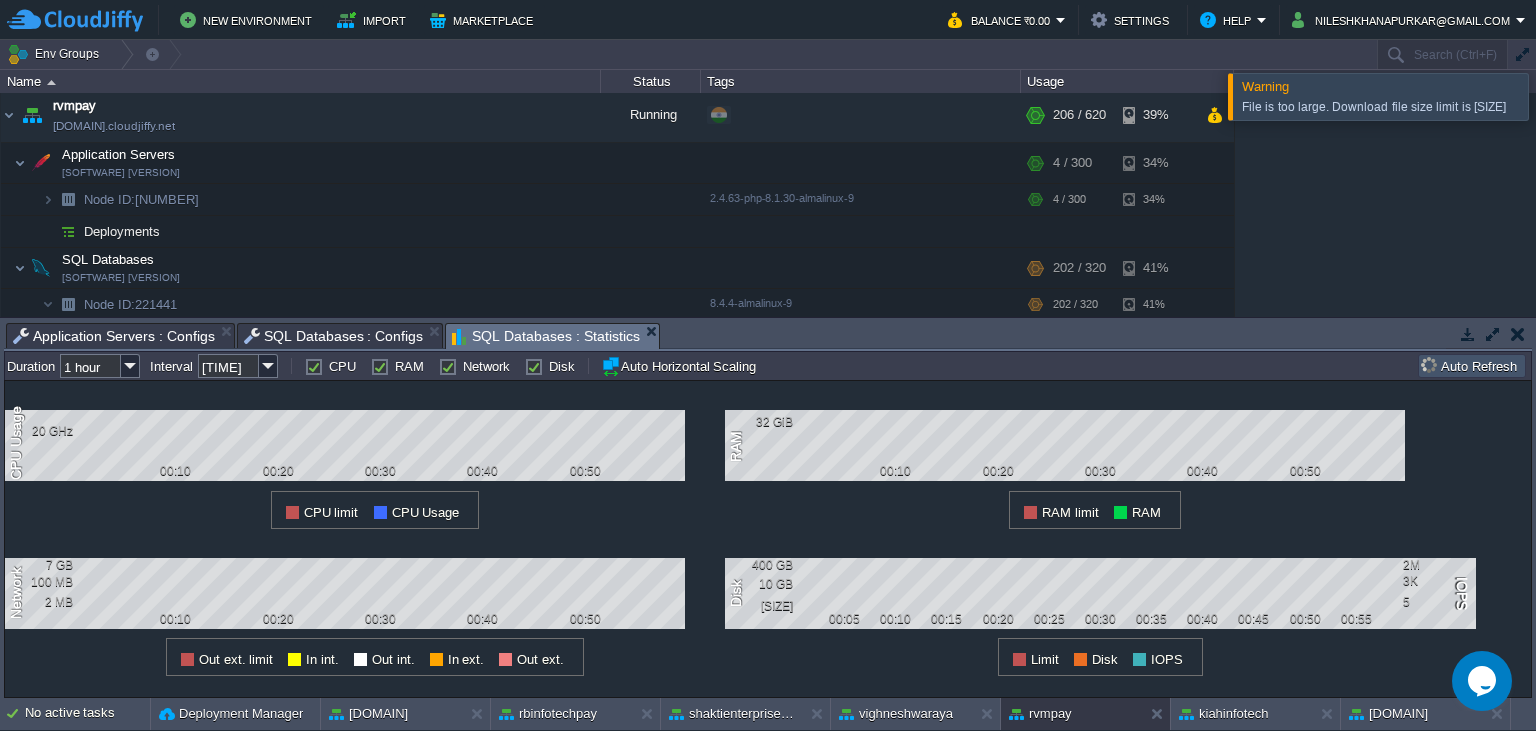 click on "Auto Refresh" at bounding box center [1472, 366] 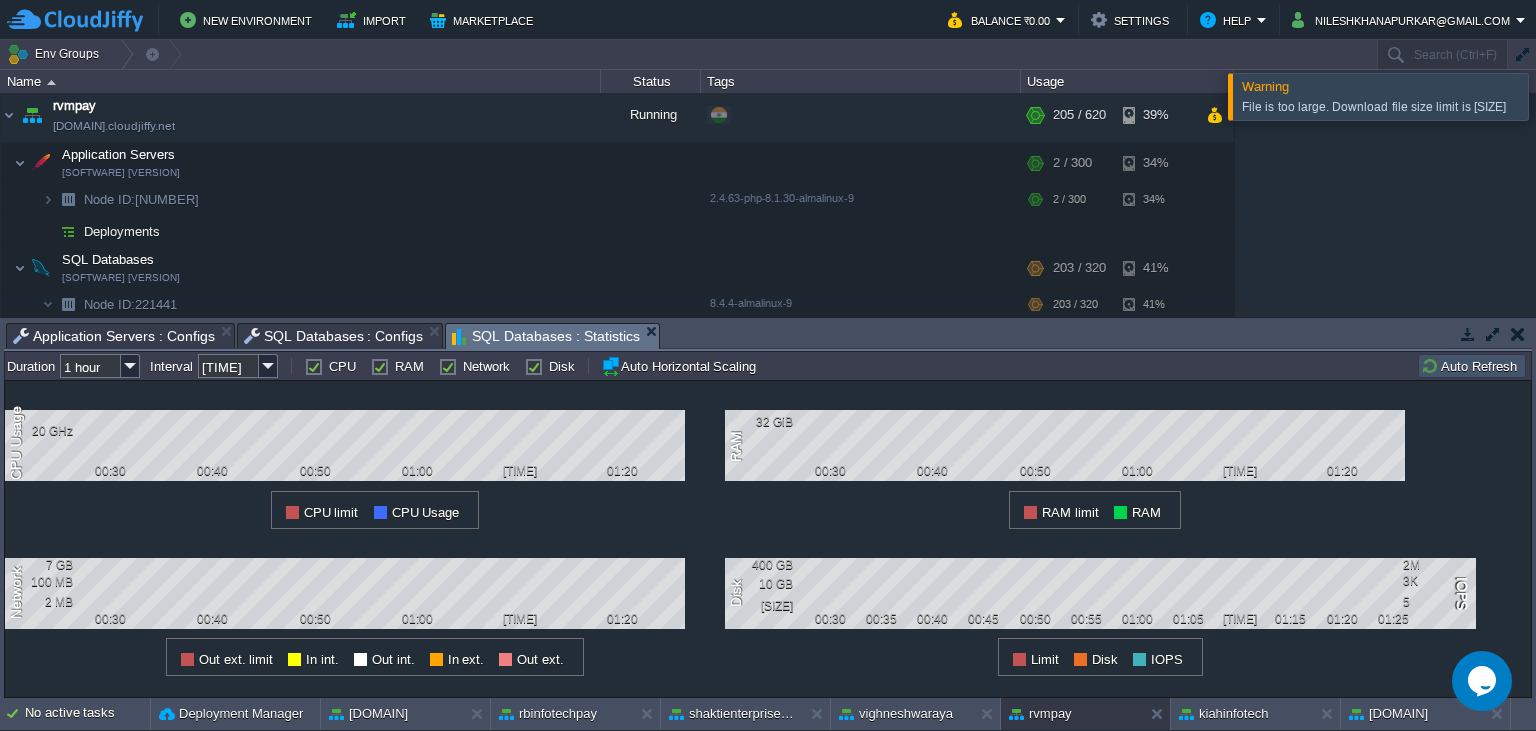 click on "Application Servers : Configs" at bounding box center [114, 336] 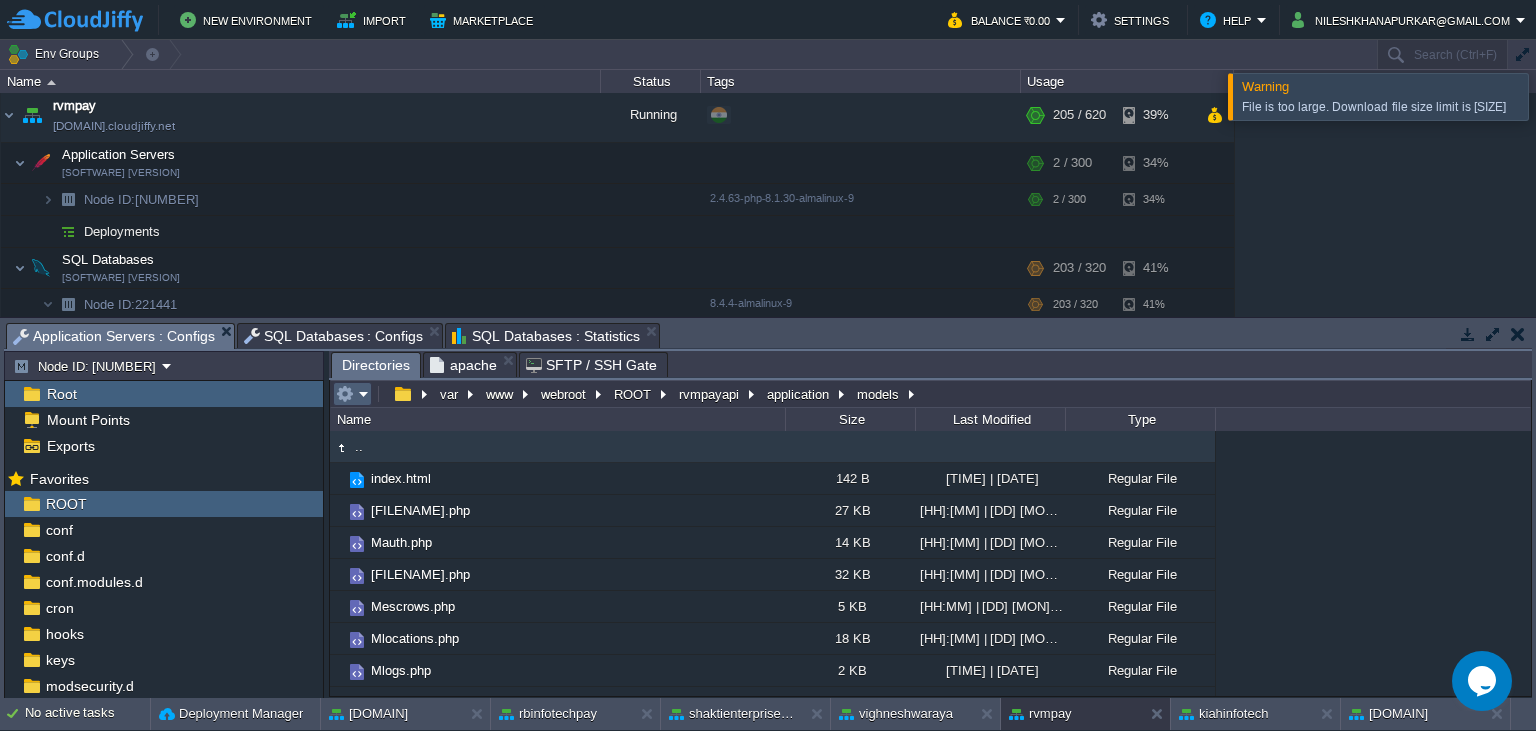 click at bounding box center [345, 394] 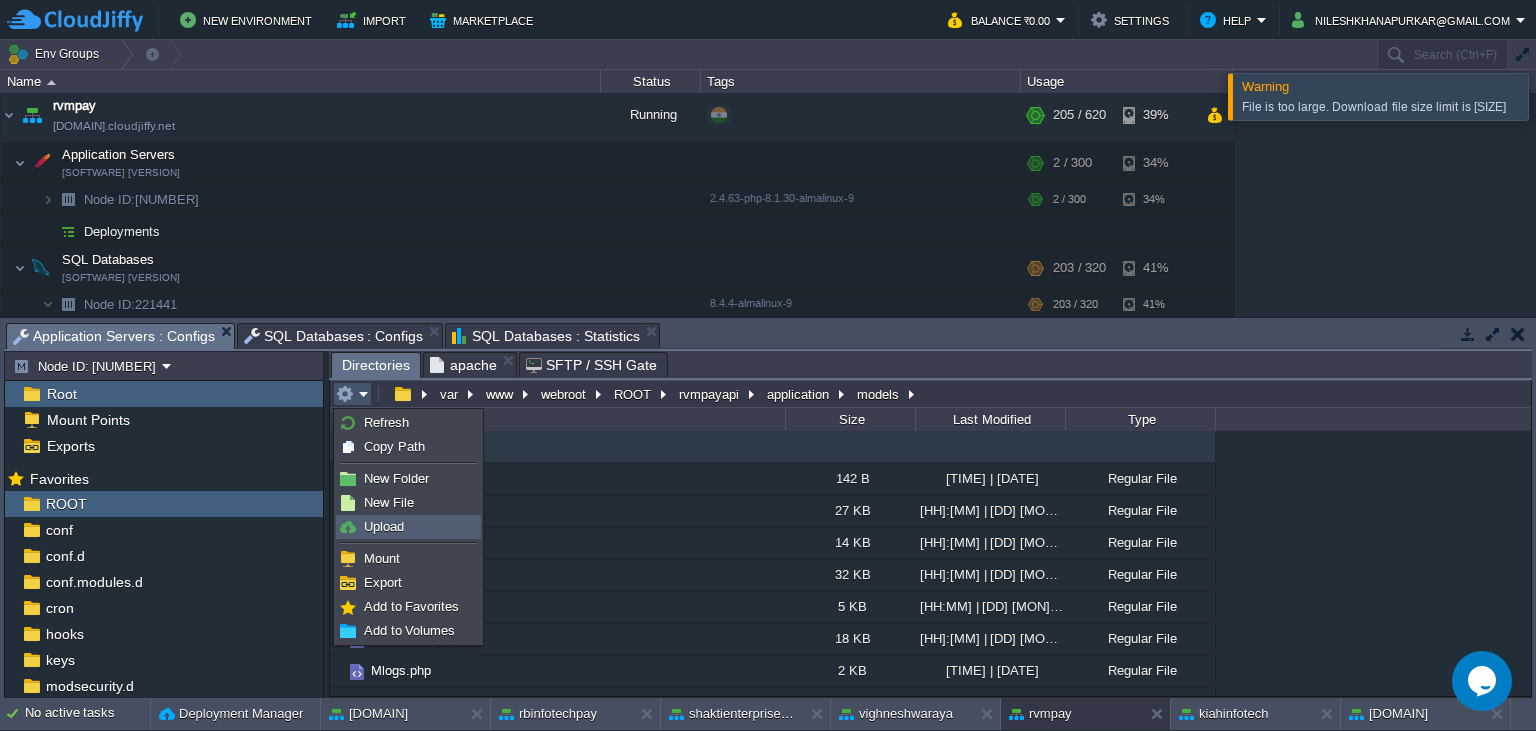 click on "Upload" at bounding box center (408, 527) 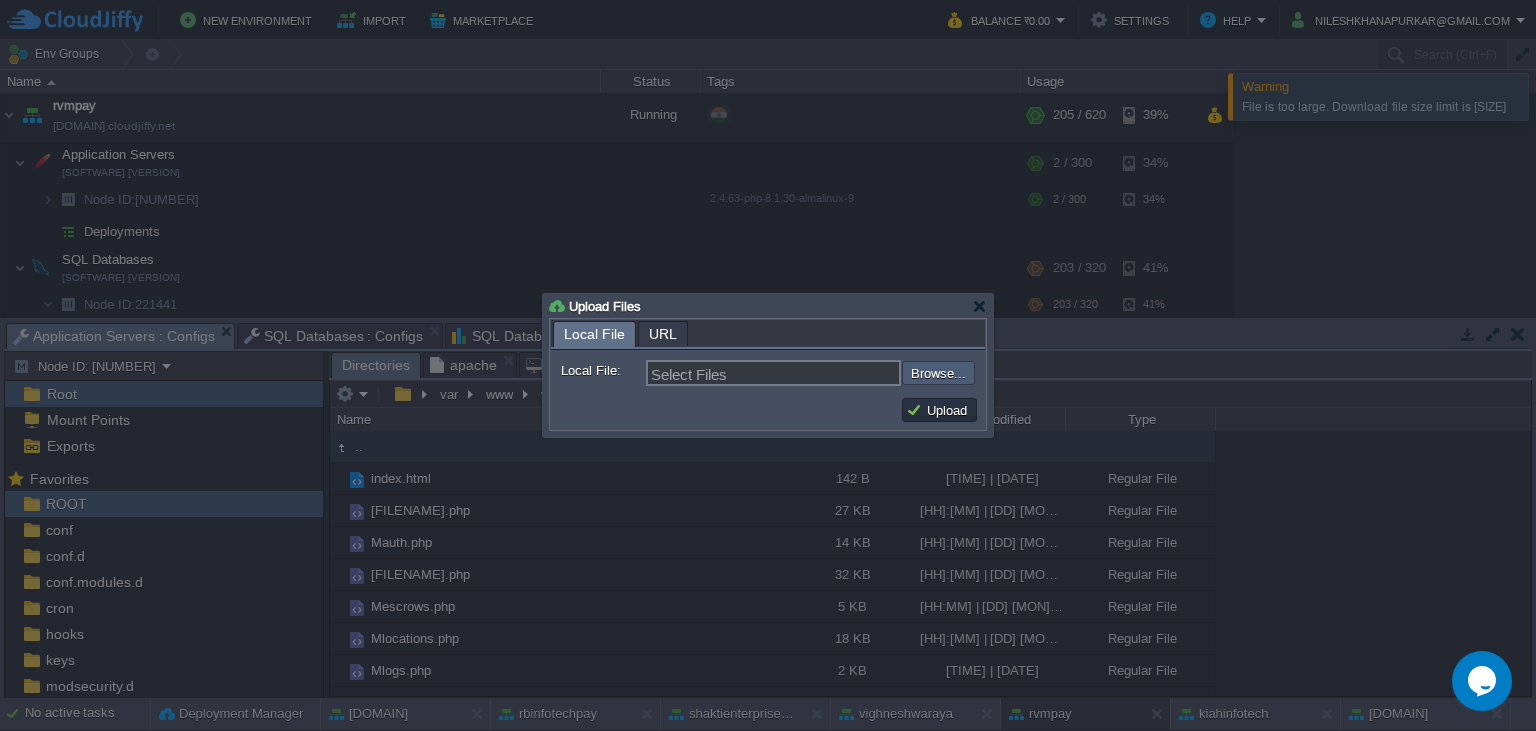 click at bounding box center [848, 373] 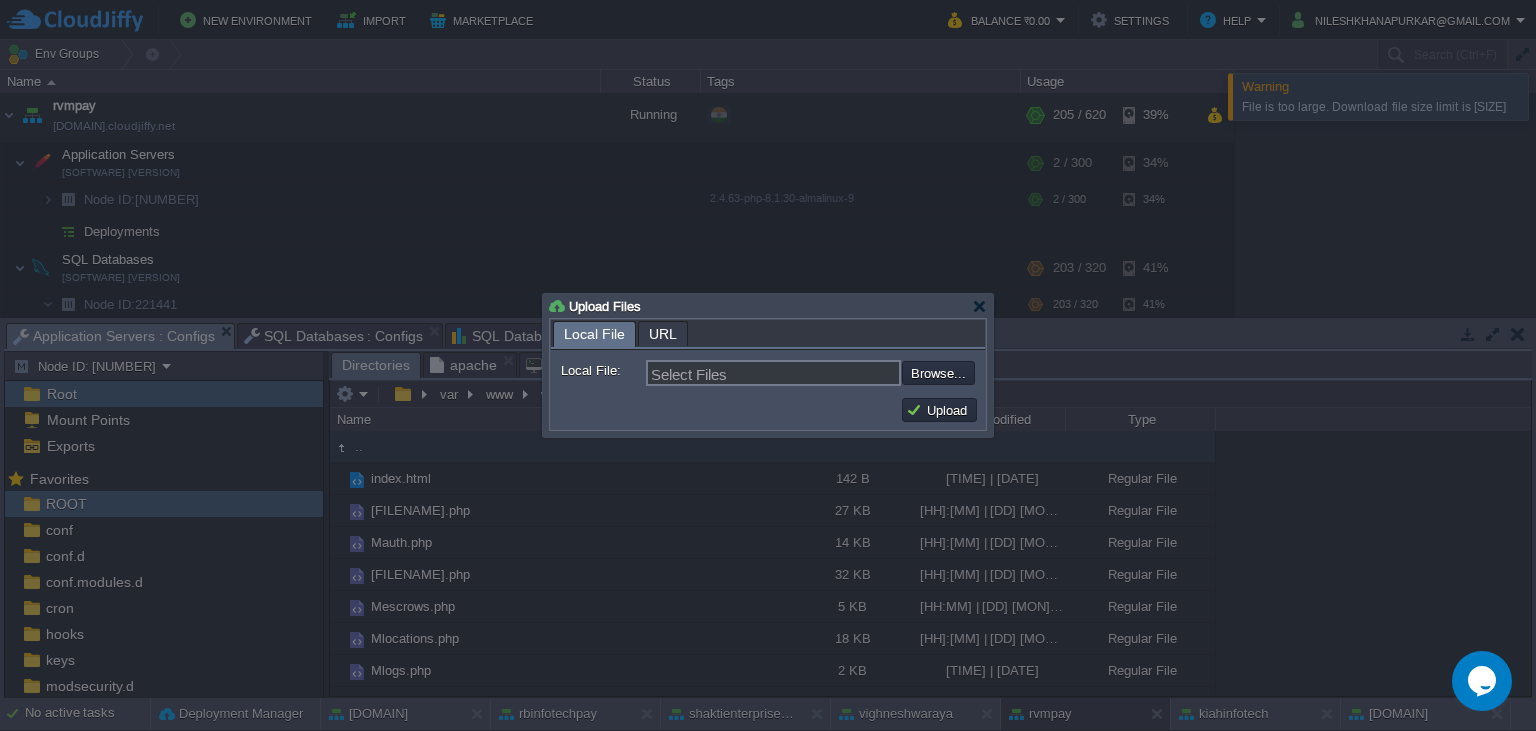 type on "C:\fakepath\Mpayins.php" 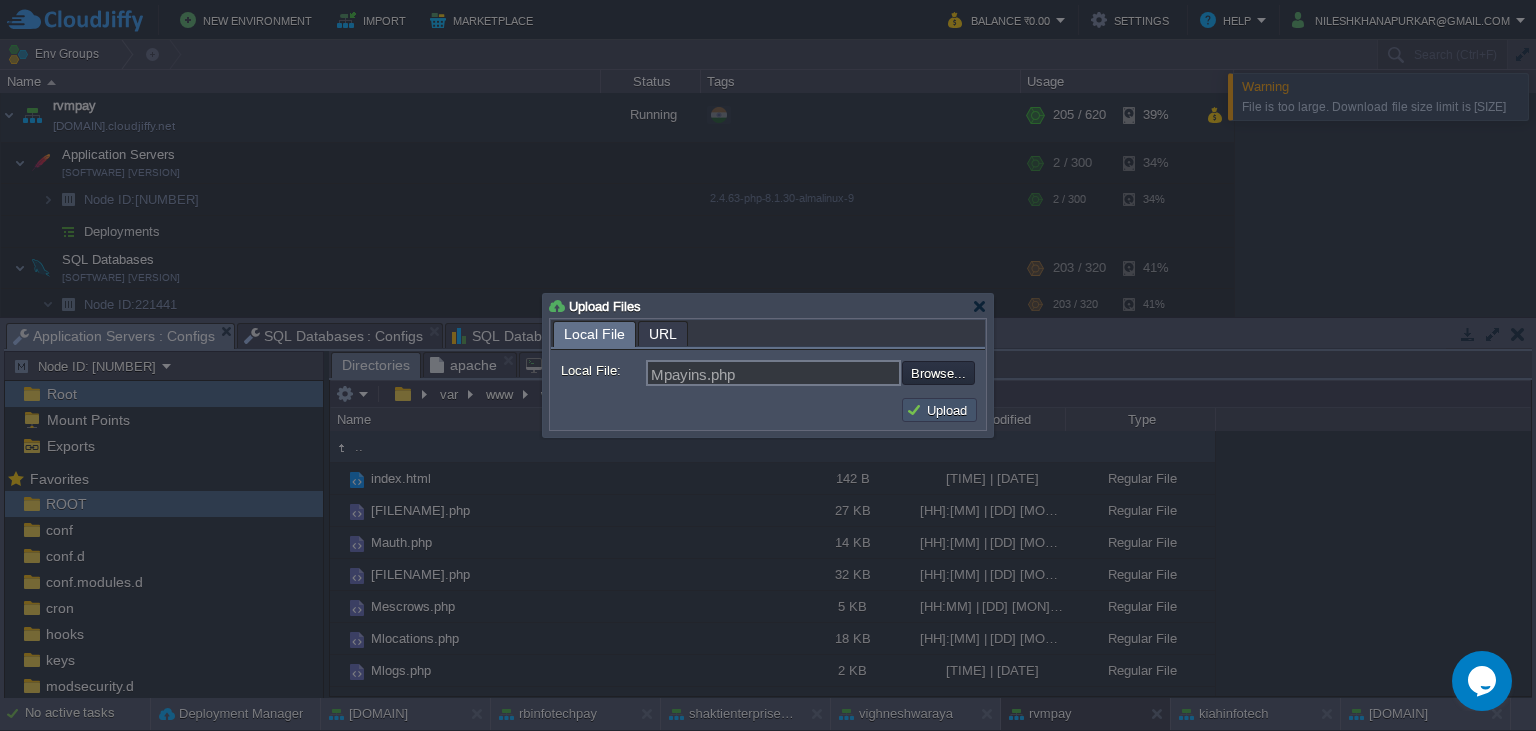 click on "Upload" at bounding box center [939, 410] 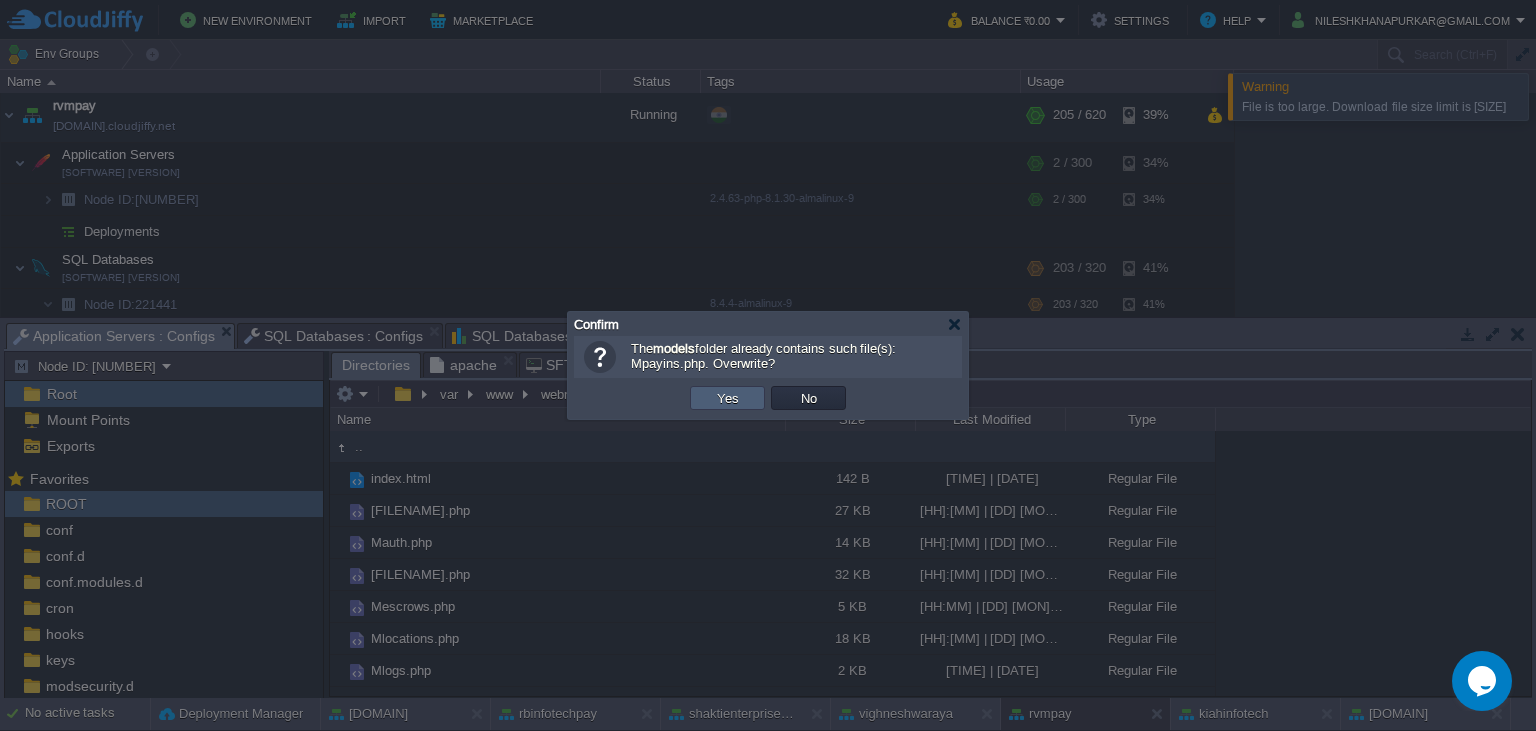 click on "Yes" at bounding box center [728, 398] 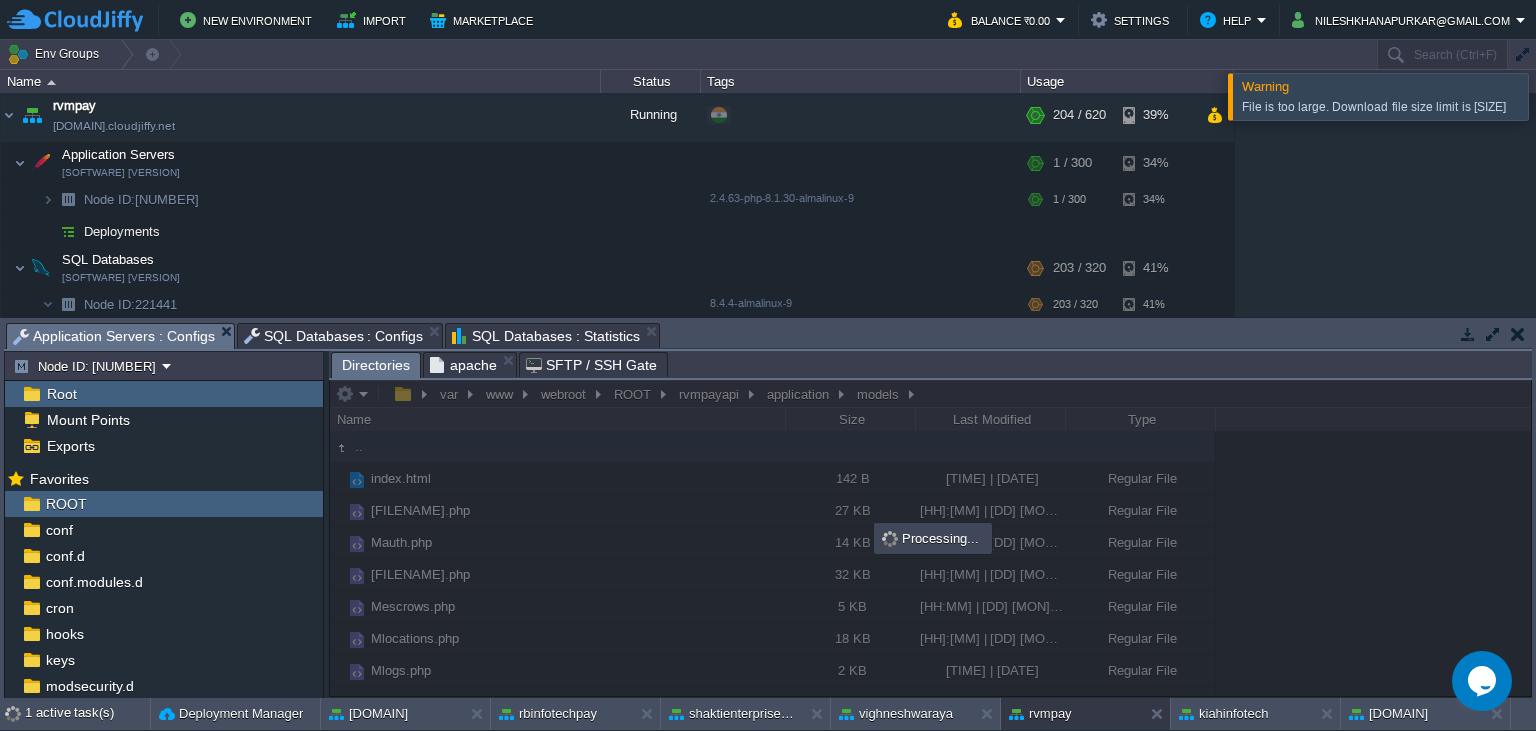 click on "SQL Databases : Statistics" at bounding box center (546, 336) 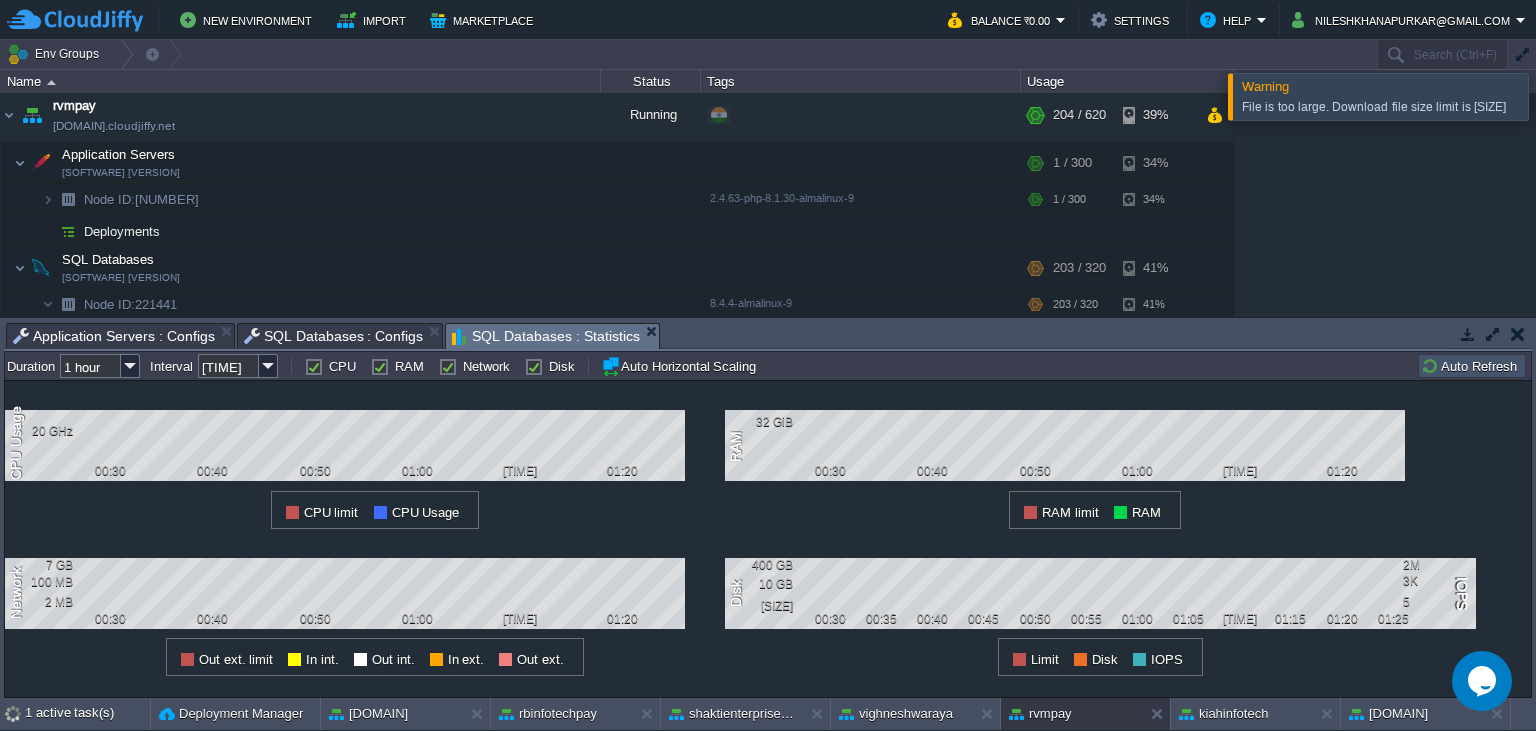 click on "Auto Refresh" at bounding box center [1472, 366] 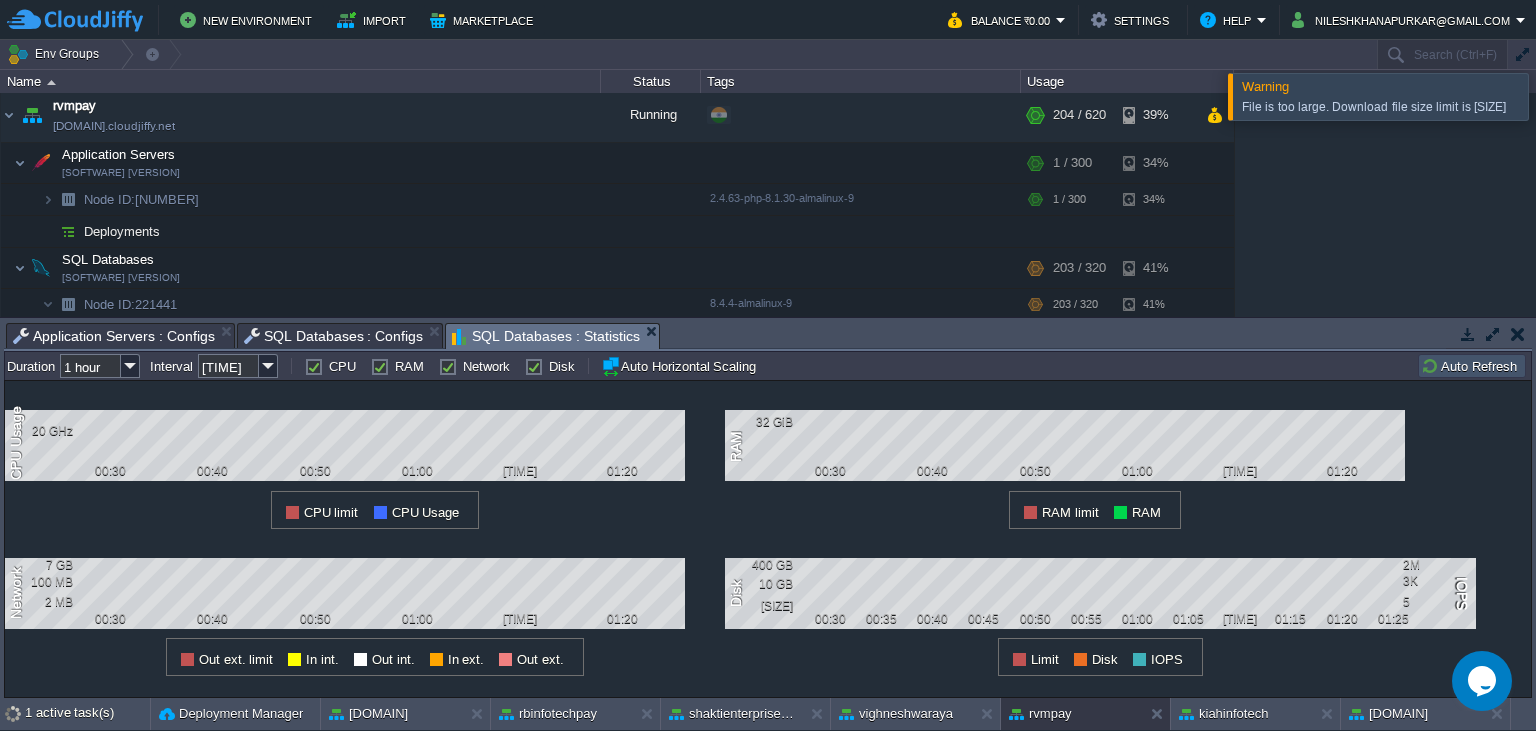 click on "Auto Refresh" at bounding box center (1472, 366) 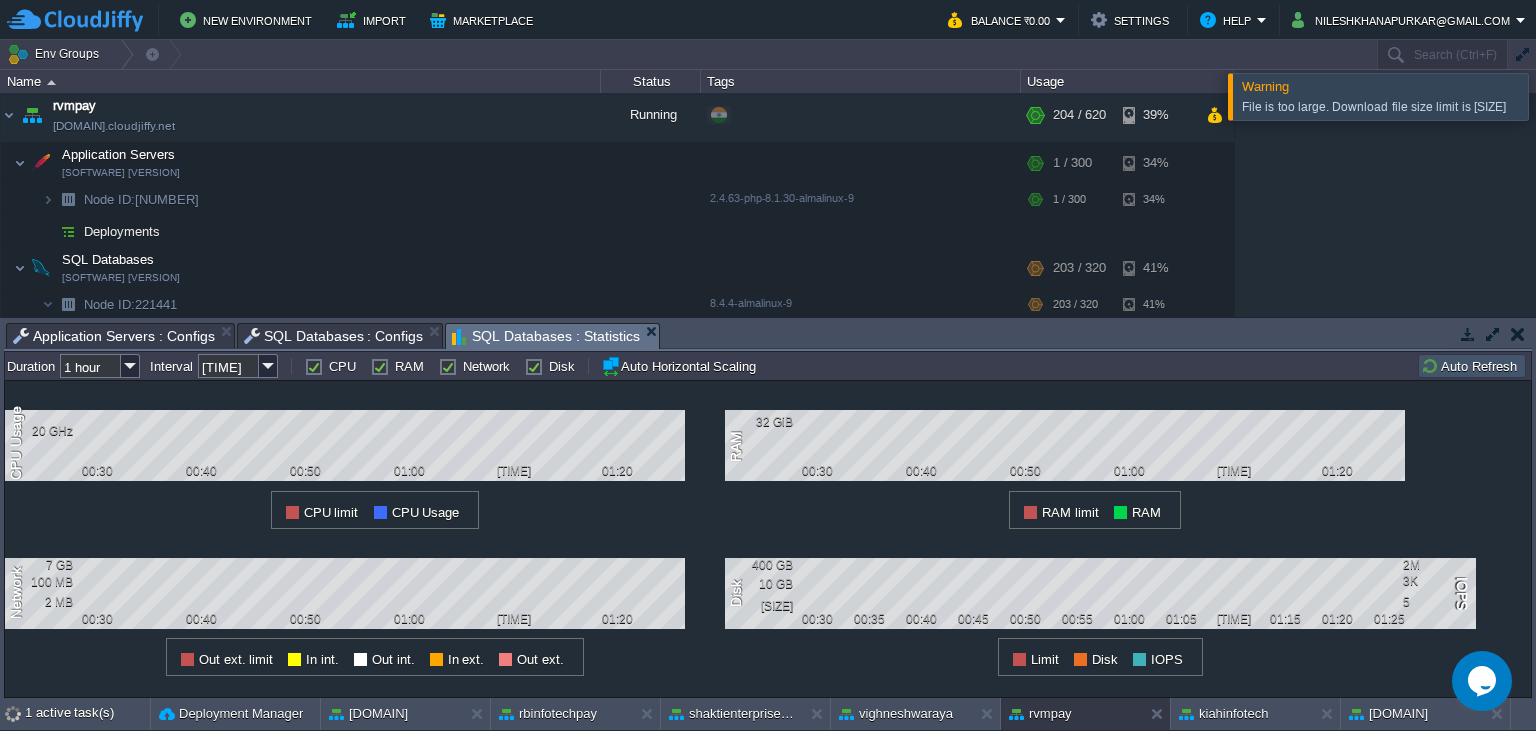 click on "Auto Refresh" at bounding box center (1472, 366) 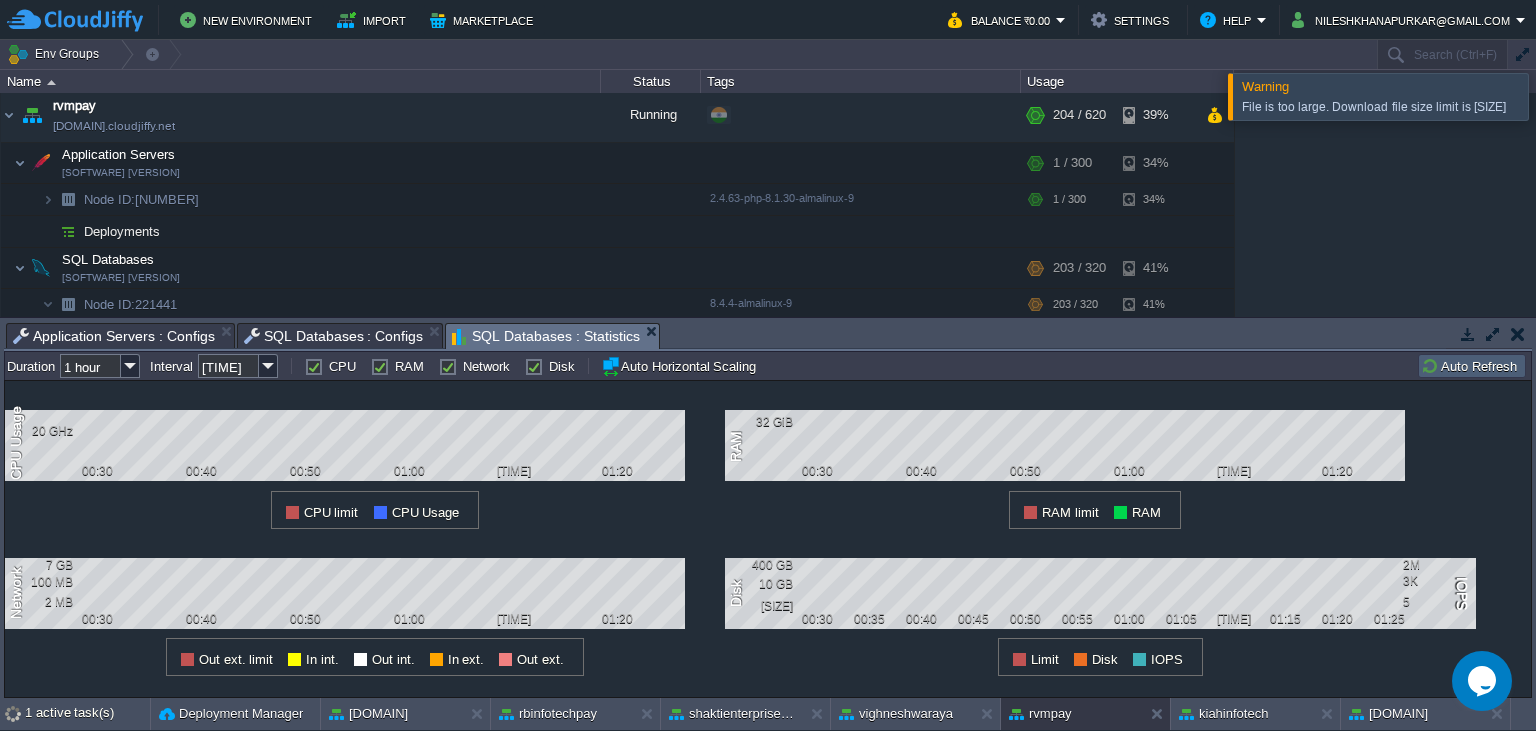 click on "Auto Refresh" at bounding box center [1472, 366] 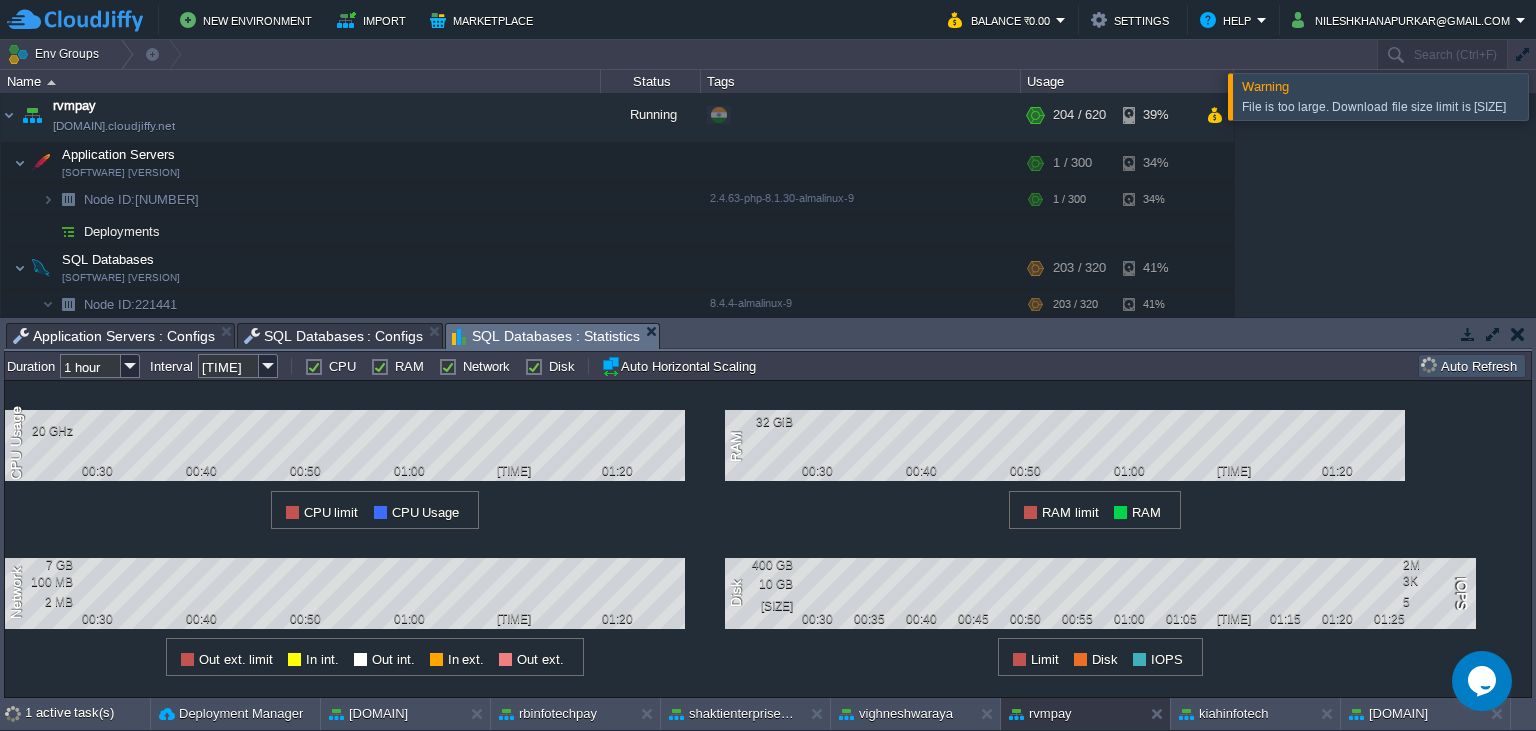 click on "Auto Refresh" at bounding box center (1472, 366) 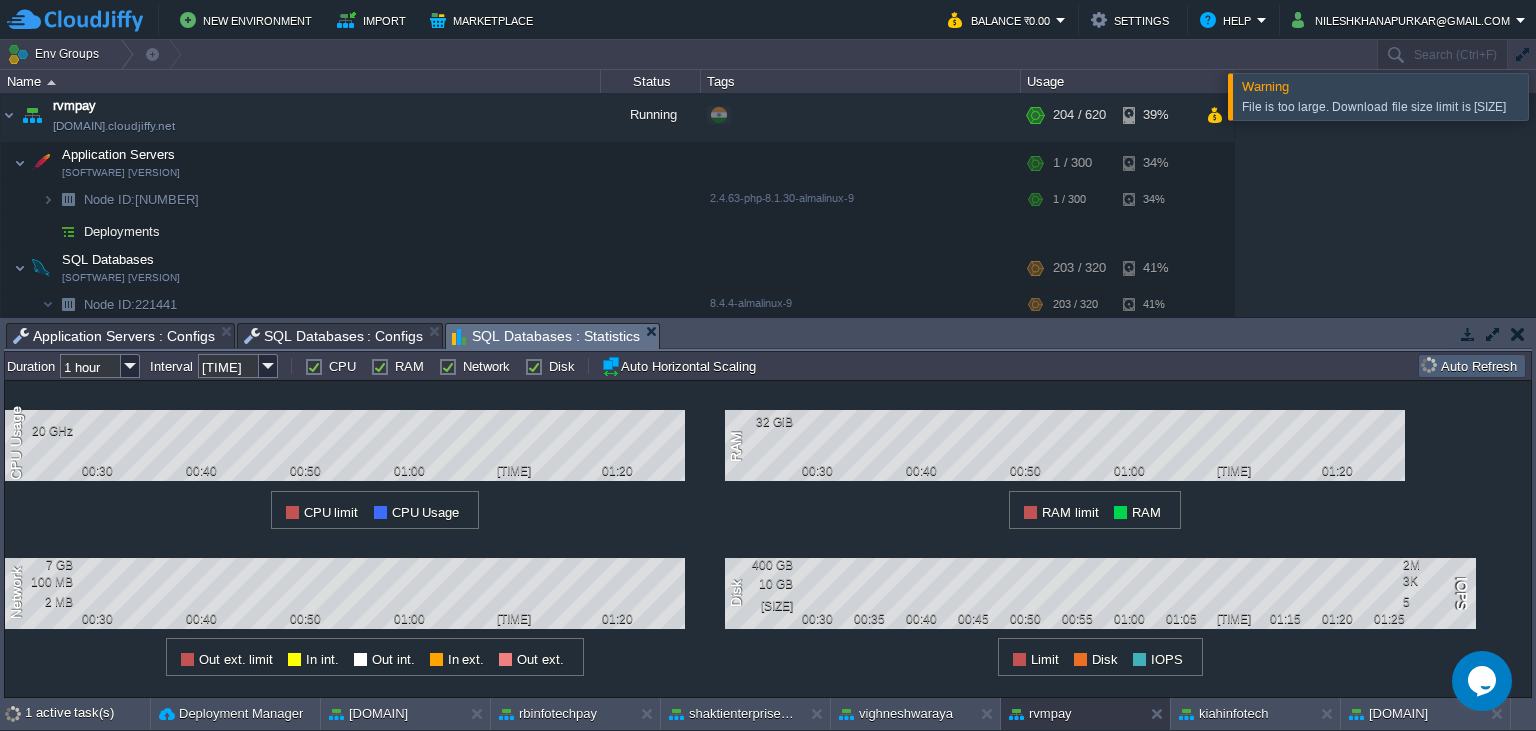 click on "Auto Refresh" at bounding box center [1472, 366] 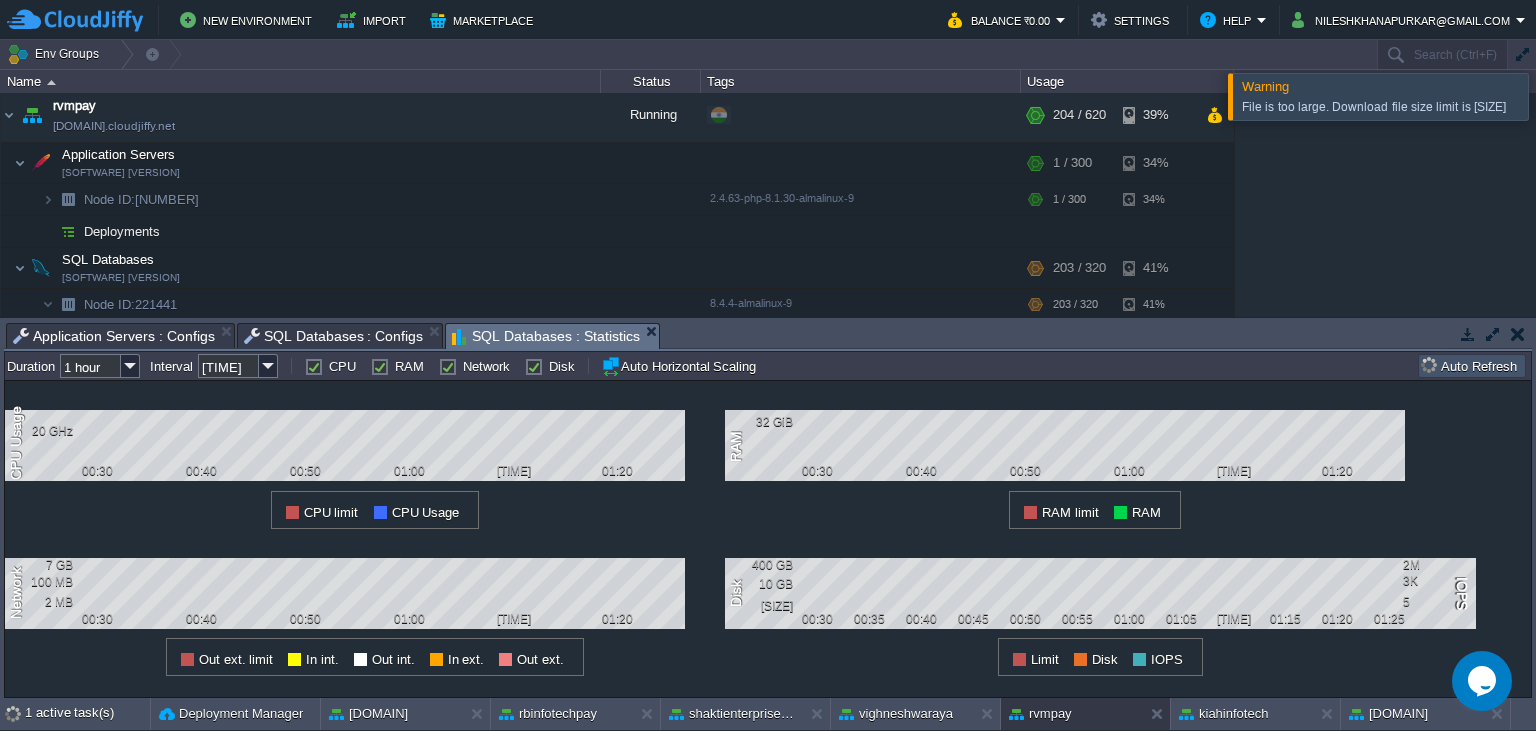 click on "Auto Refresh" at bounding box center [1472, 366] 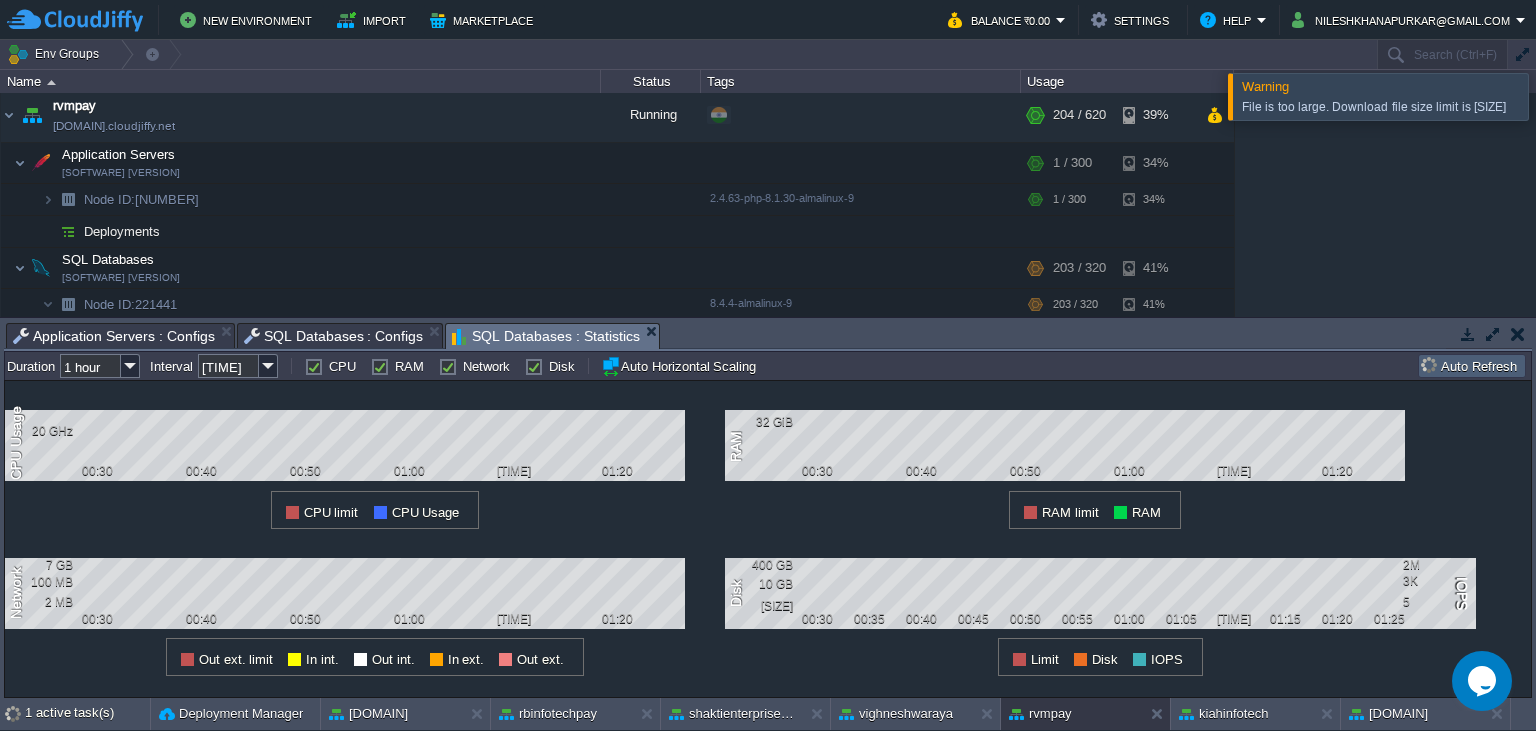 click on "Auto Refresh" at bounding box center [1472, 366] 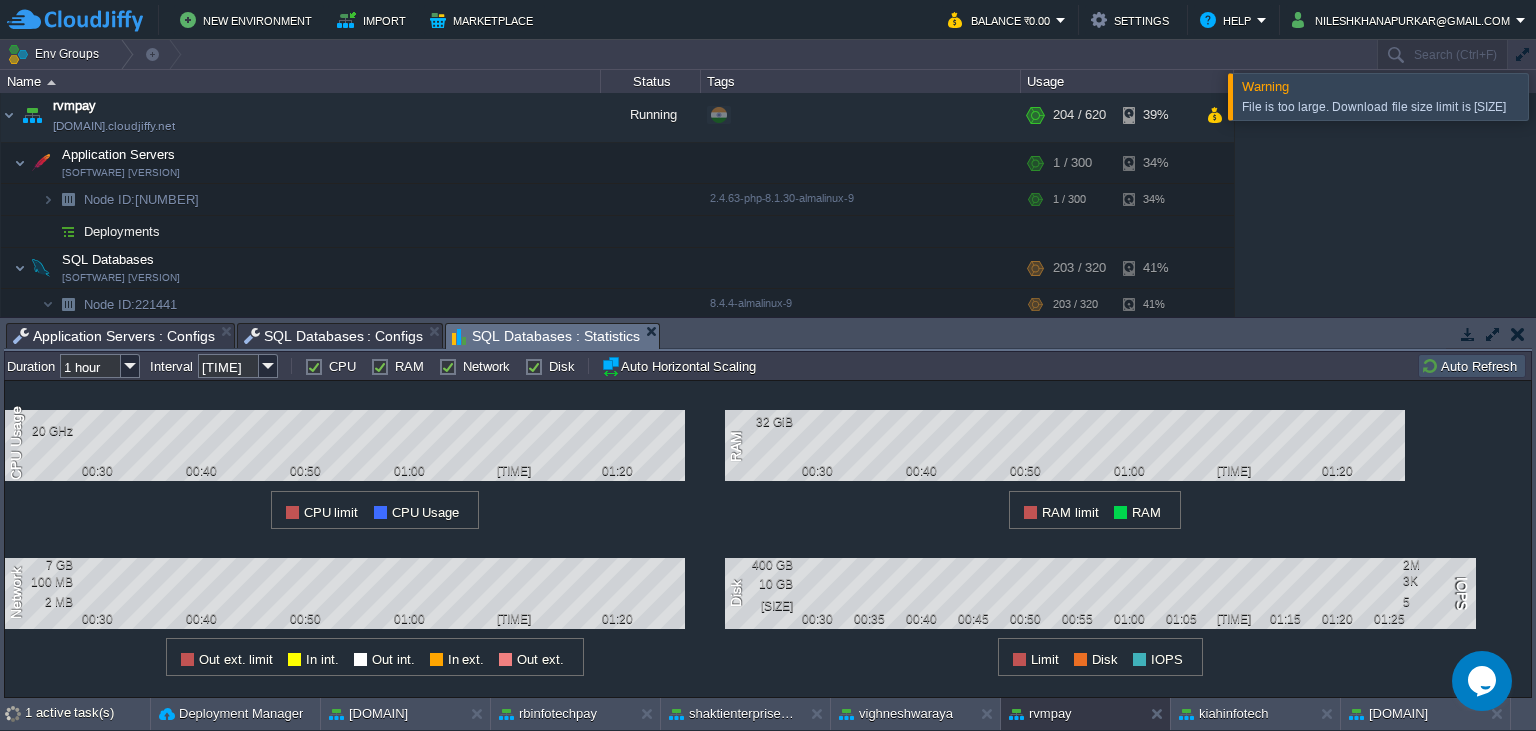 click on "SQL Databases : Configs" at bounding box center (334, 336) 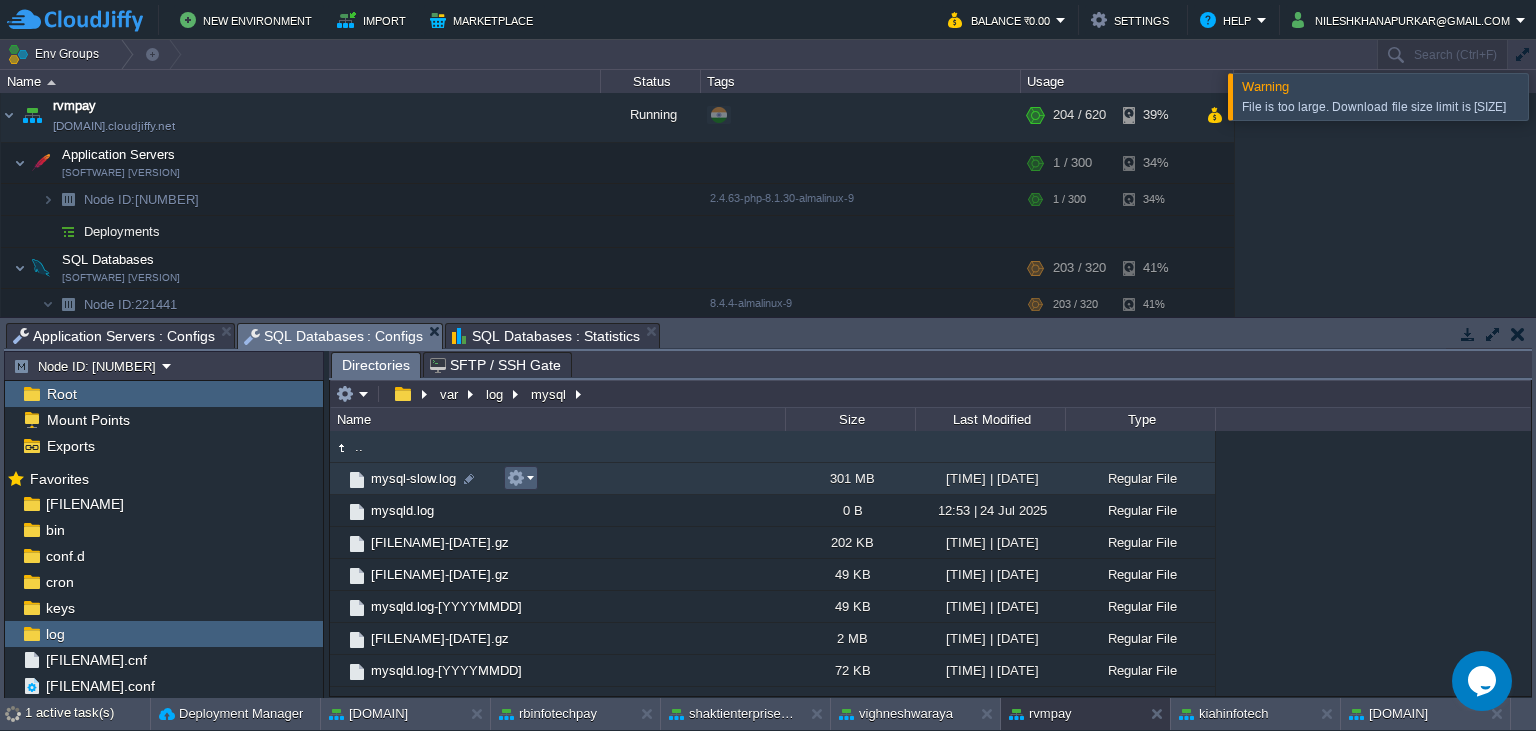 click at bounding box center (520, 478) 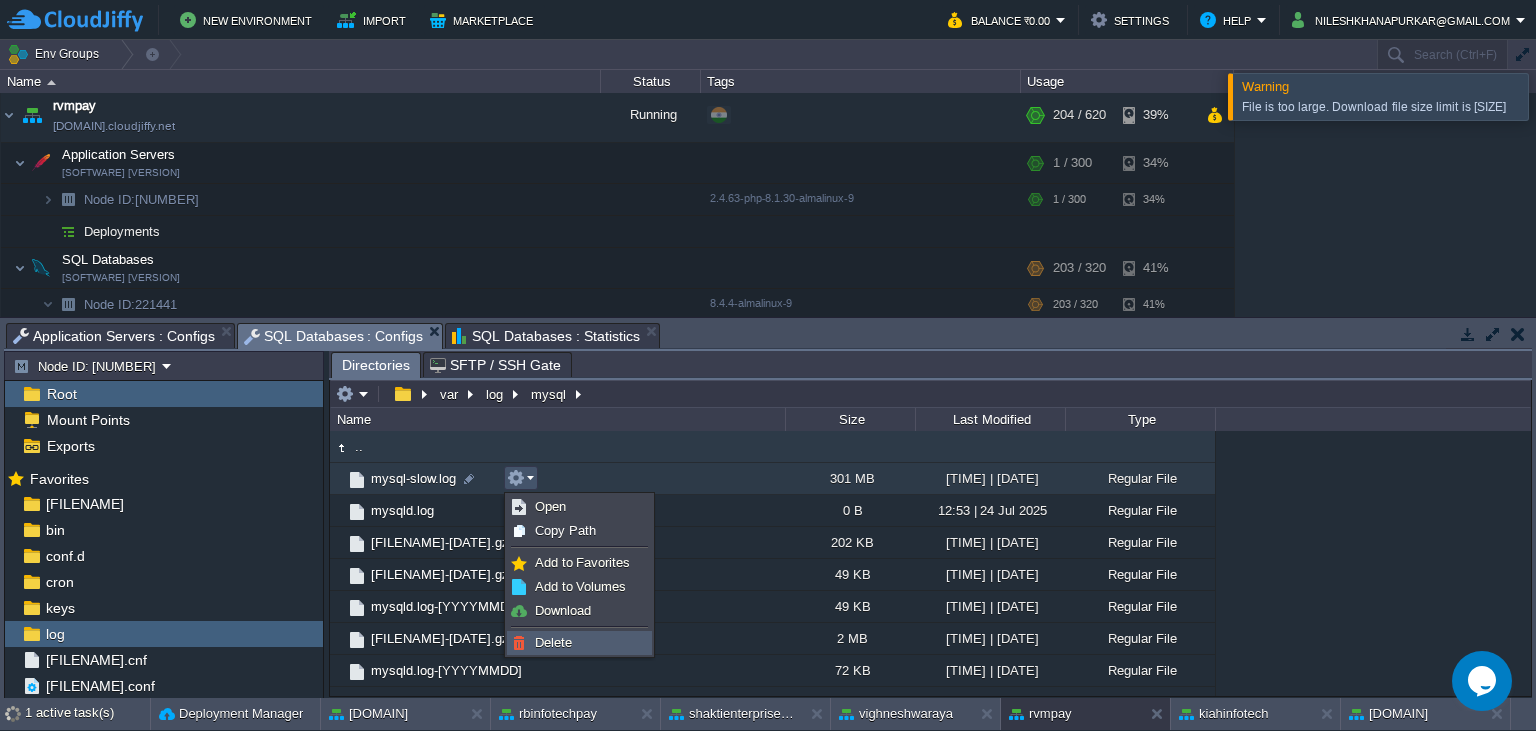 click on "Delete" at bounding box center [579, 643] 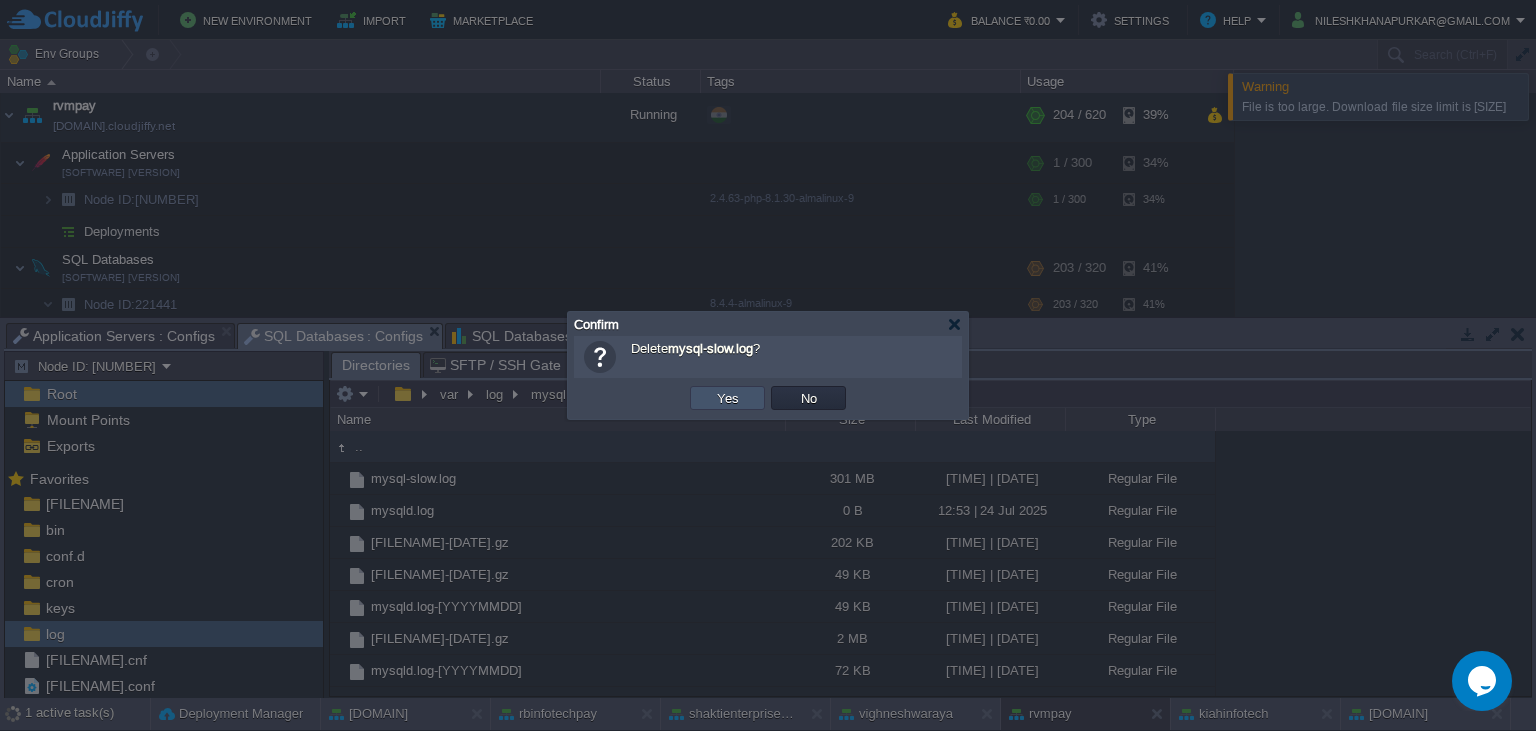 click on "Yes" at bounding box center [728, 398] 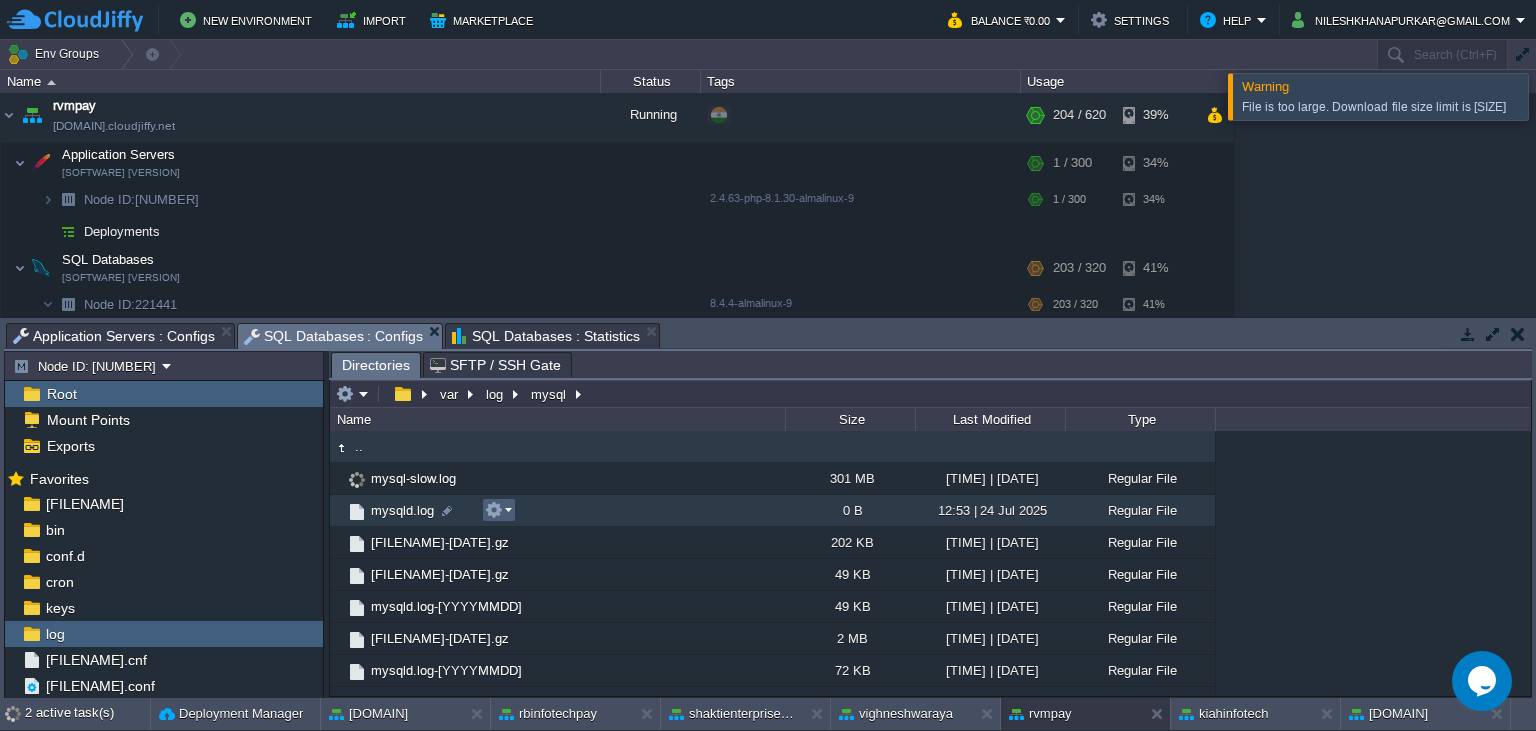 click at bounding box center (494, 510) 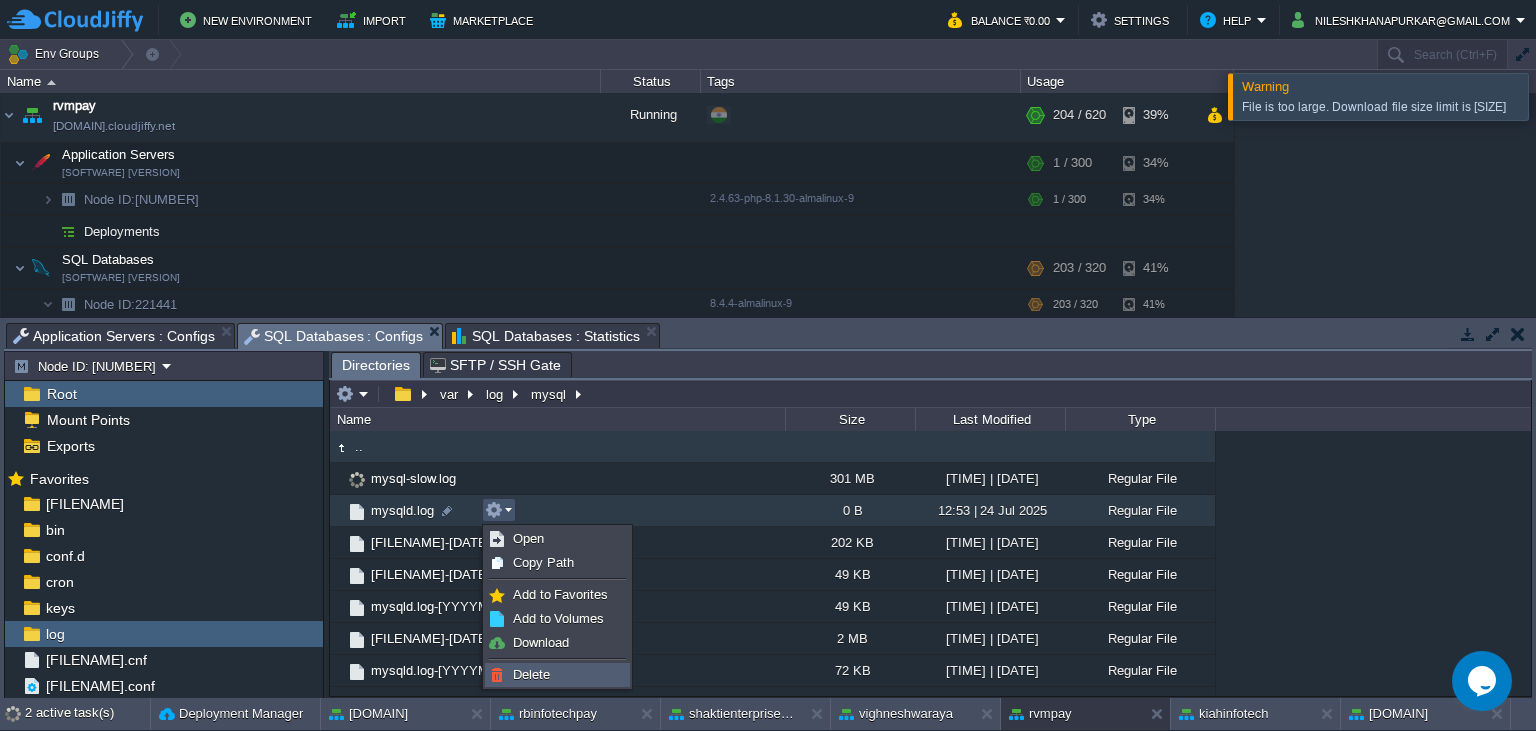 click on "Delete" at bounding box center [531, 674] 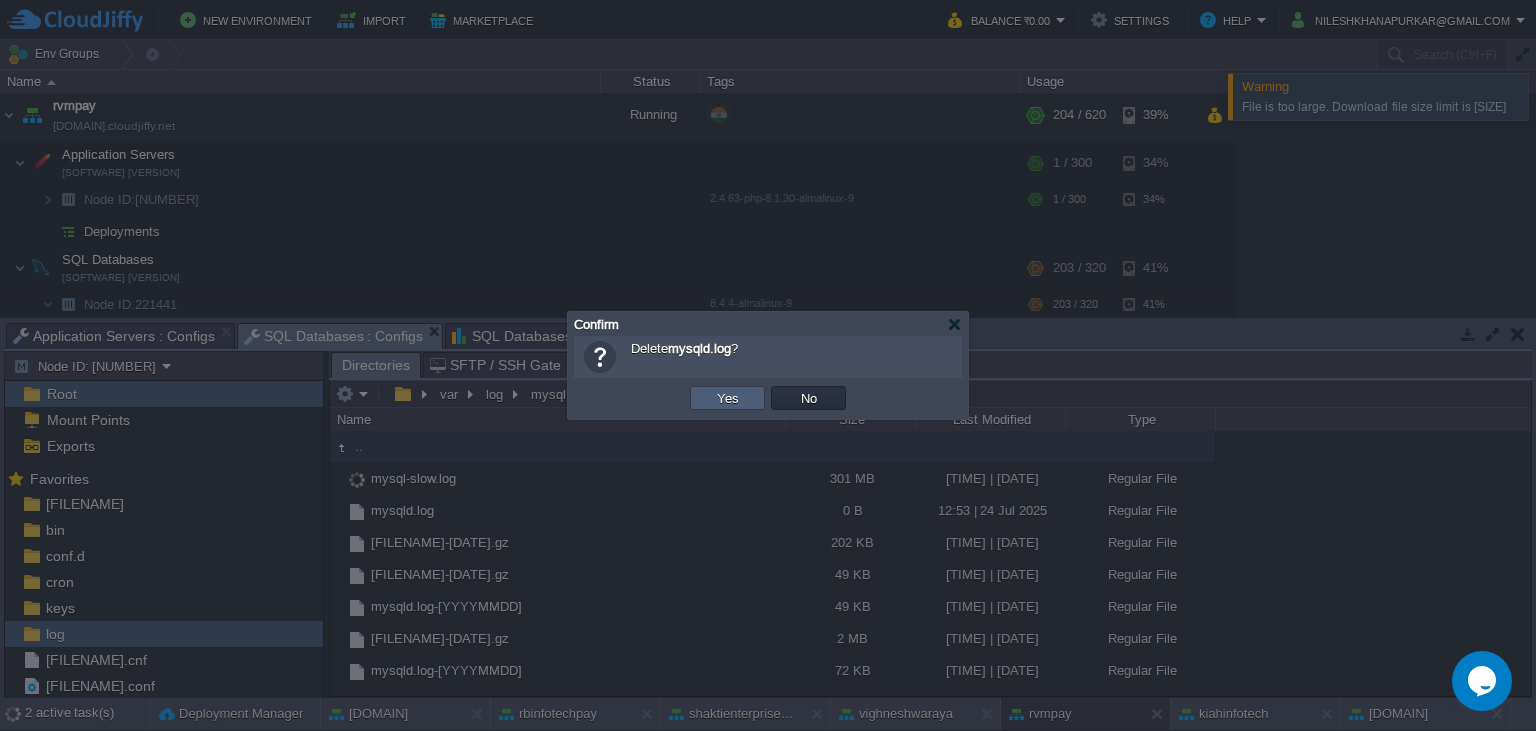 click on "Yes" at bounding box center [728, 398] 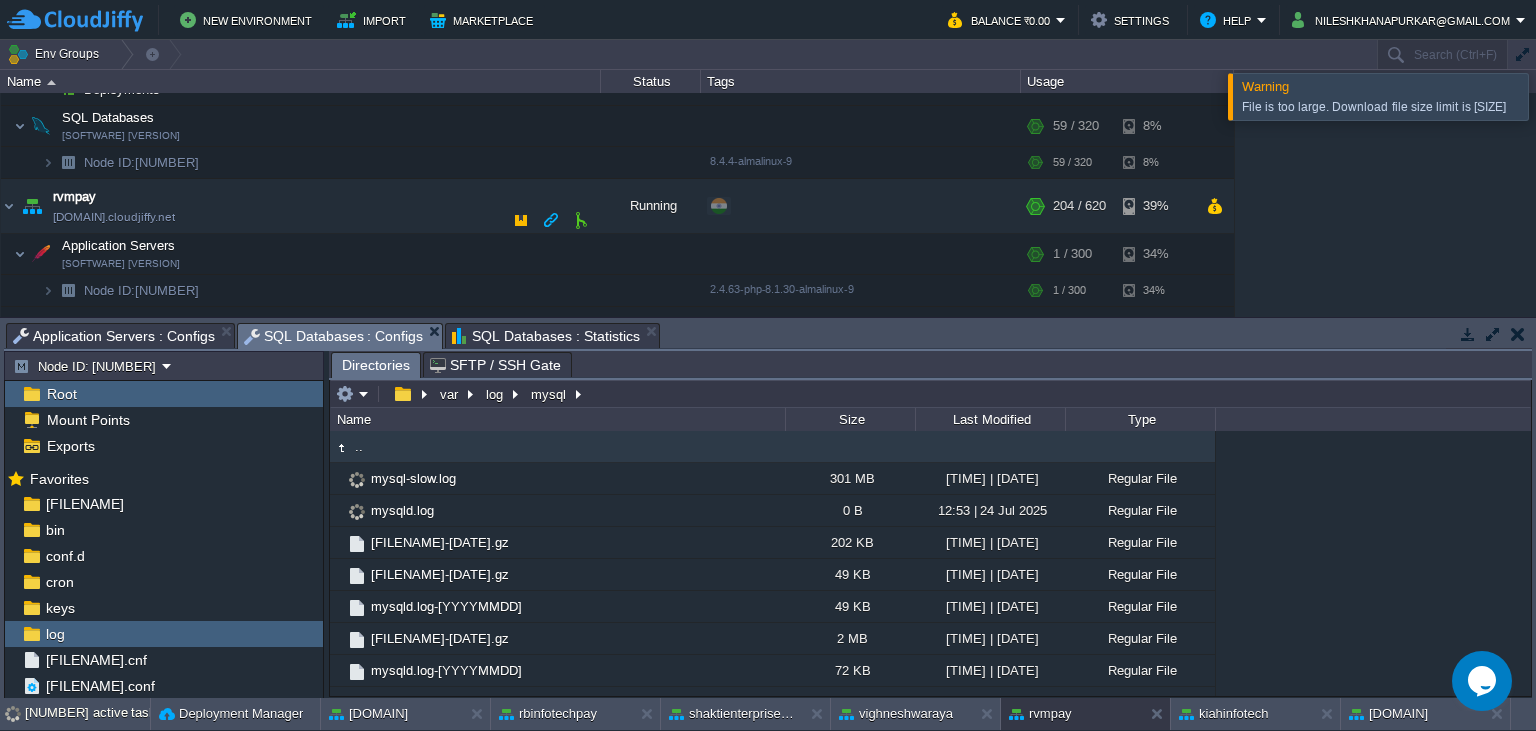 scroll, scrollTop: 1185, scrollLeft: 0, axis: vertical 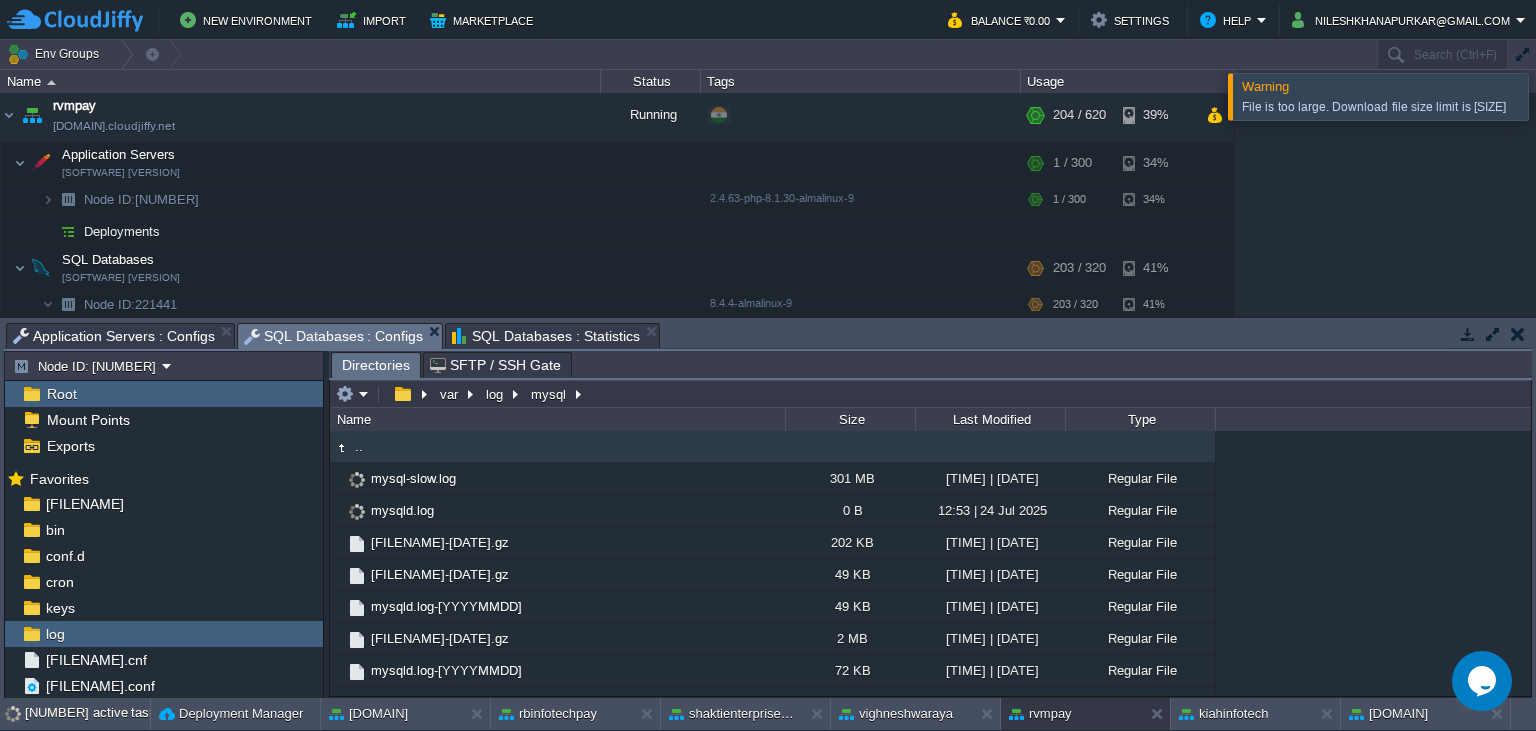click at bounding box center (1560, 96) 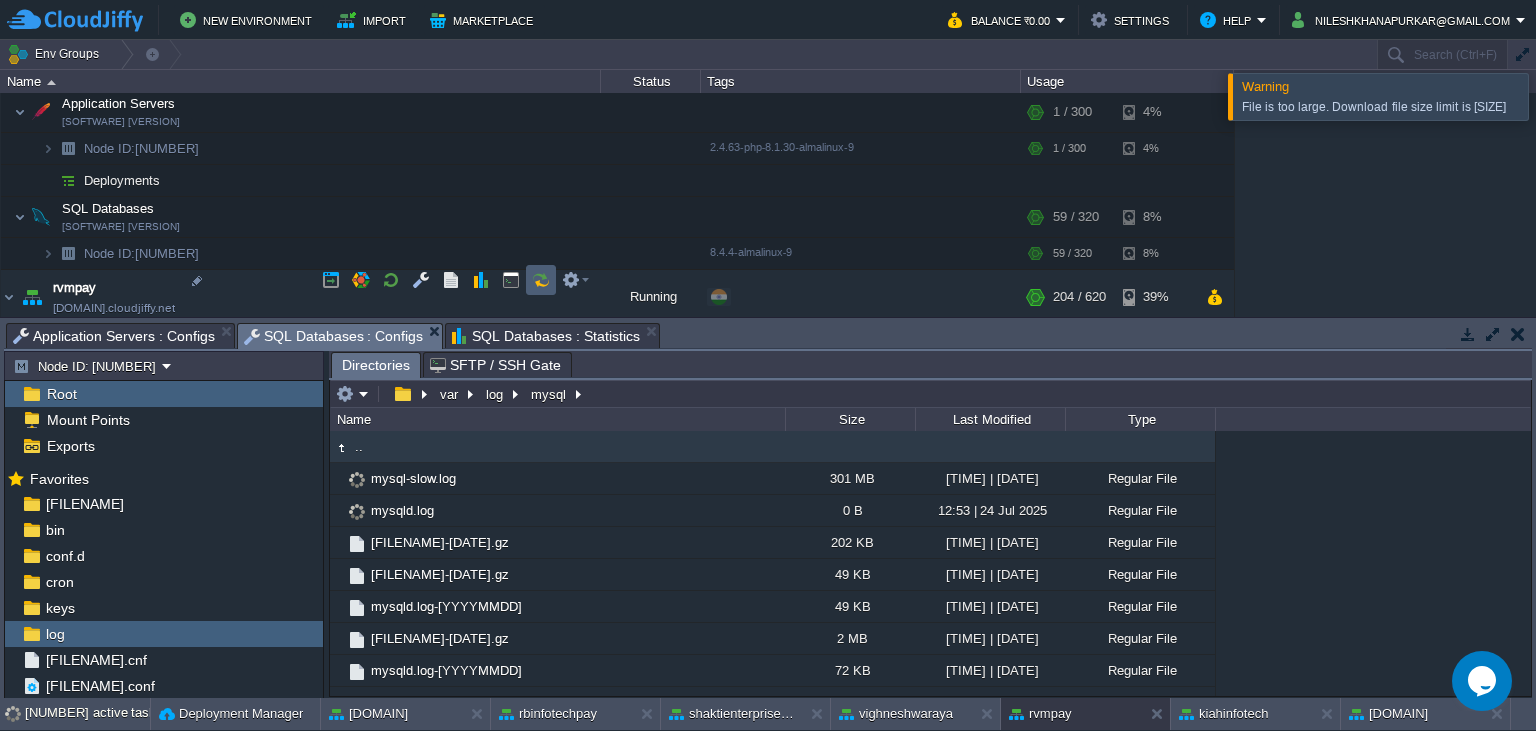 scroll, scrollTop: 1094, scrollLeft: 0, axis: vertical 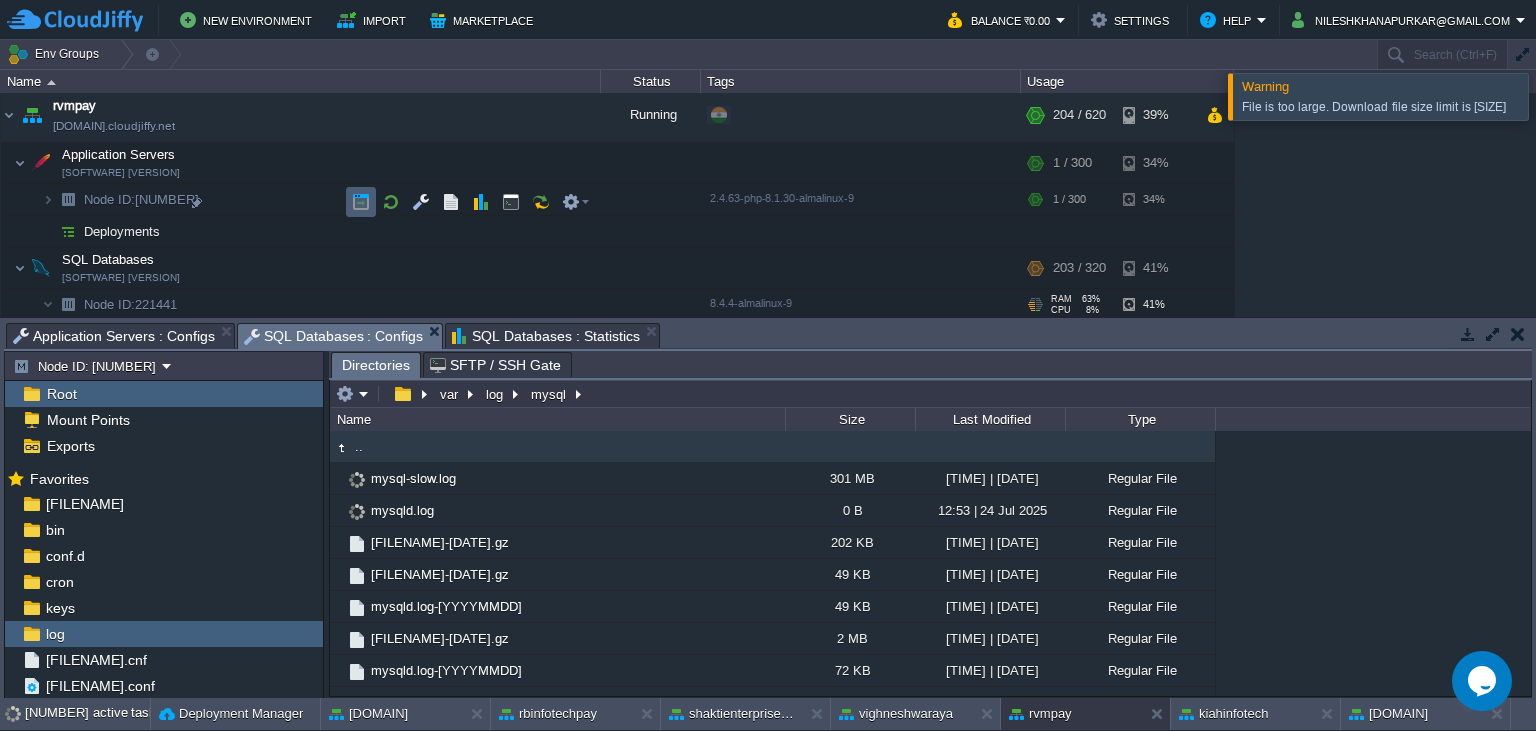click at bounding box center [361, 202] 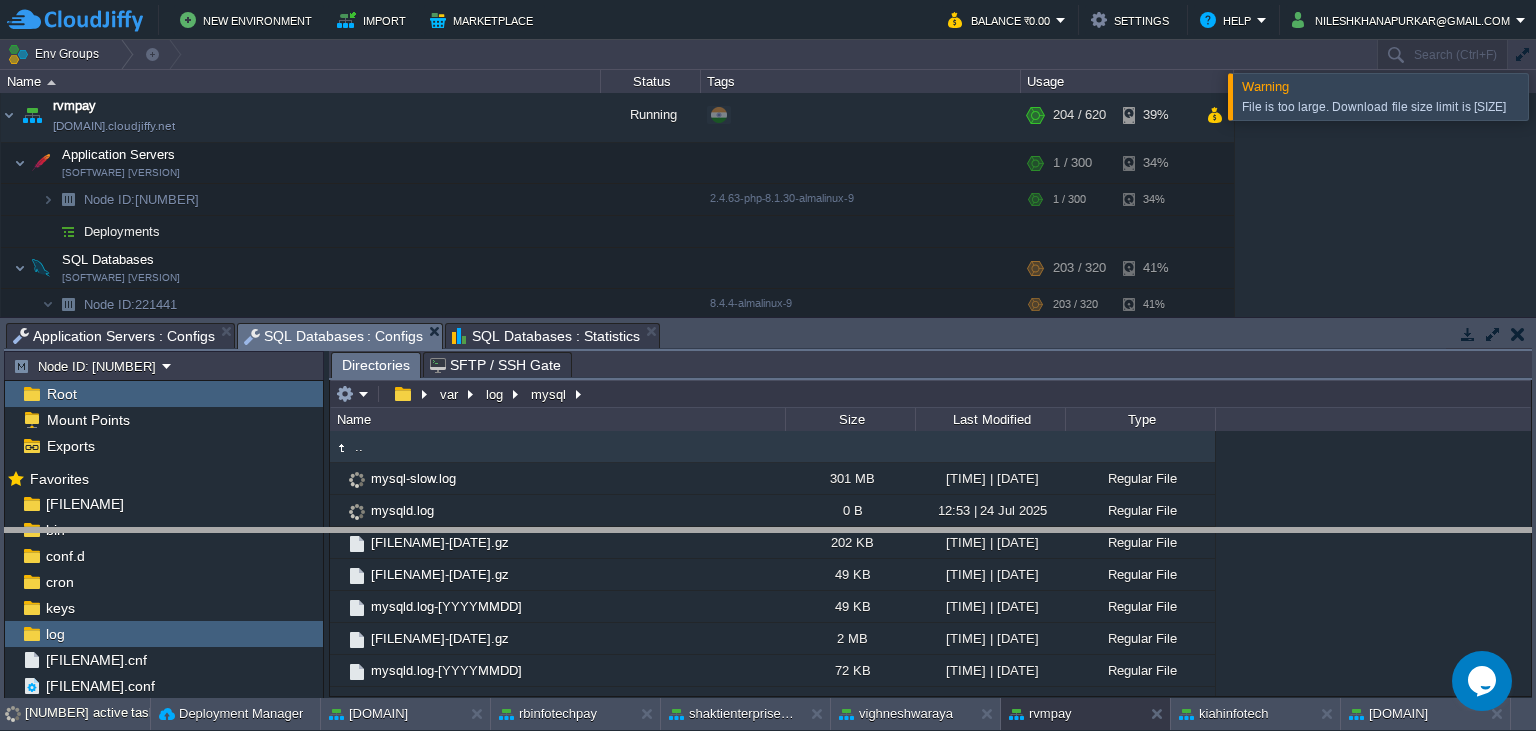 drag, startPoint x: 739, startPoint y: 334, endPoint x: 764, endPoint y: 558, distance: 225.39078 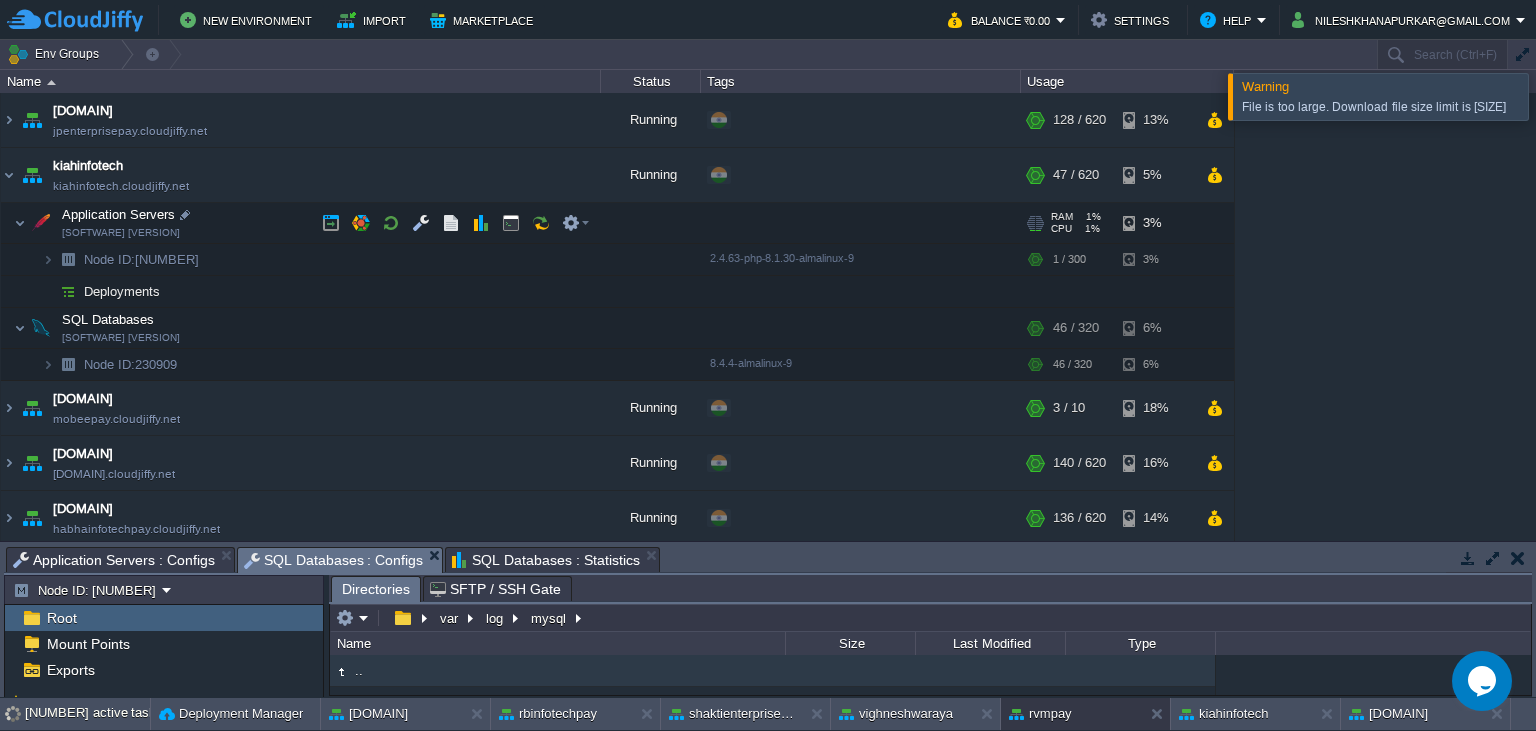 scroll, scrollTop: 0, scrollLeft: 0, axis: both 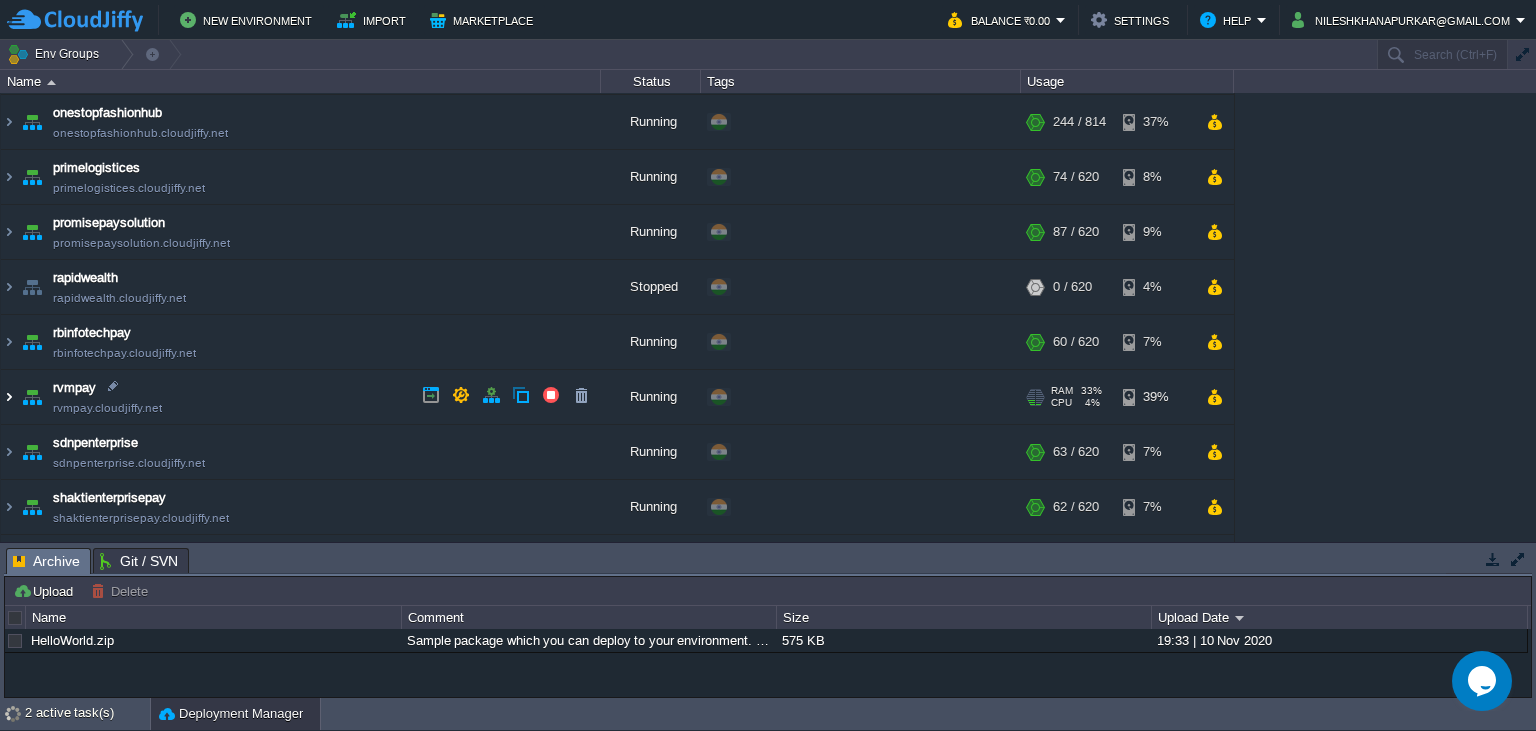 click at bounding box center (9, 397) 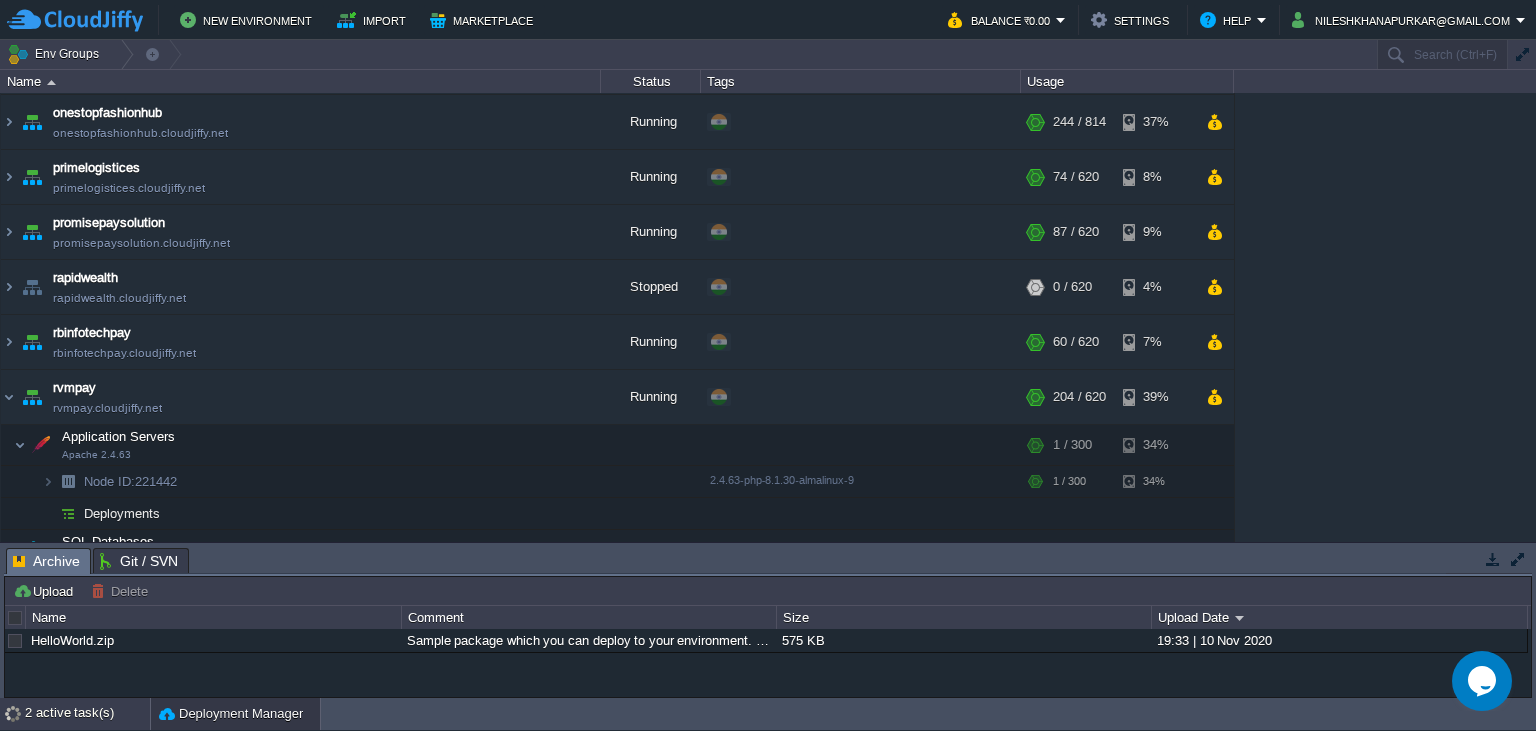 click on "2 active task(s)" at bounding box center [87, 714] 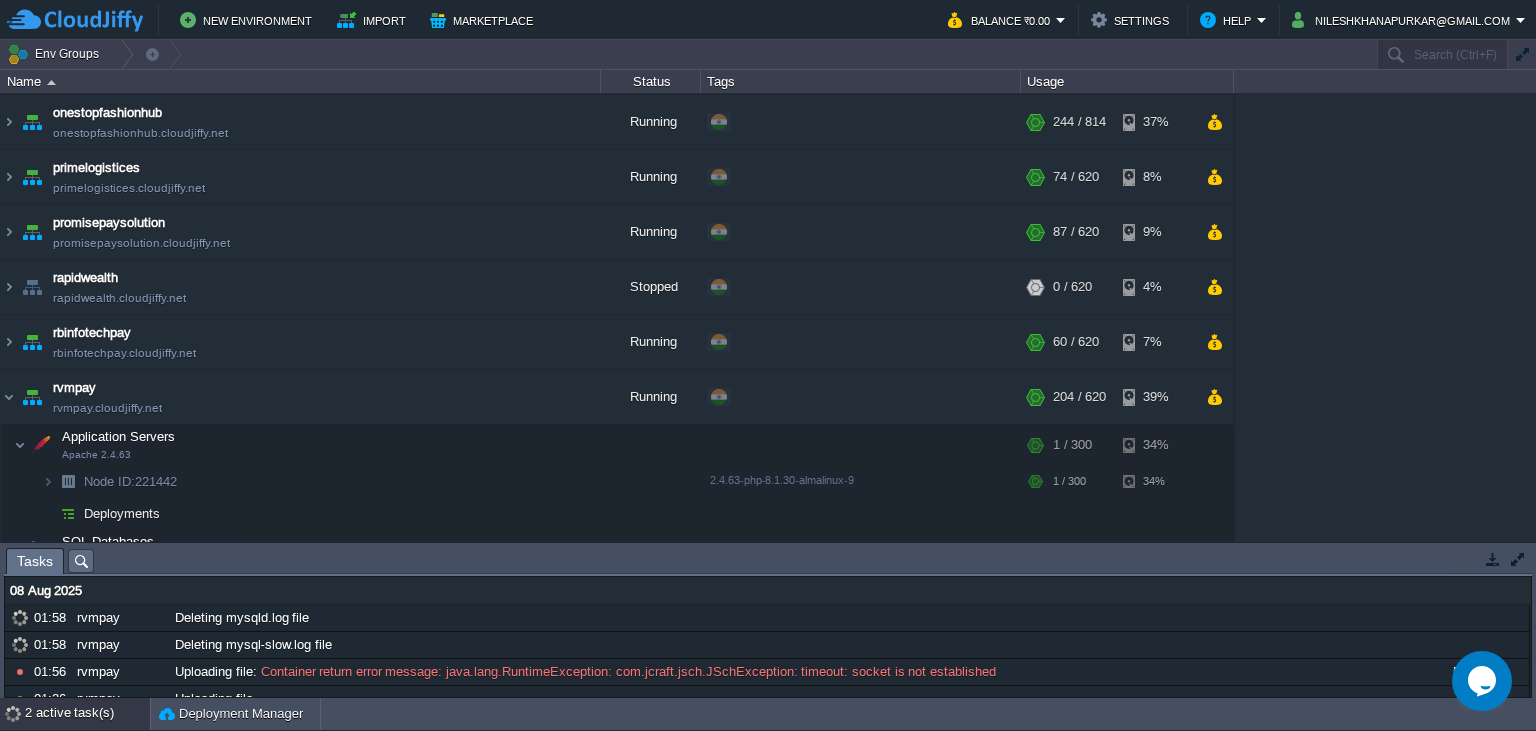 click on "2 active task(s)" at bounding box center (87, 714) 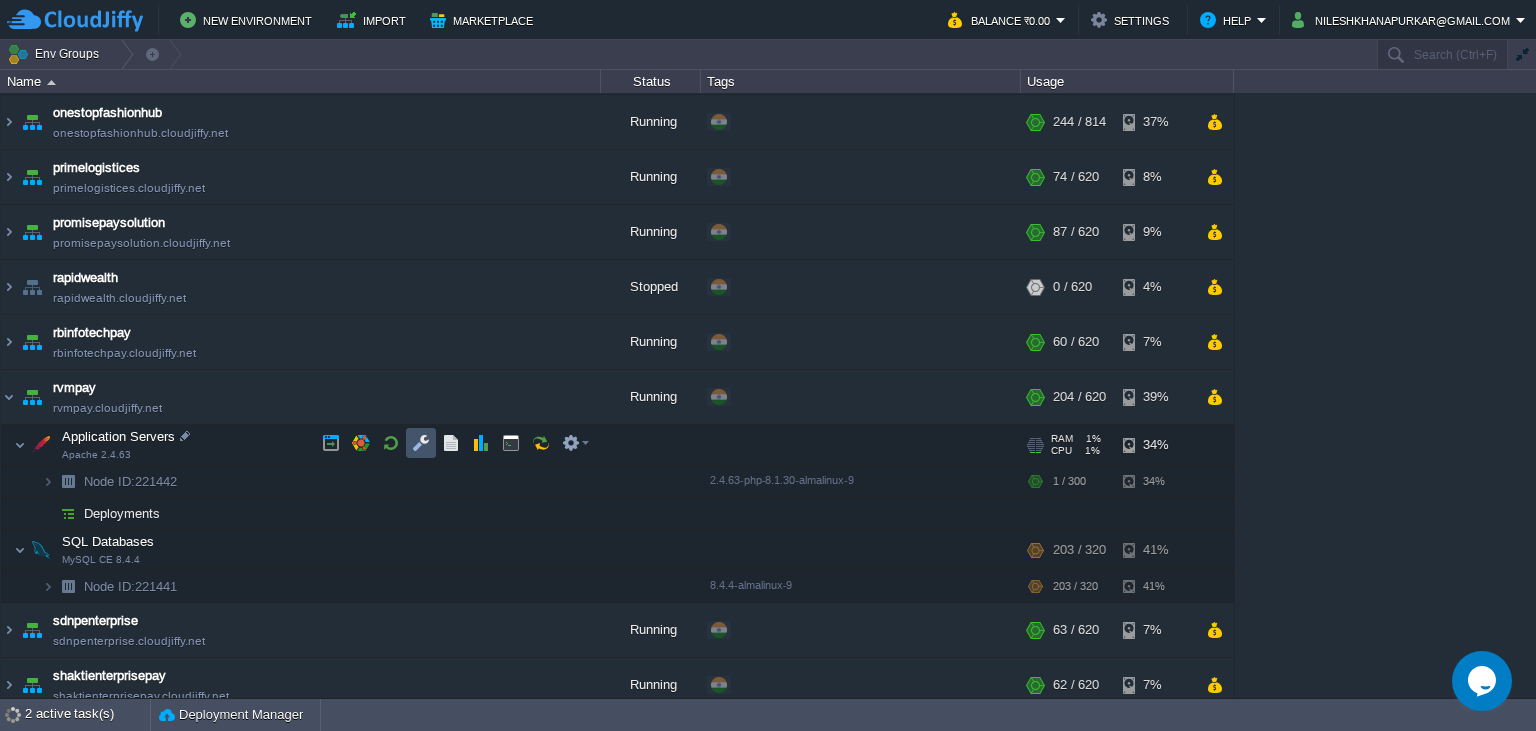 click at bounding box center [421, 443] 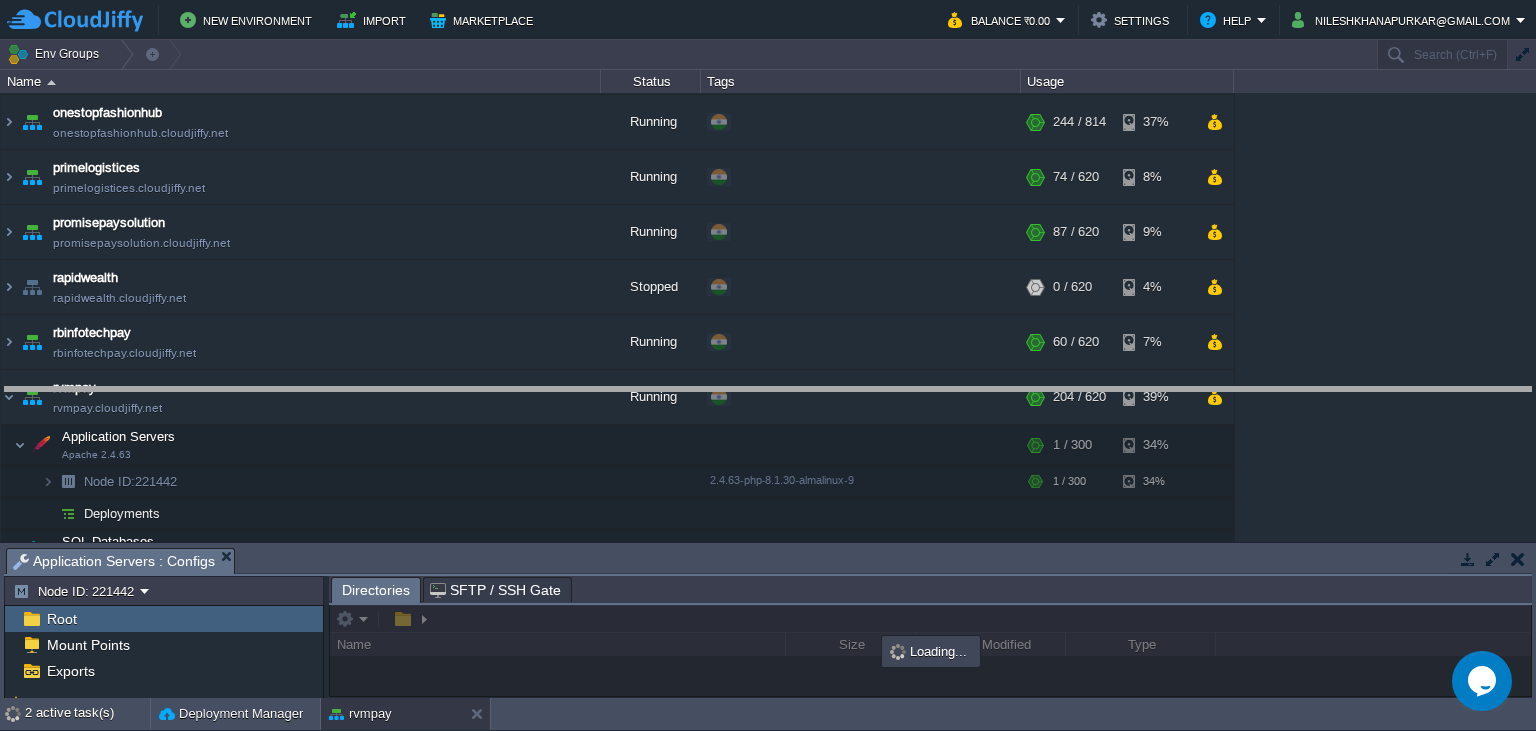 drag, startPoint x: 634, startPoint y: 560, endPoint x: 644, endPoint y: 388, distance: 172.29045 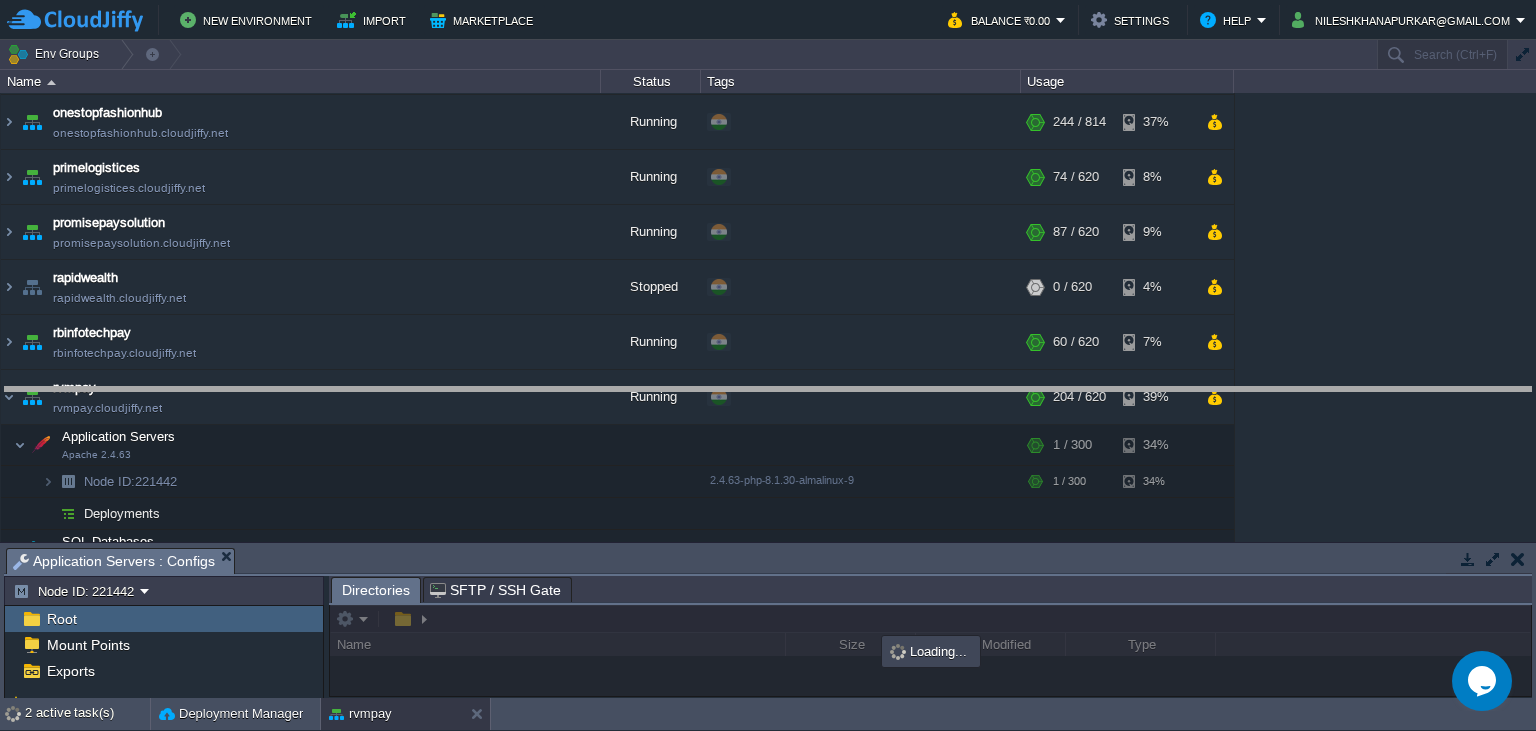 click on "New Environment Import Marketplace Bonus ₹0.00 Upgrade Account Balance ₹0.00 Settings Help nileshkhanapurkar@gmail.com       Env Groups                     Search (Ctrl+F)         auto-gen Name Status Tags Usage jpenterprisepay jpenterprisepay.cloudjiffy.net Running                                 + Add to Env Group                                                                                                                                                            RAM                 20%                                         CPU                 1%                             128 / 620                    13%       kiahinfotech kiahinfotech.cloudjiffy.net Running                                 + Add to Env Group                                                                                                                                                            RAM                 7%                                         CPU                 1%                             5%" at bounding box center (768, 365) 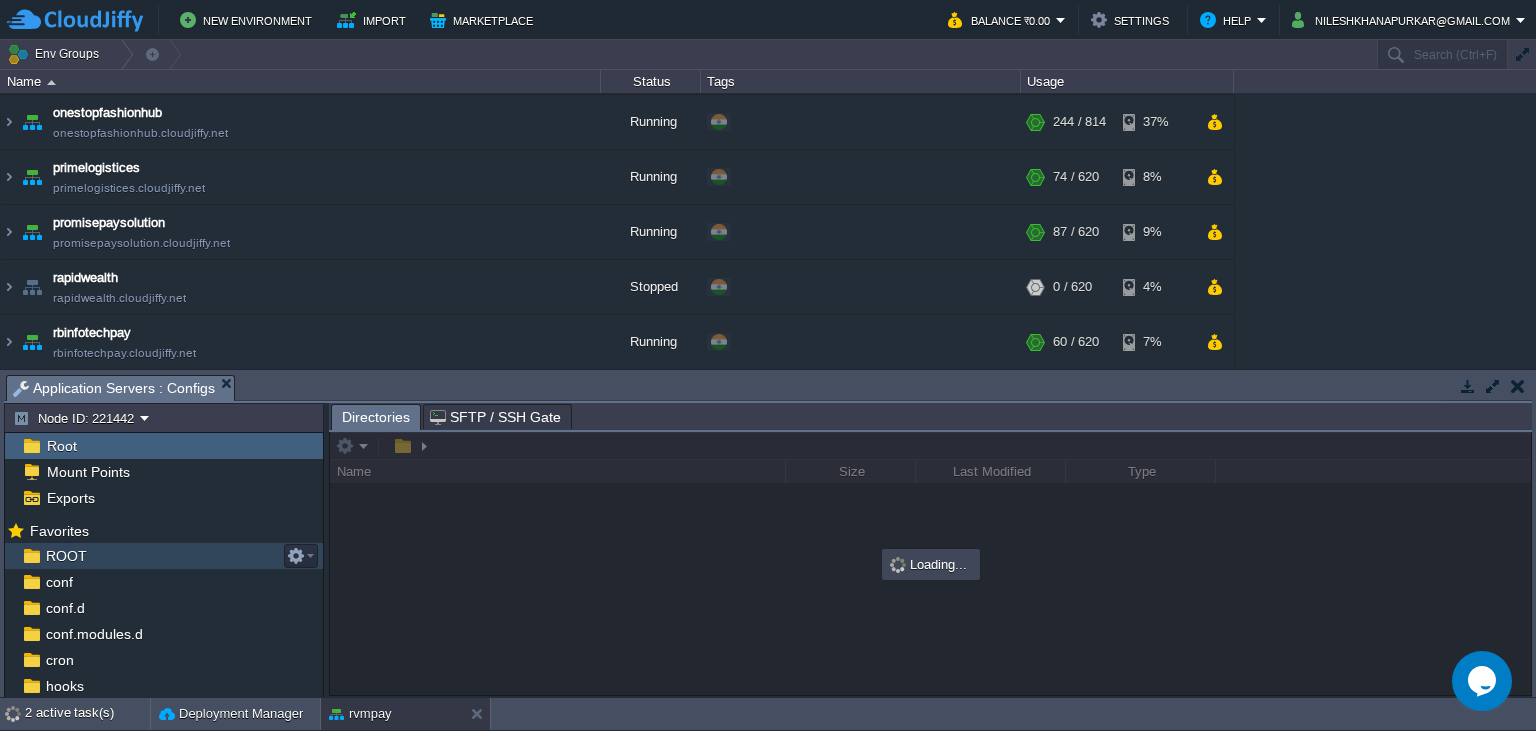 click on "ROOT" at bounding box center (164, 556) 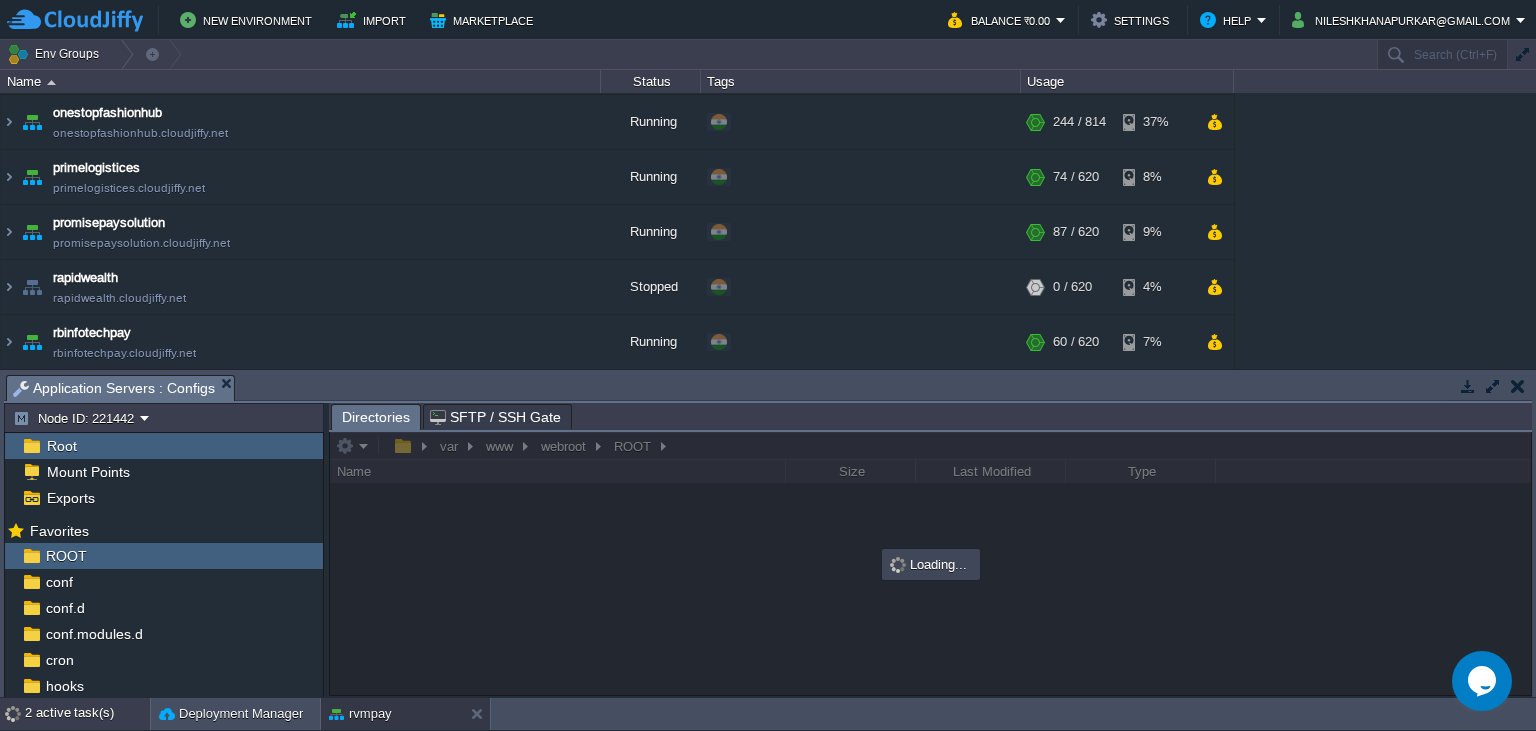 click on "2 active task(s)" at bounding box center (87, 714) 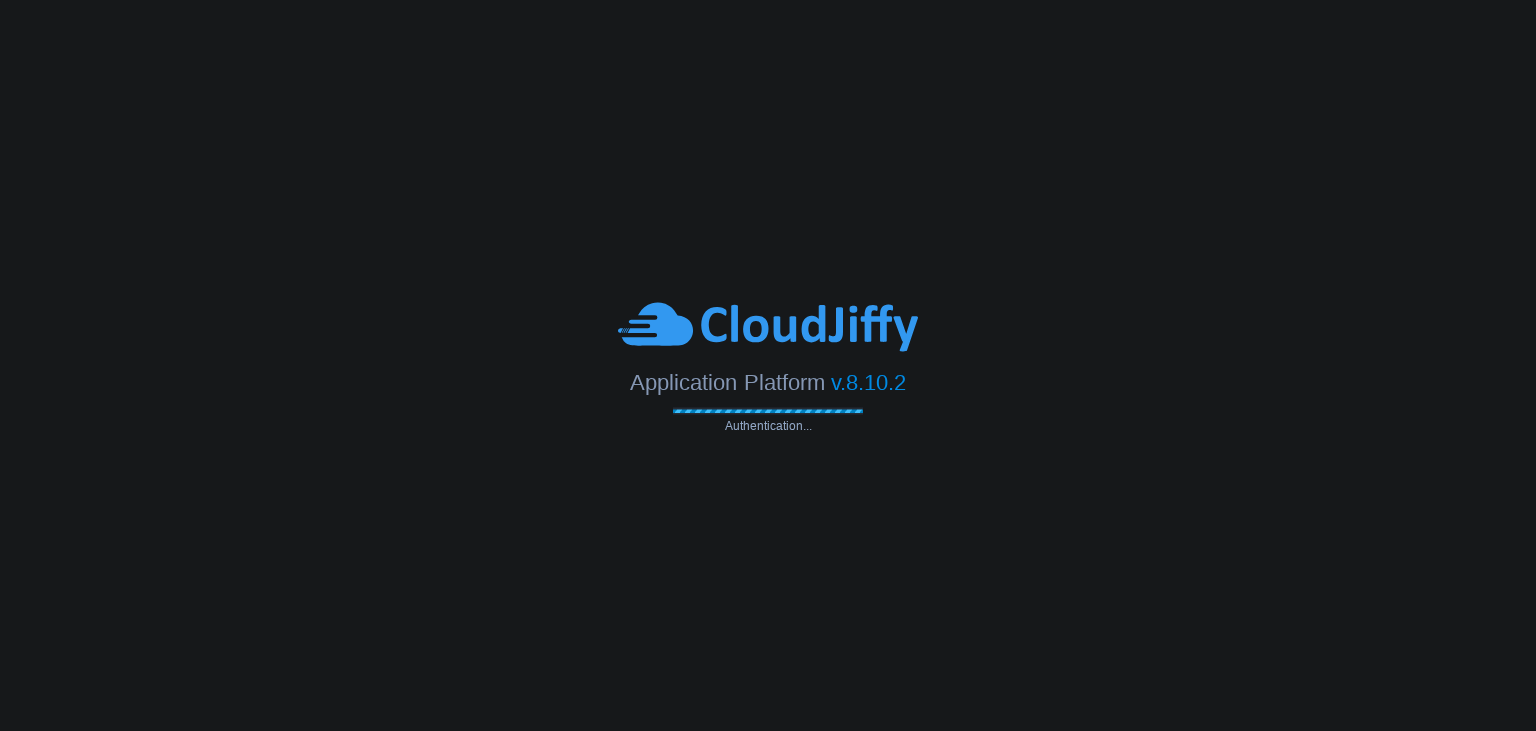 scroll, scrollTop: 0, scrollLeft: 0, axis: both 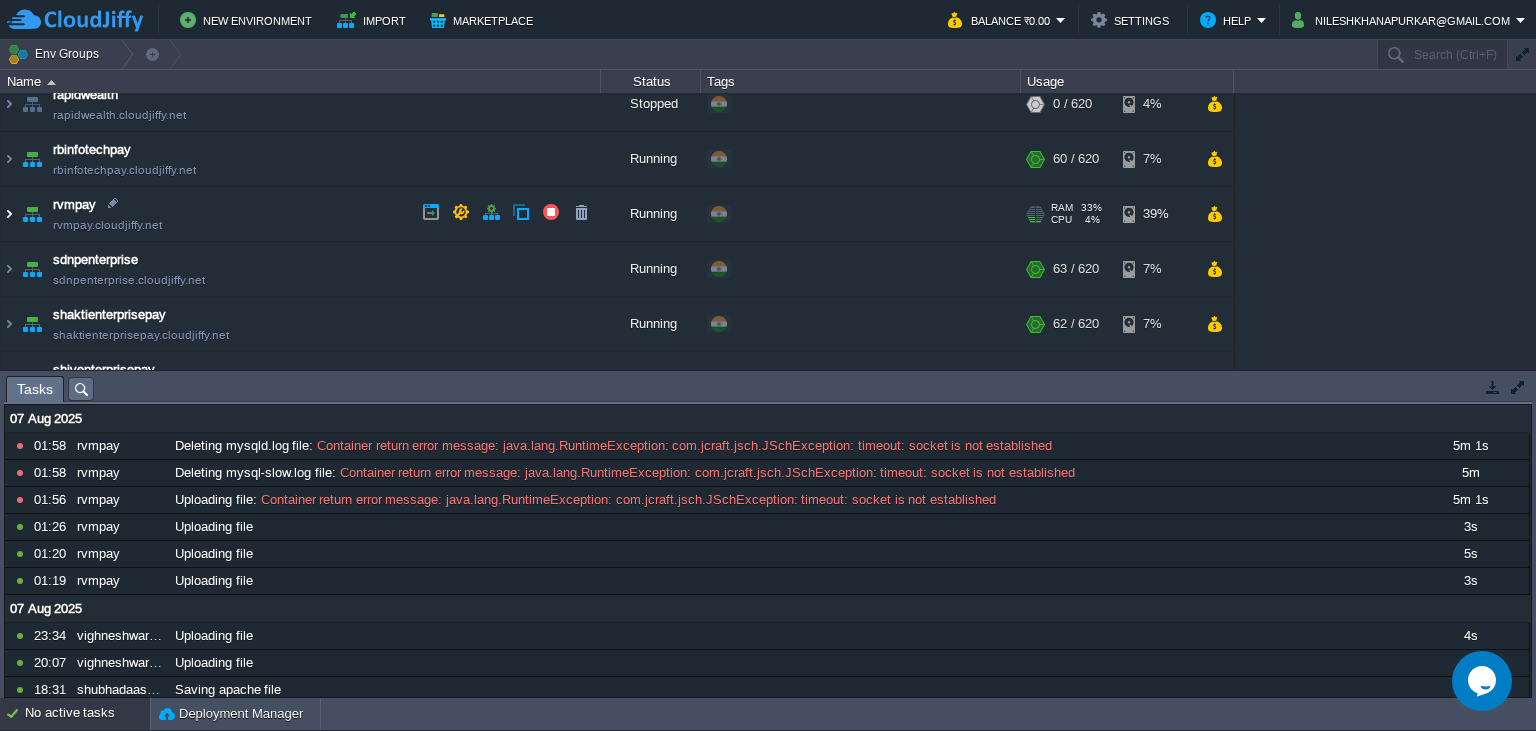 click at bounding box center (9, 214) 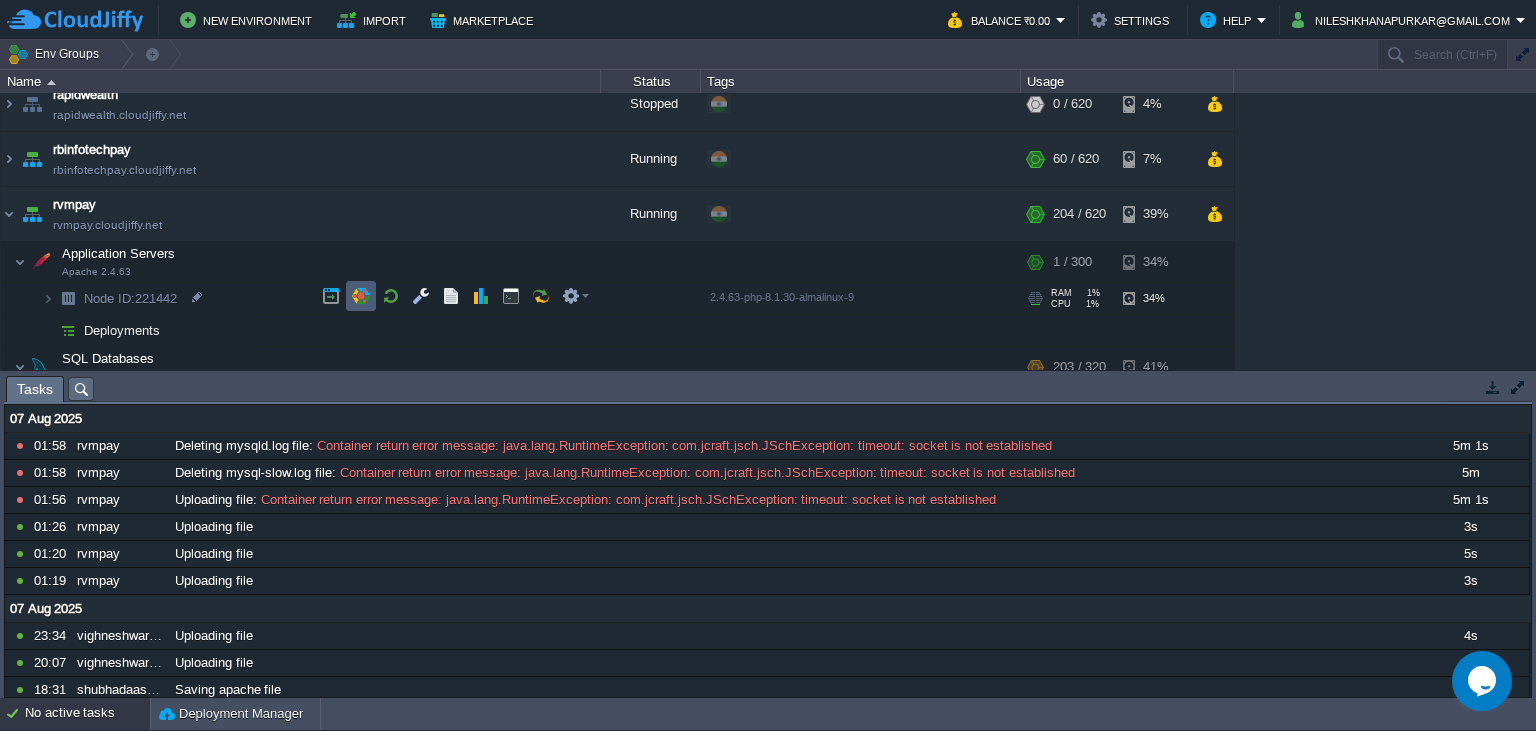 scroll, scrollTop: 547, scrollLeft: 0, axis: vertical 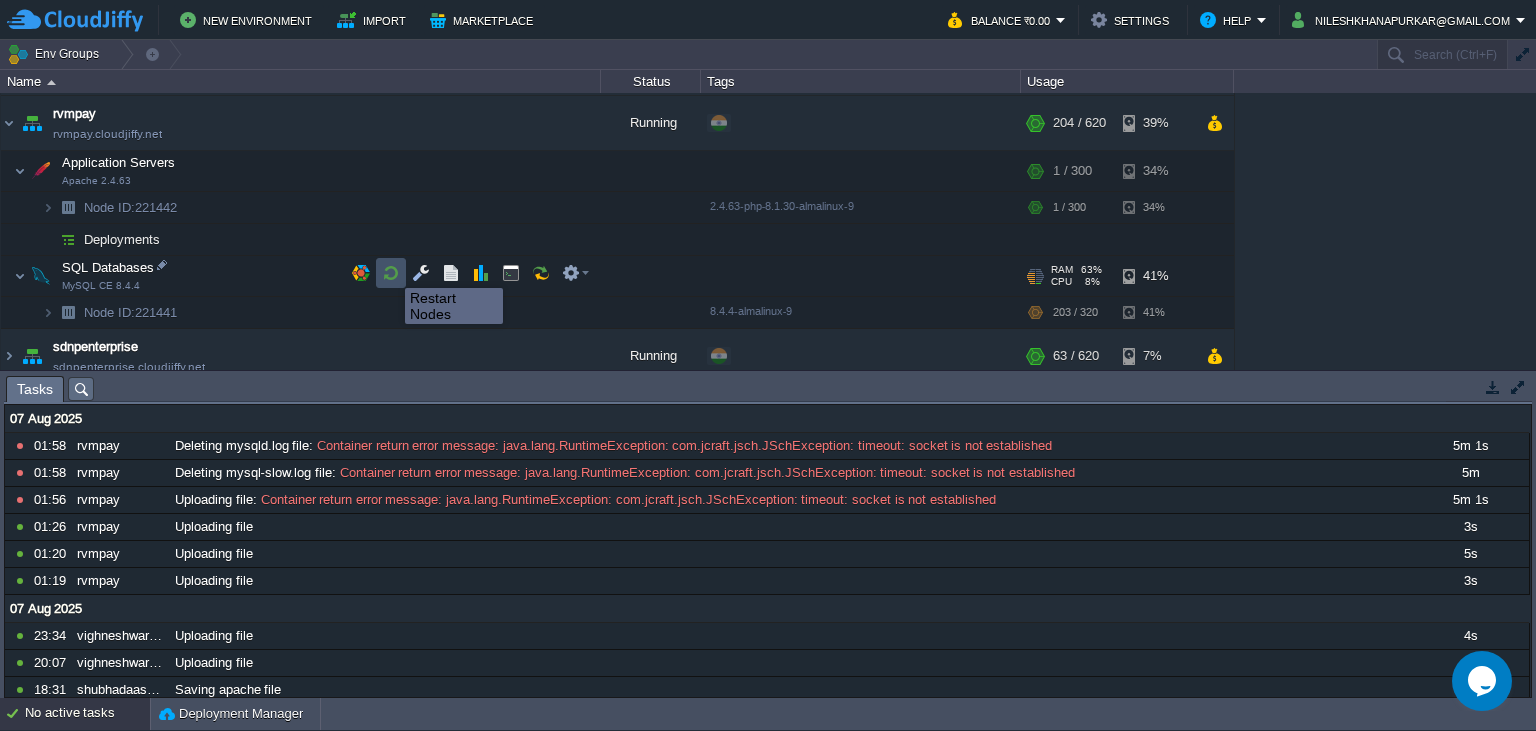 click at bounding box center (391, 273) 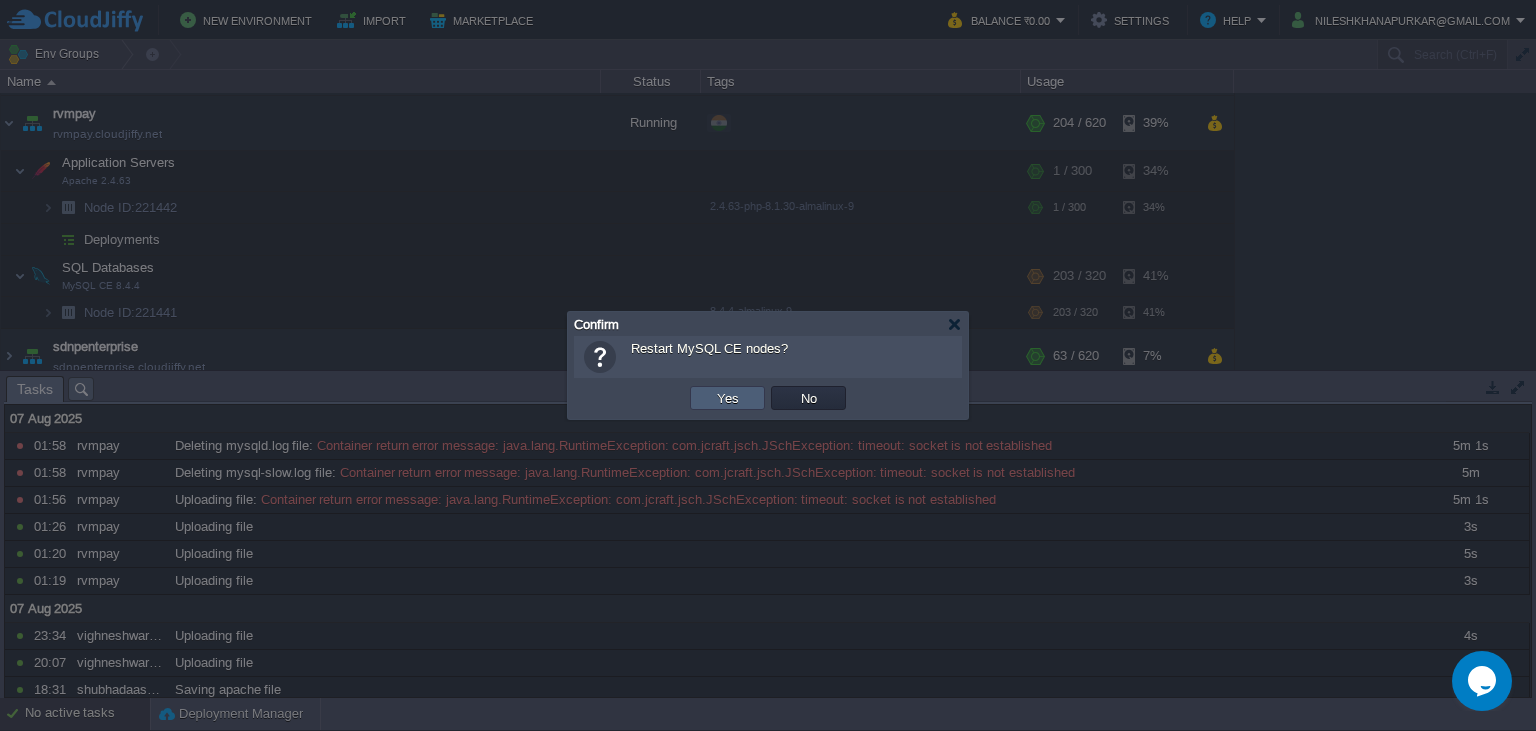click on "Yes" at bounding box center (728, 398) 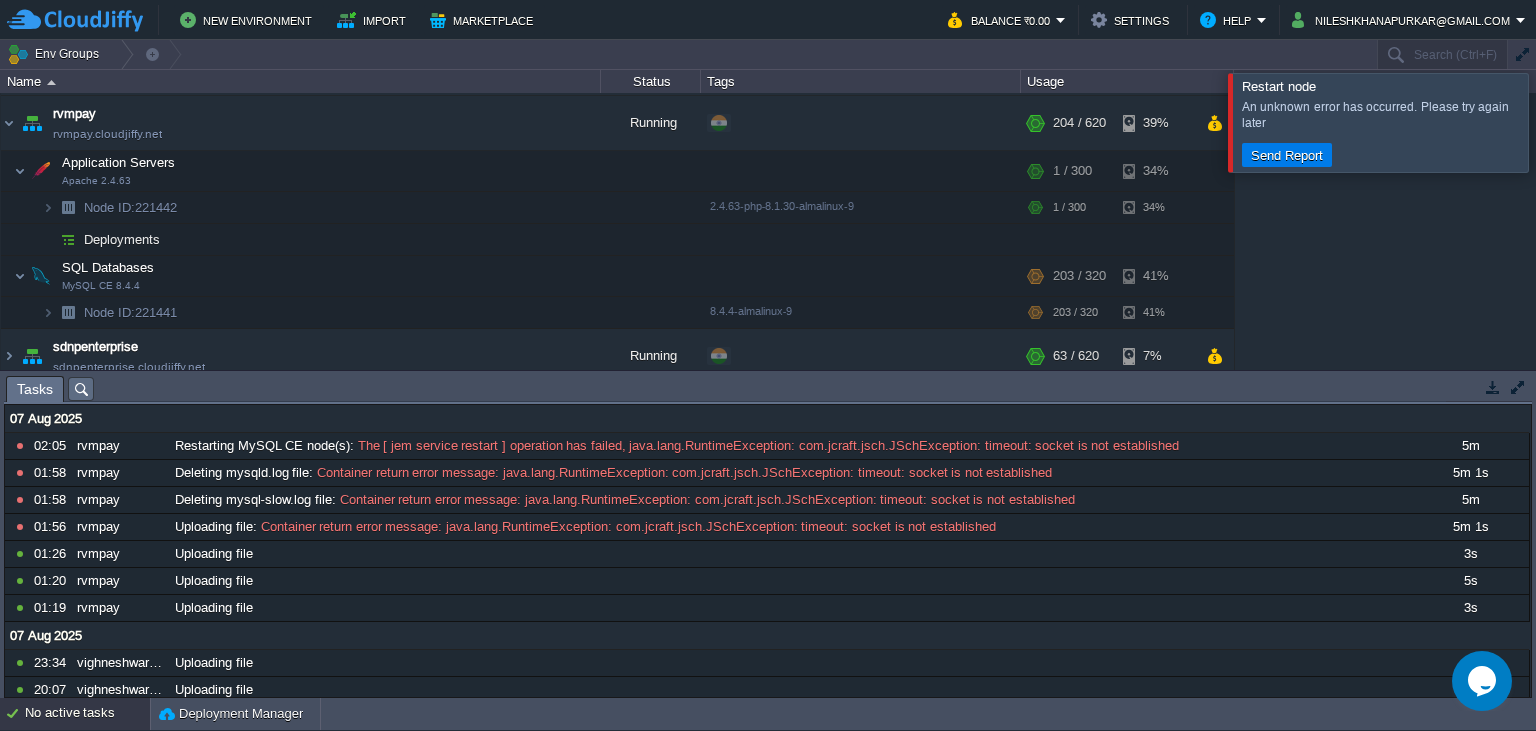 click at bounding box center [1560, 122] 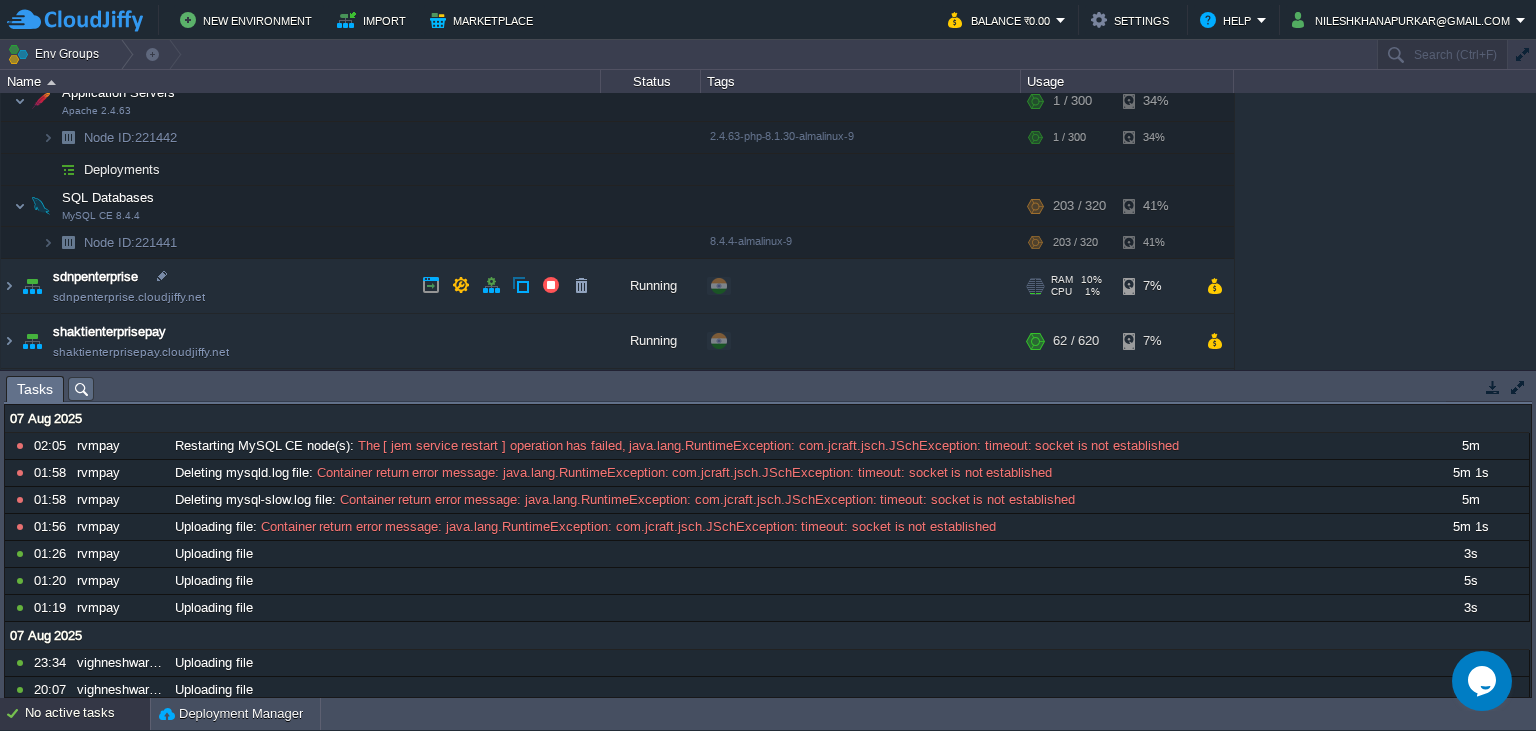 scroll, scrollTop: 638, scrollLeft: 0, axis: vertical 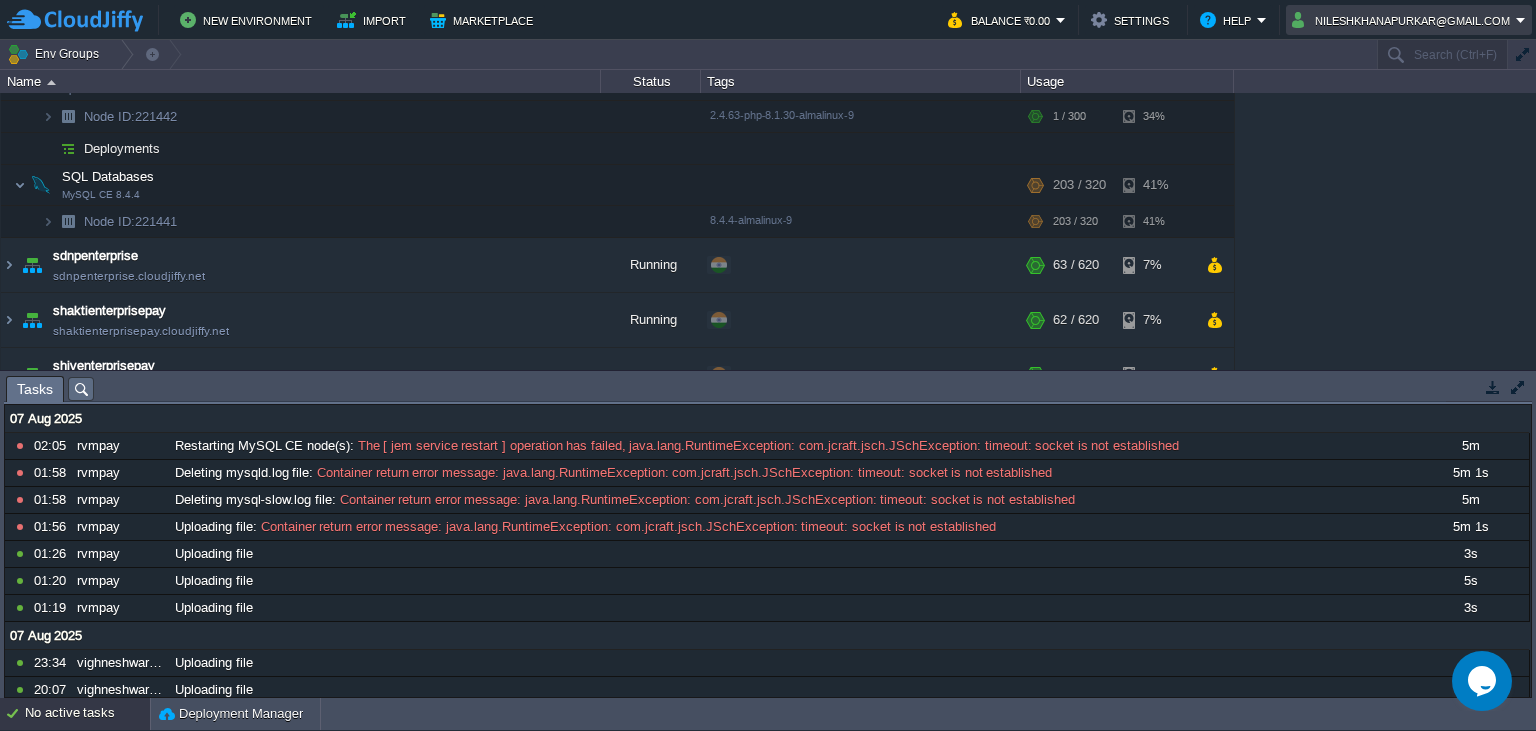 click on "nileshkhanapurkar@gmail.com" at bounding box center [1404, 20] 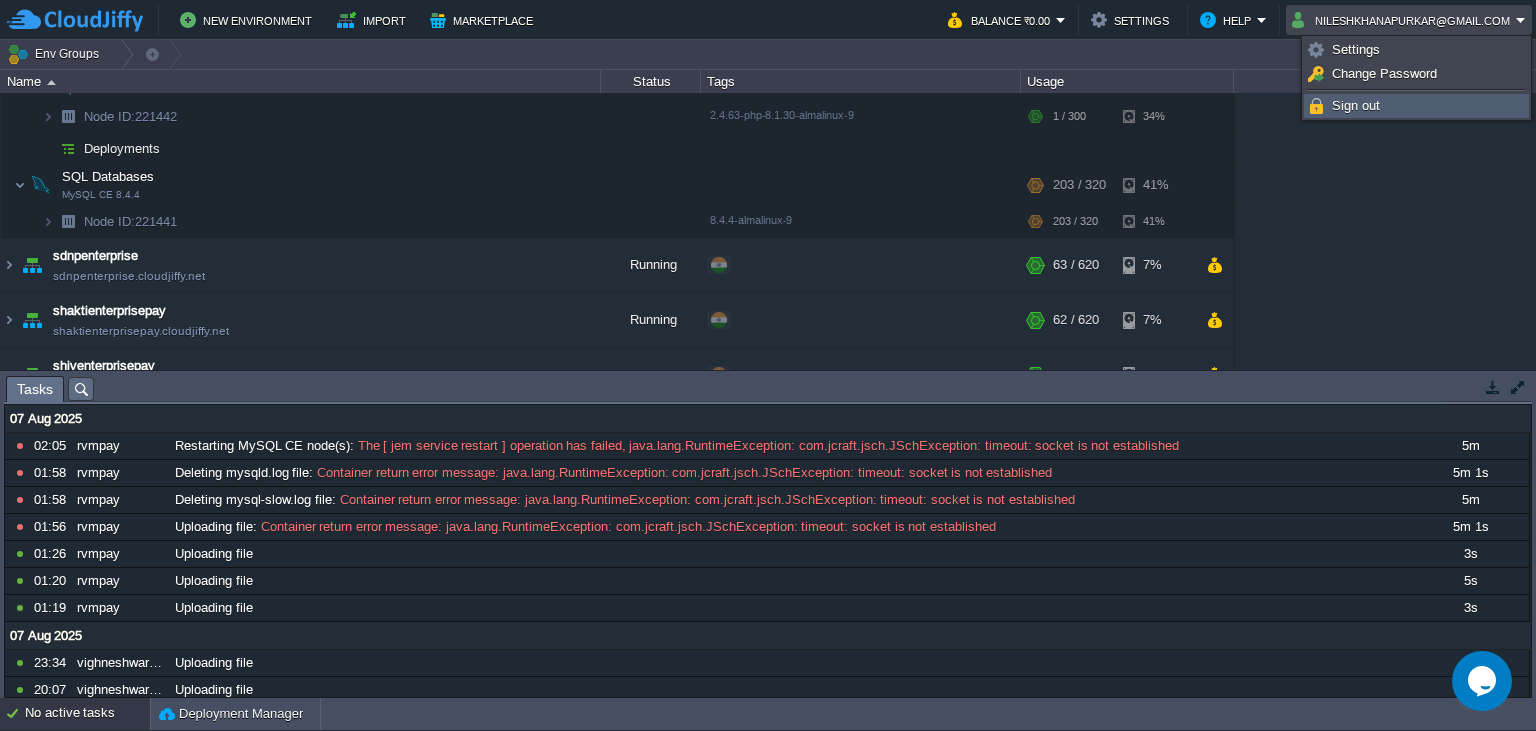 click on "Sign out" at bounding box center (1356, 105) 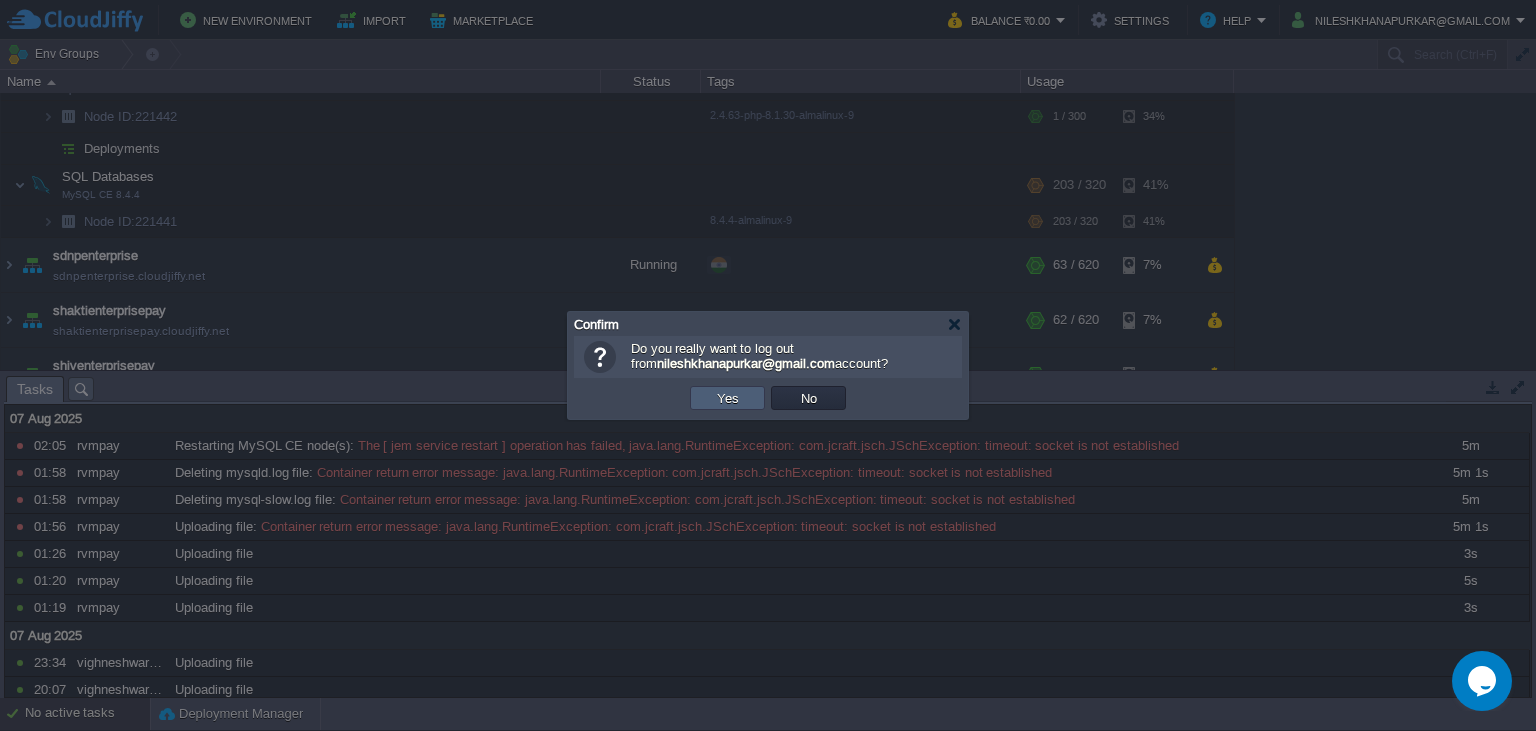 click on "Yes" at bounding box center (728, 398) 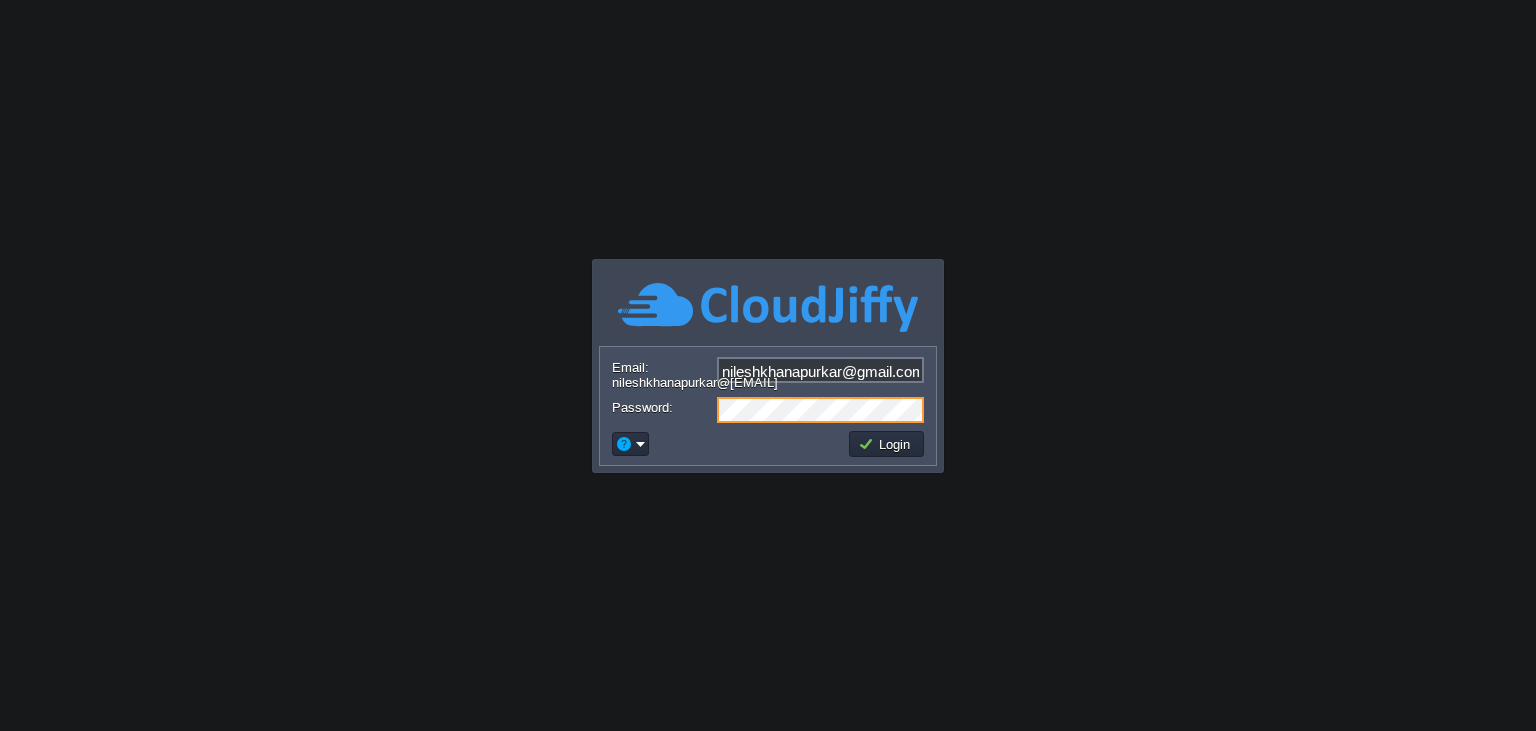 scroll, scrollTop: 0, scrollLeft: 0, axis: both 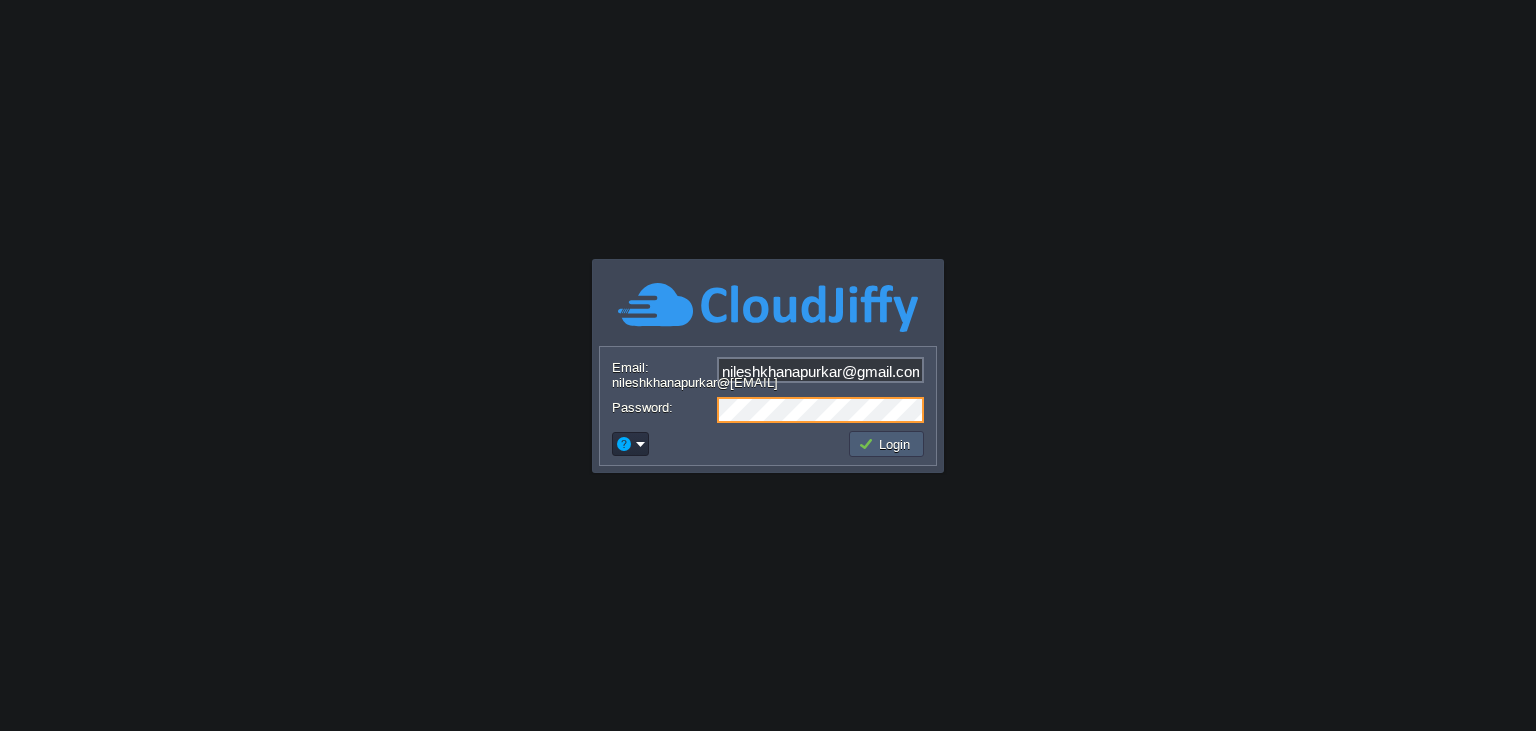 click on "Login" at bounding box center [887, 444] 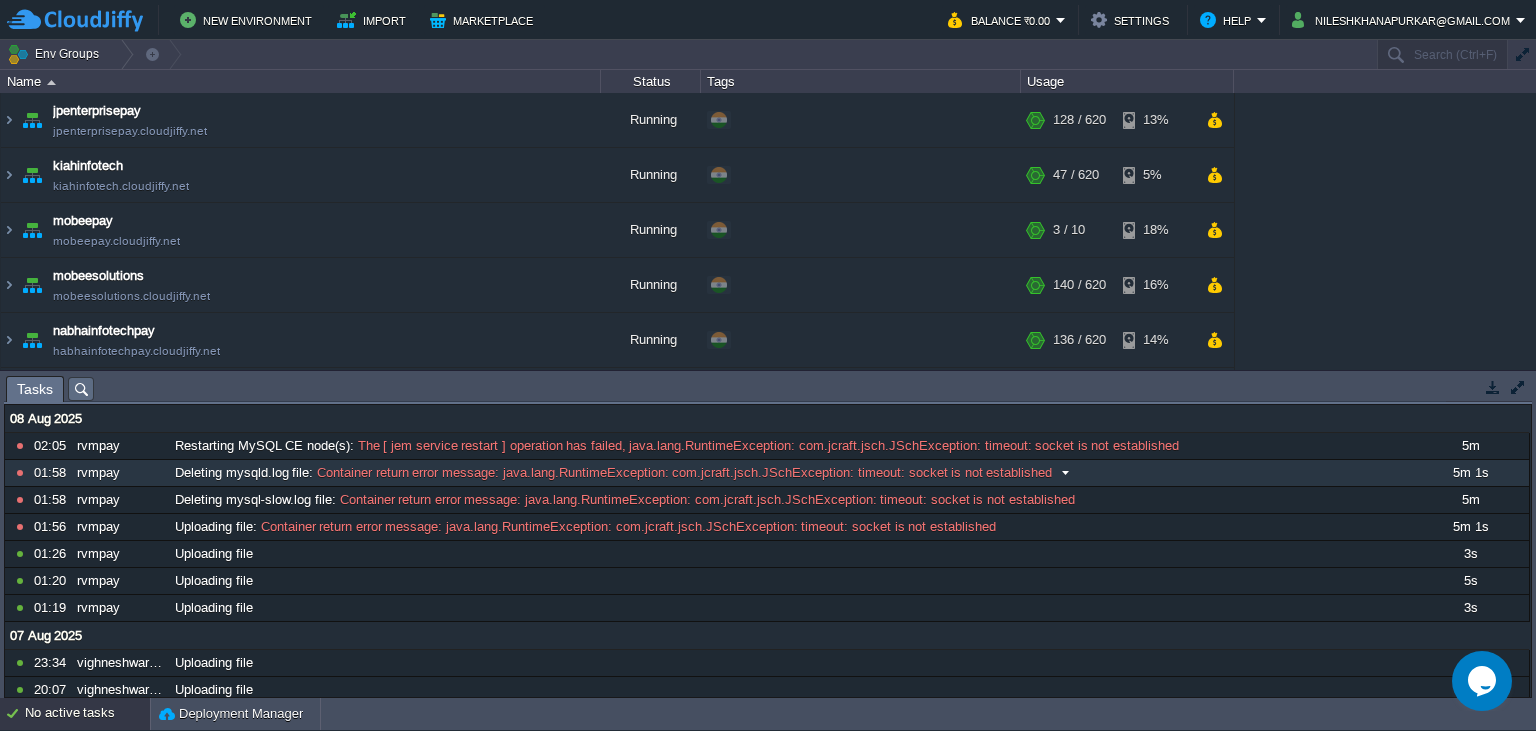 scroll, scrollTop: 0, scrollLeft: 0, axis: both 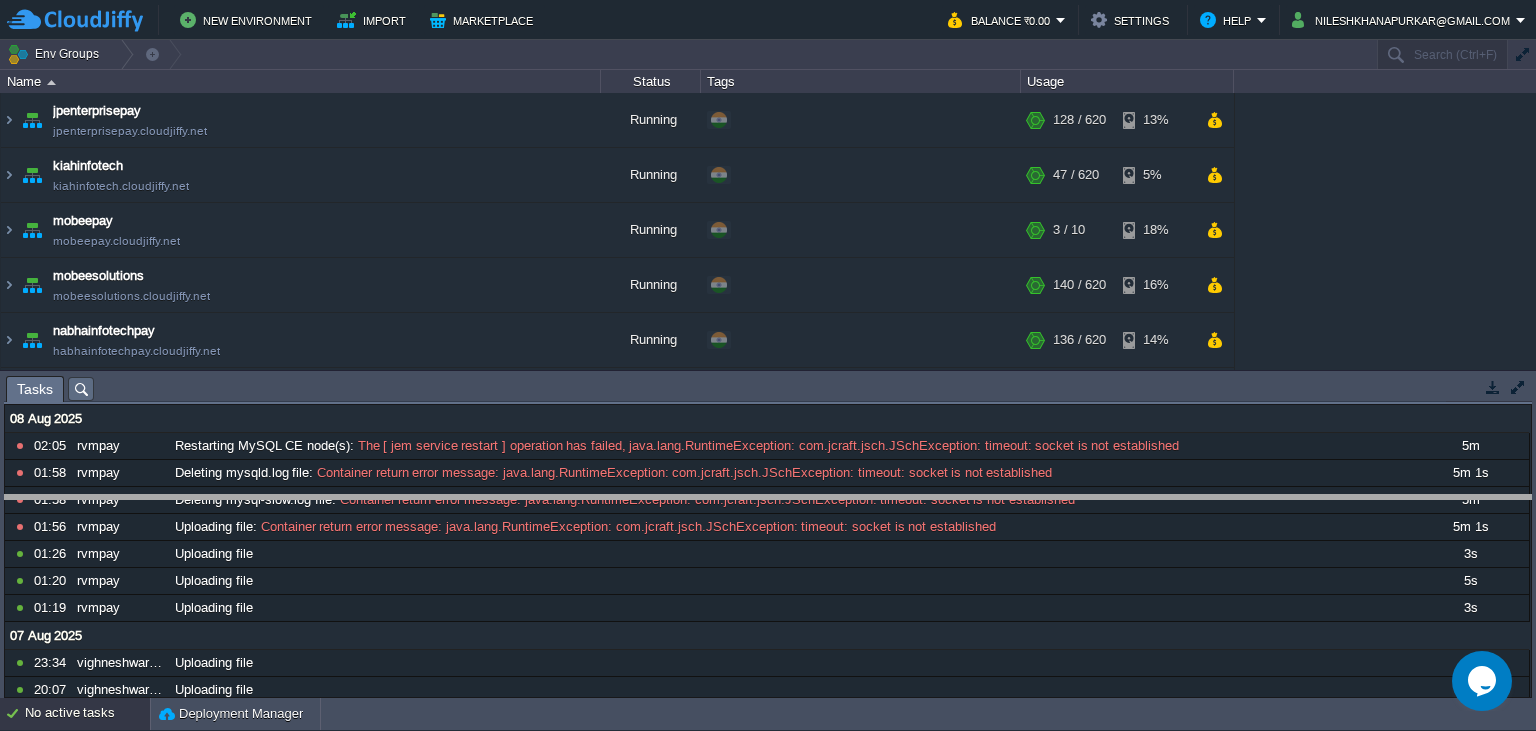 drag, startPoint x: 661, startPoint y: 390, endPoint x: 668, endPoint y: 525, distance: 135.18137 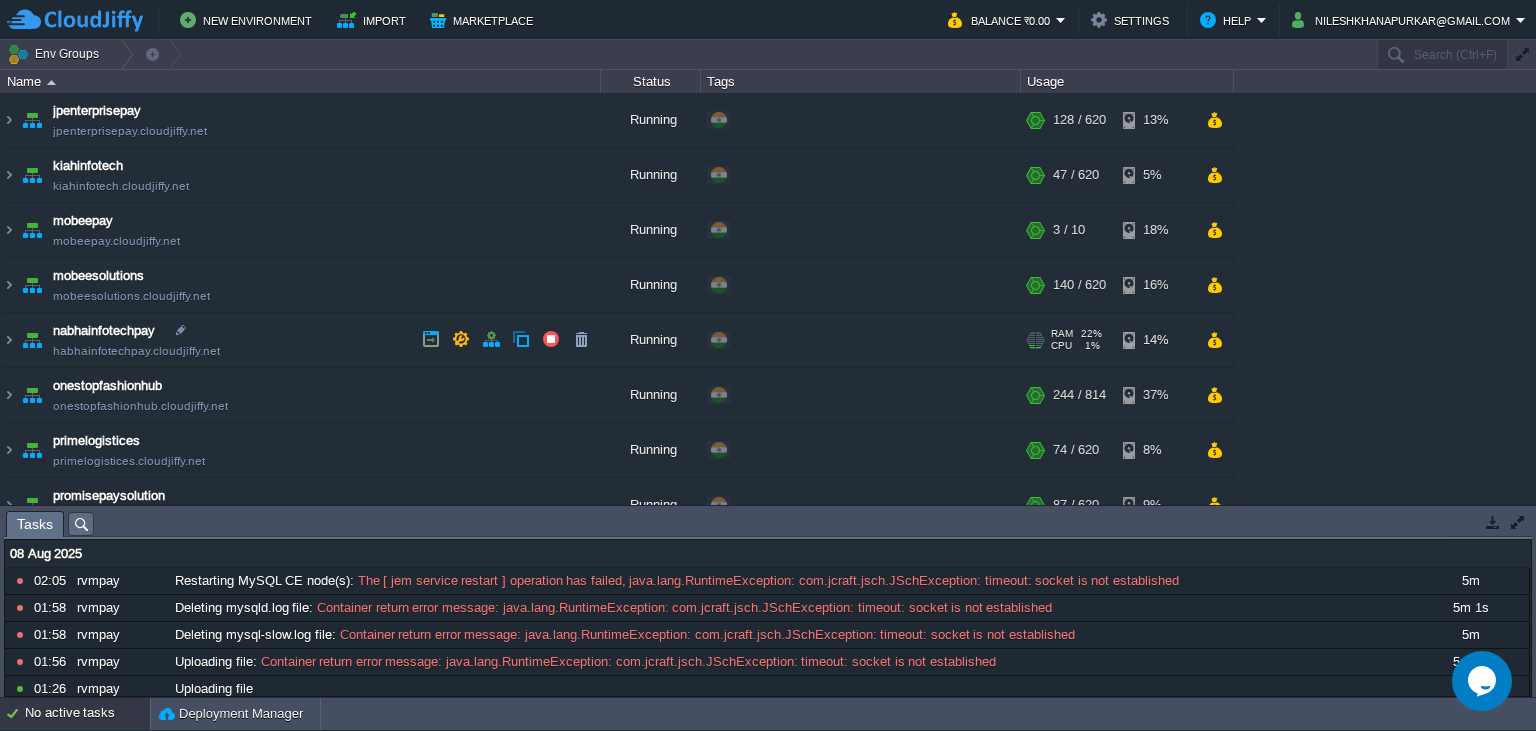 scroll, scrollTop: 364, scrollLeft: 0, axis: vertical 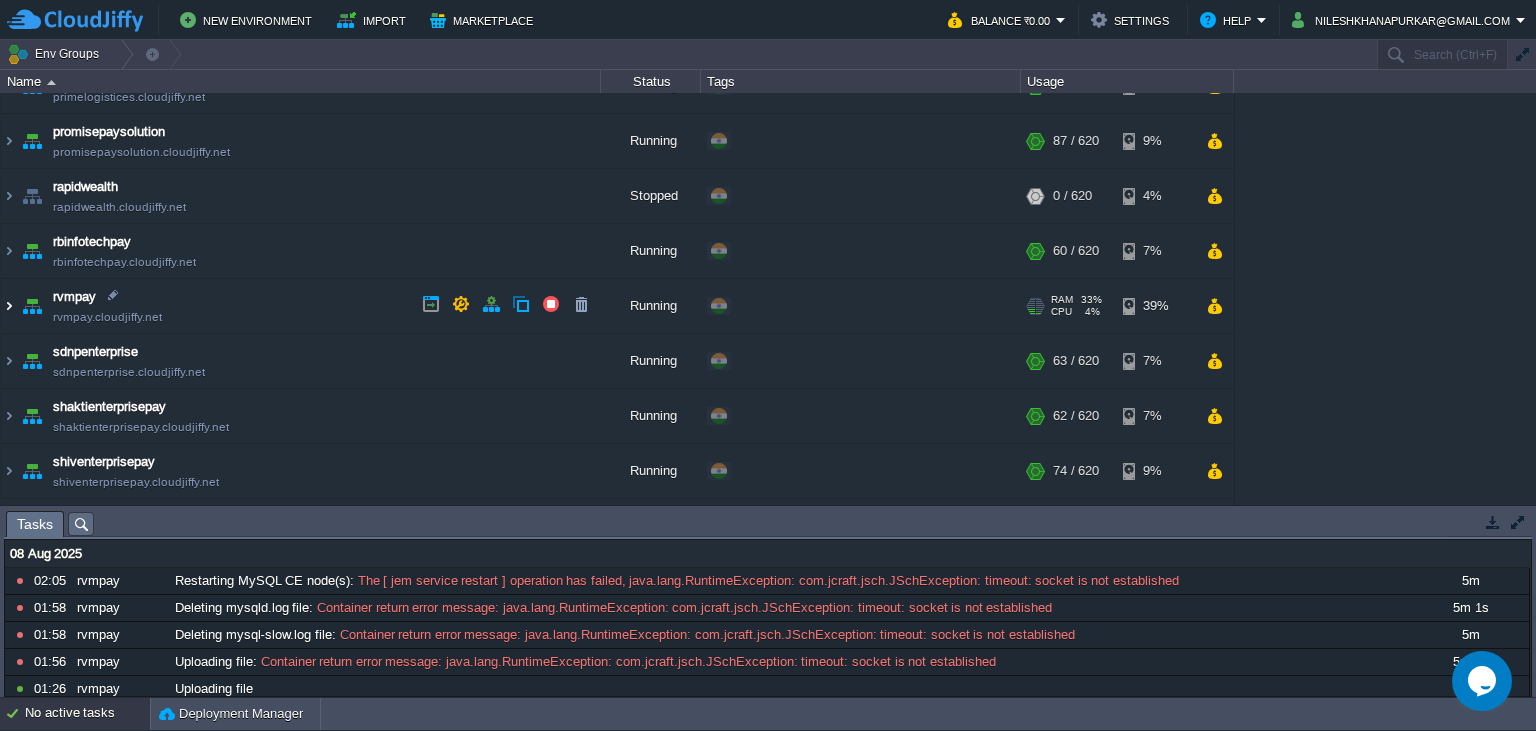 click at bounding box center [9, 306] 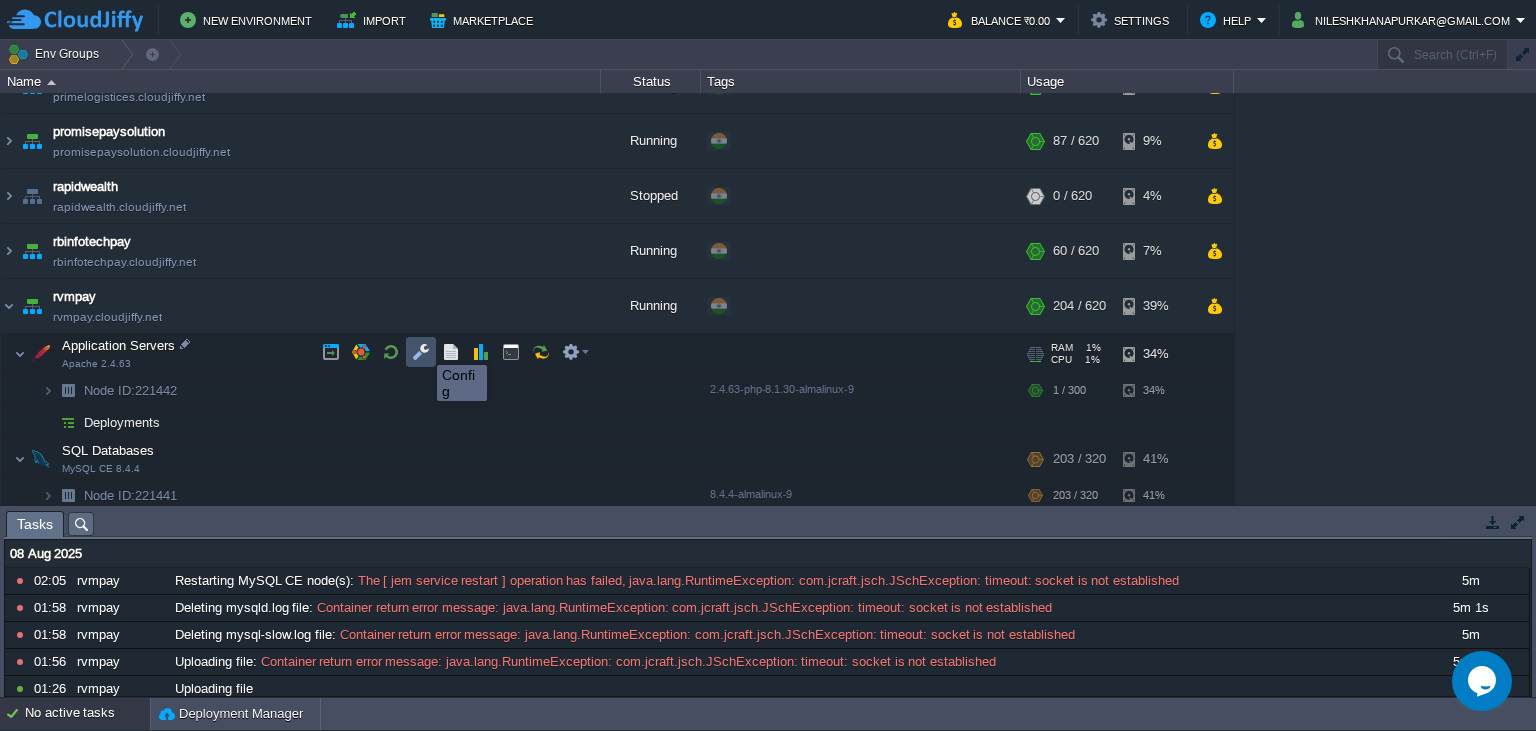 click at bounding box center [421, 352] 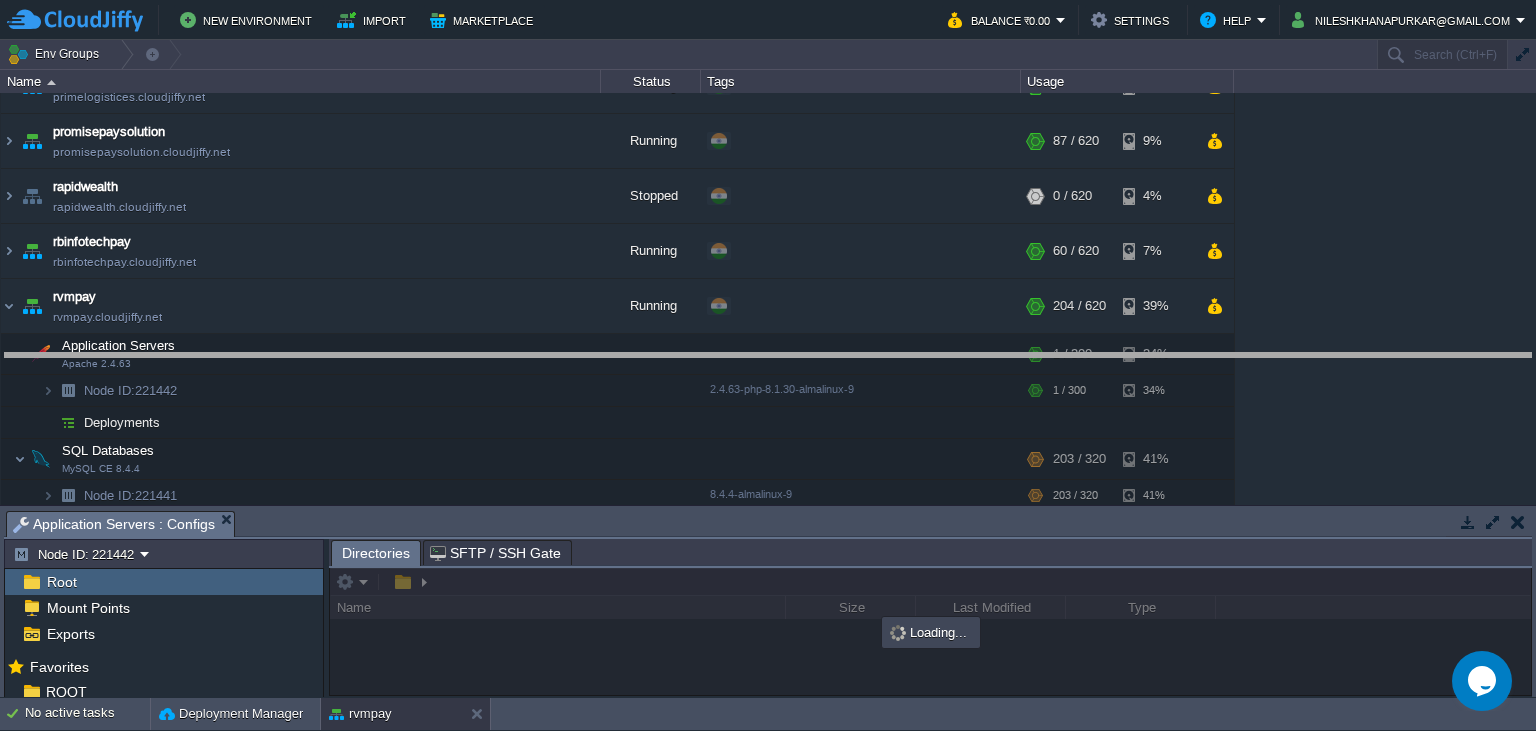 drag, startPoint x: 609, startPoint y: 521, endPoint x: 631, endPoint y: 350, distance: 172.4094 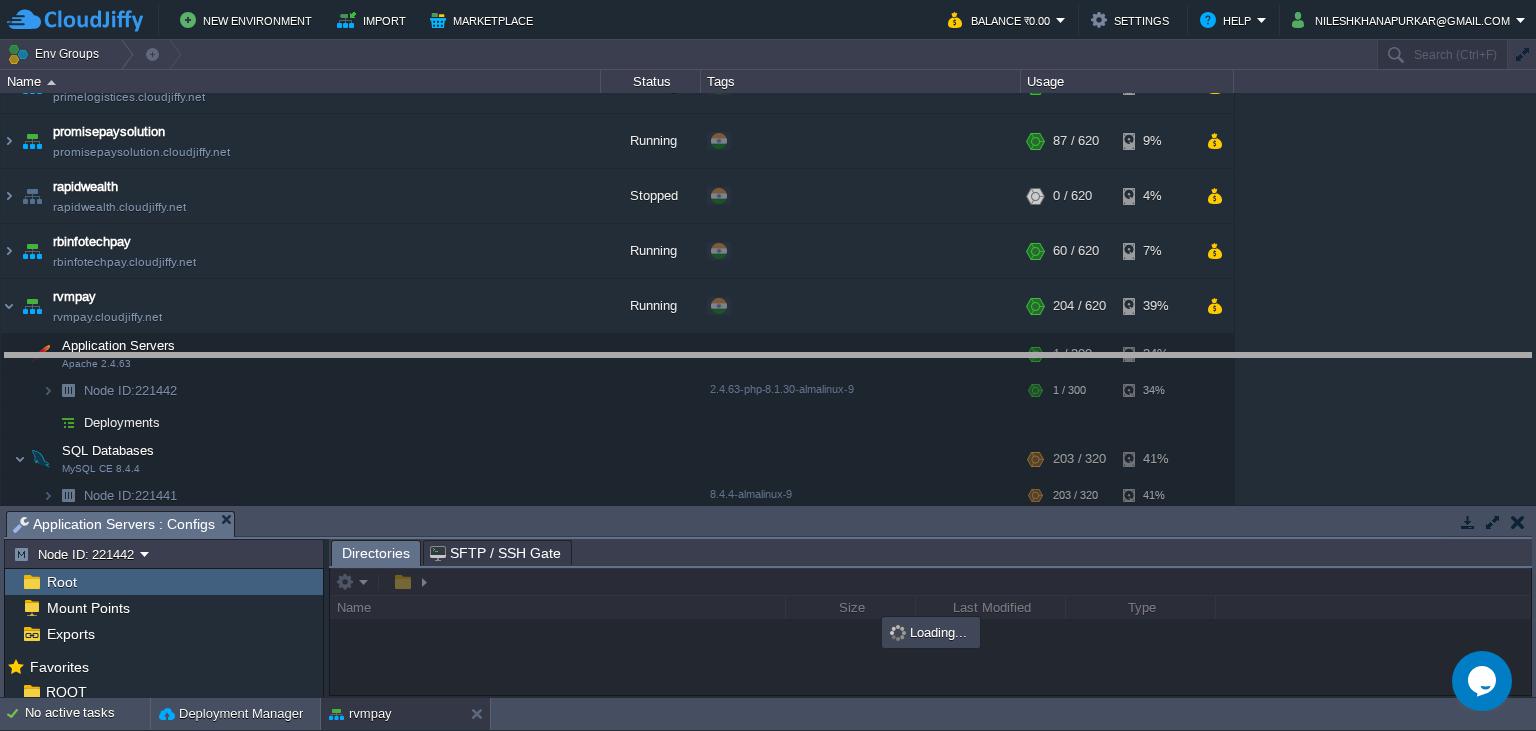 click on "New Environment Import Marketplace Bonus ₹0.00 Upgrade Account Balance ₹0.00 Settings Help nileshkhanapurkar@gmail.com       Env Groups                     Search (Ctrl+F)         auto-gen Name Status Tags Usage jpenterprisepay jpenterprisepay.cloudjiffy.net Running                                 + Add to Env Group                                                                                                                                                            RAM                 20%                                         CPU                 1%                             128 / 620                    13%       kiahinfotech kiahinfotech.cloudjiffy.net Running                                 + Add to Env Group                                                                                                                                                            RAM                 7%                                         CPU                 1%                             5%" at bounding box center [768, 365] 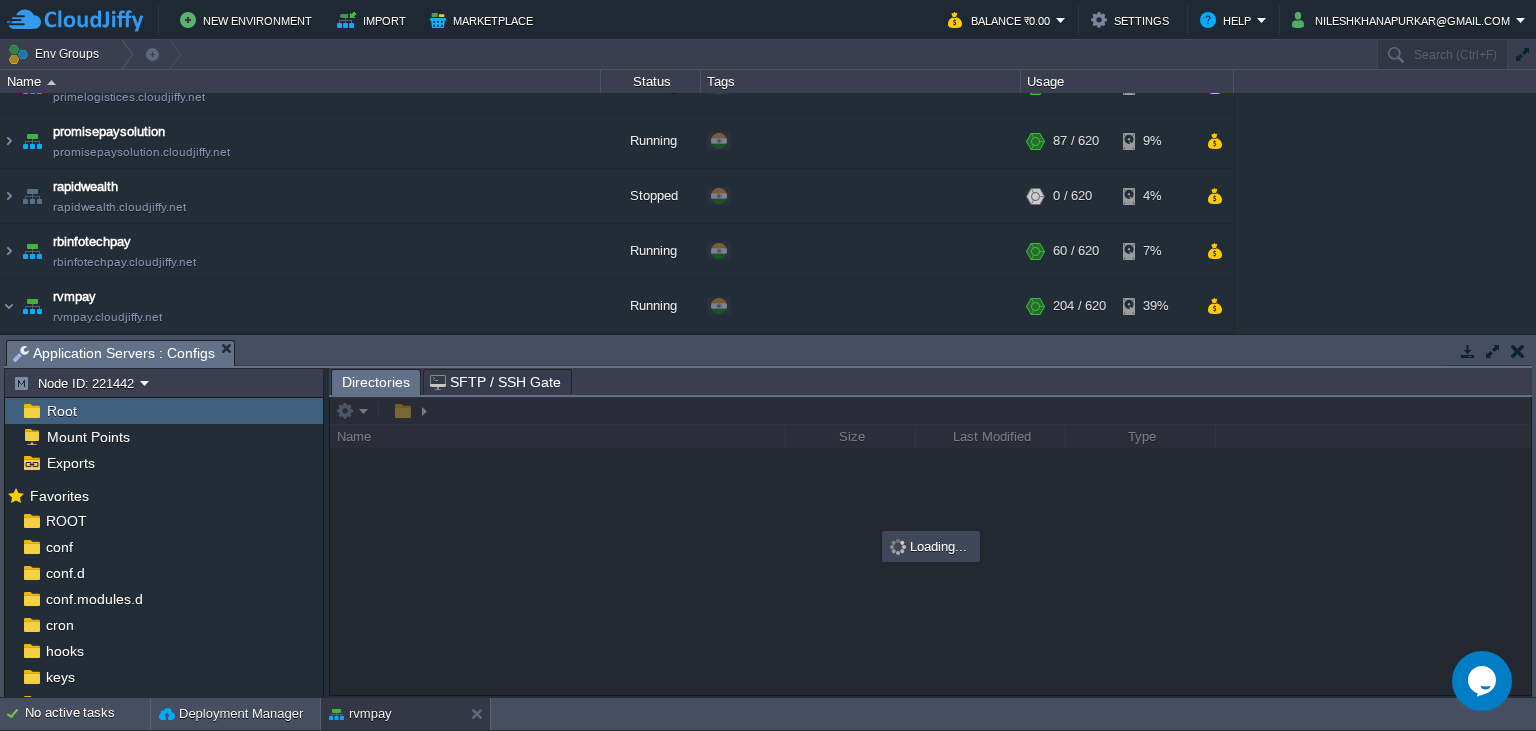click on "Opens Chat This icon Opens the chat window." 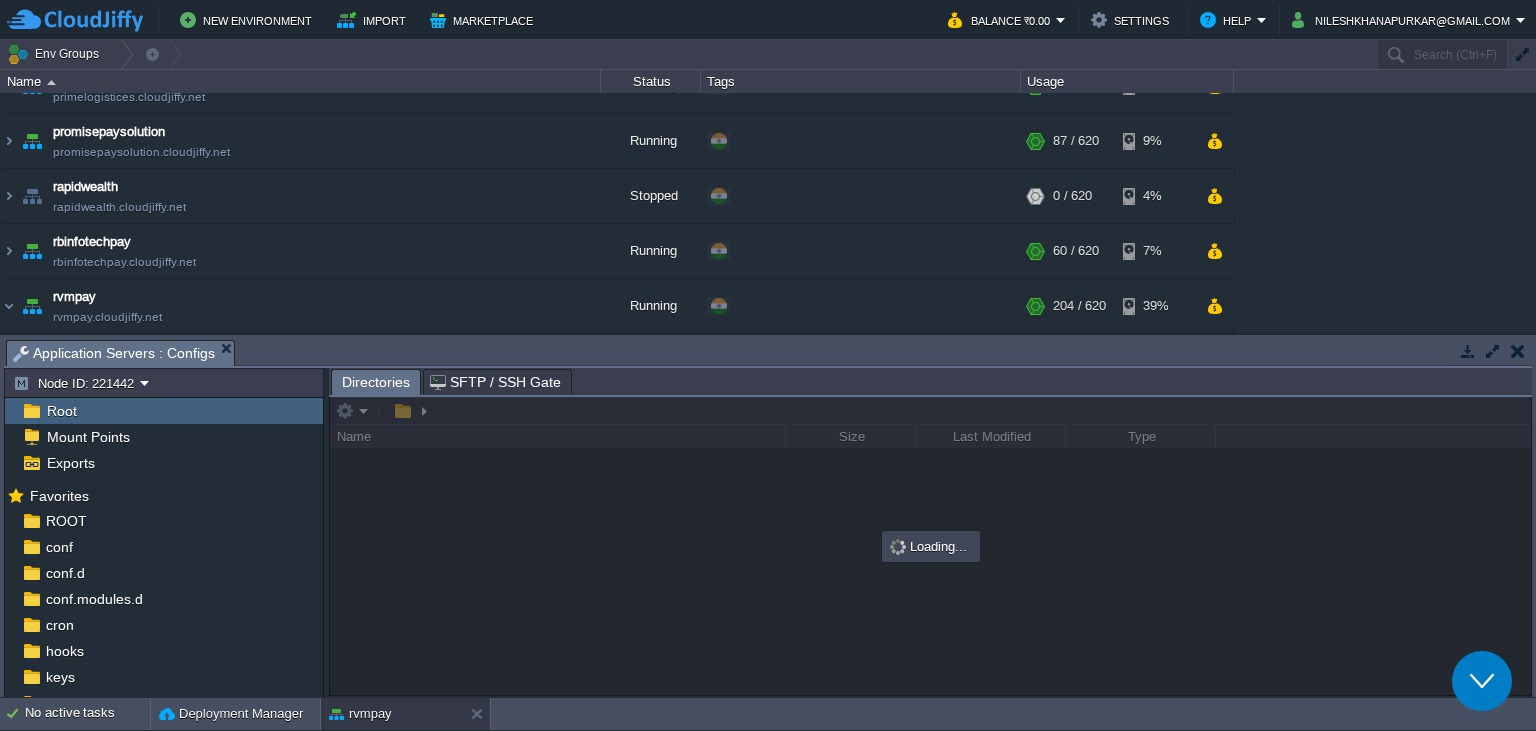 scroll, scrollTop: 0, scrollLeft: 0, axis: both 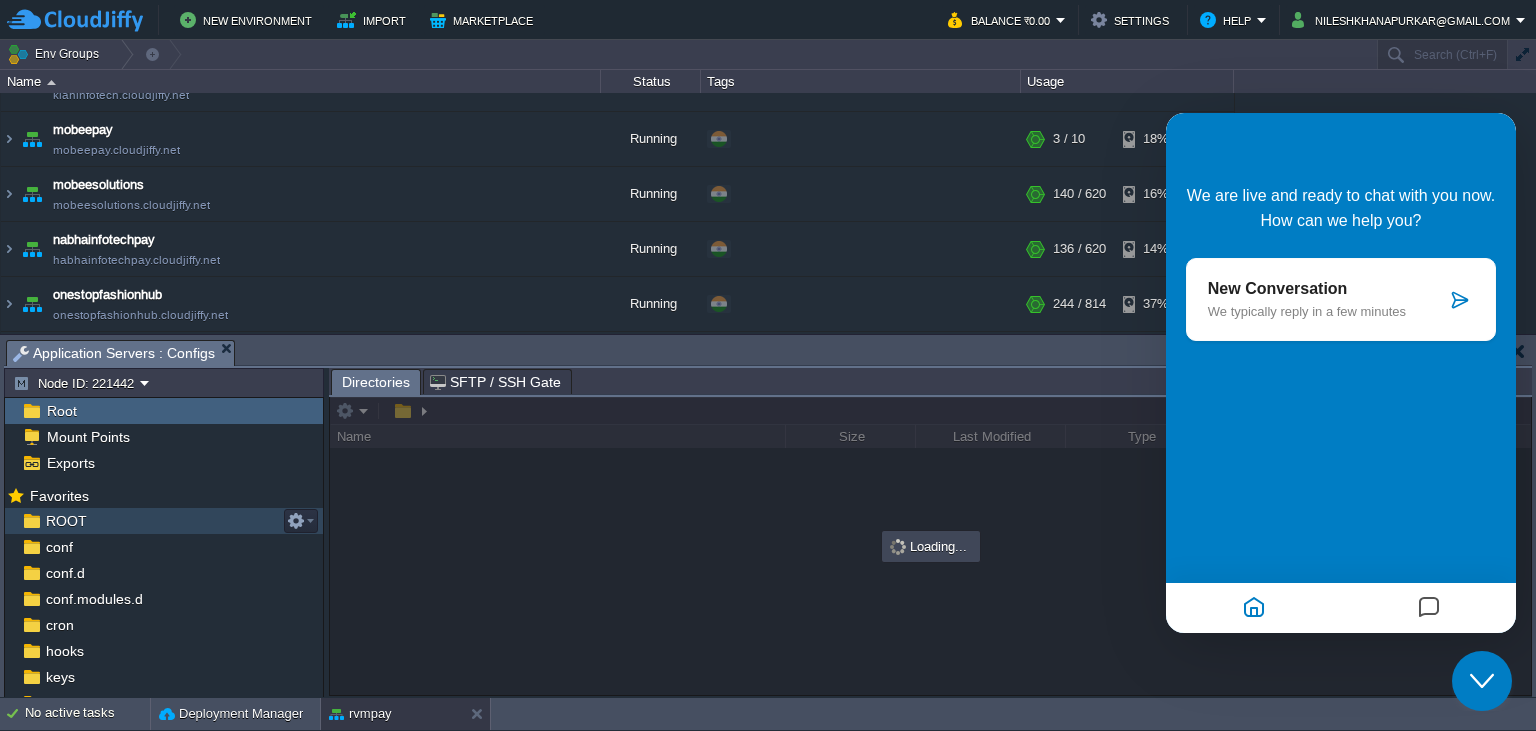 click on "ROOT" at bounding box center (66, 521) 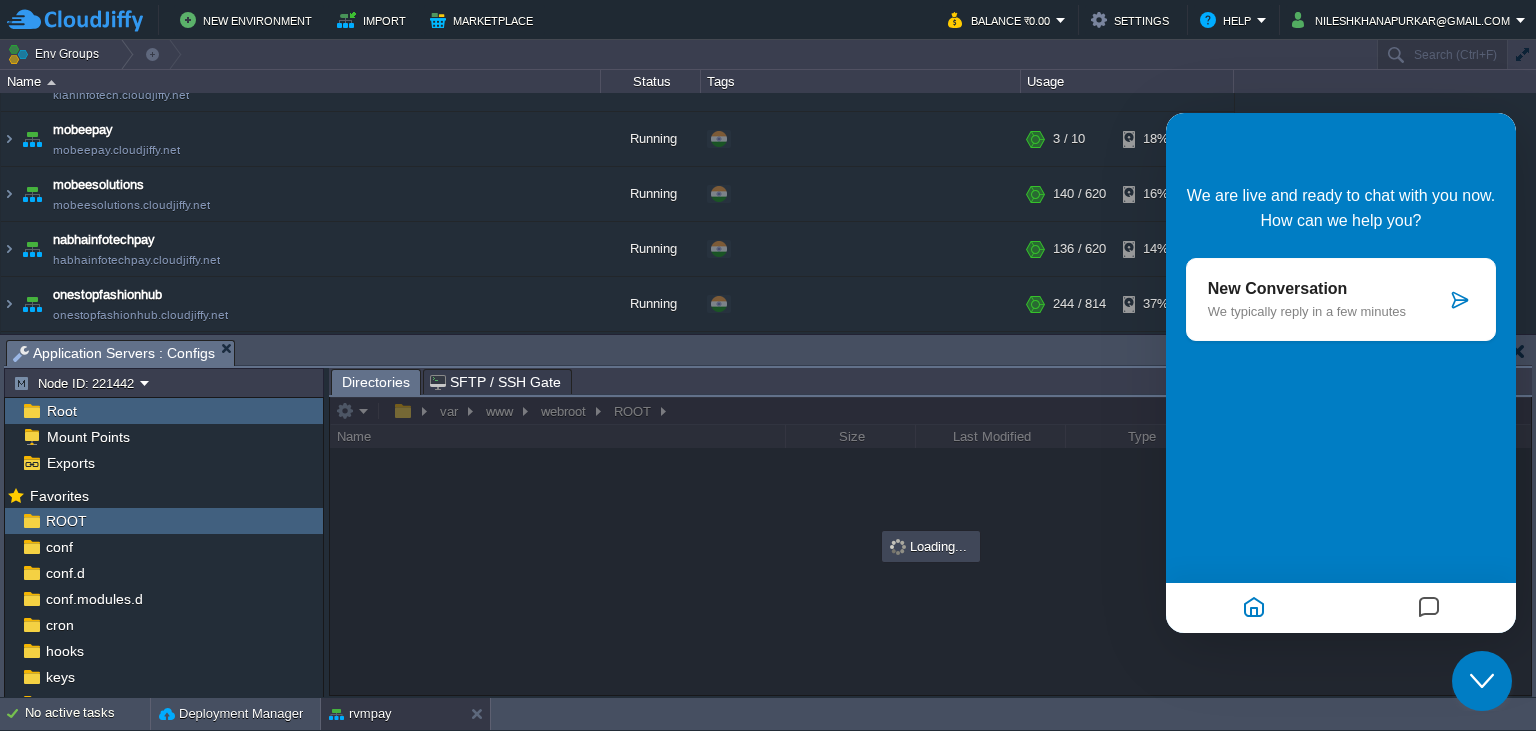 click at bounding box center [1254, 608] 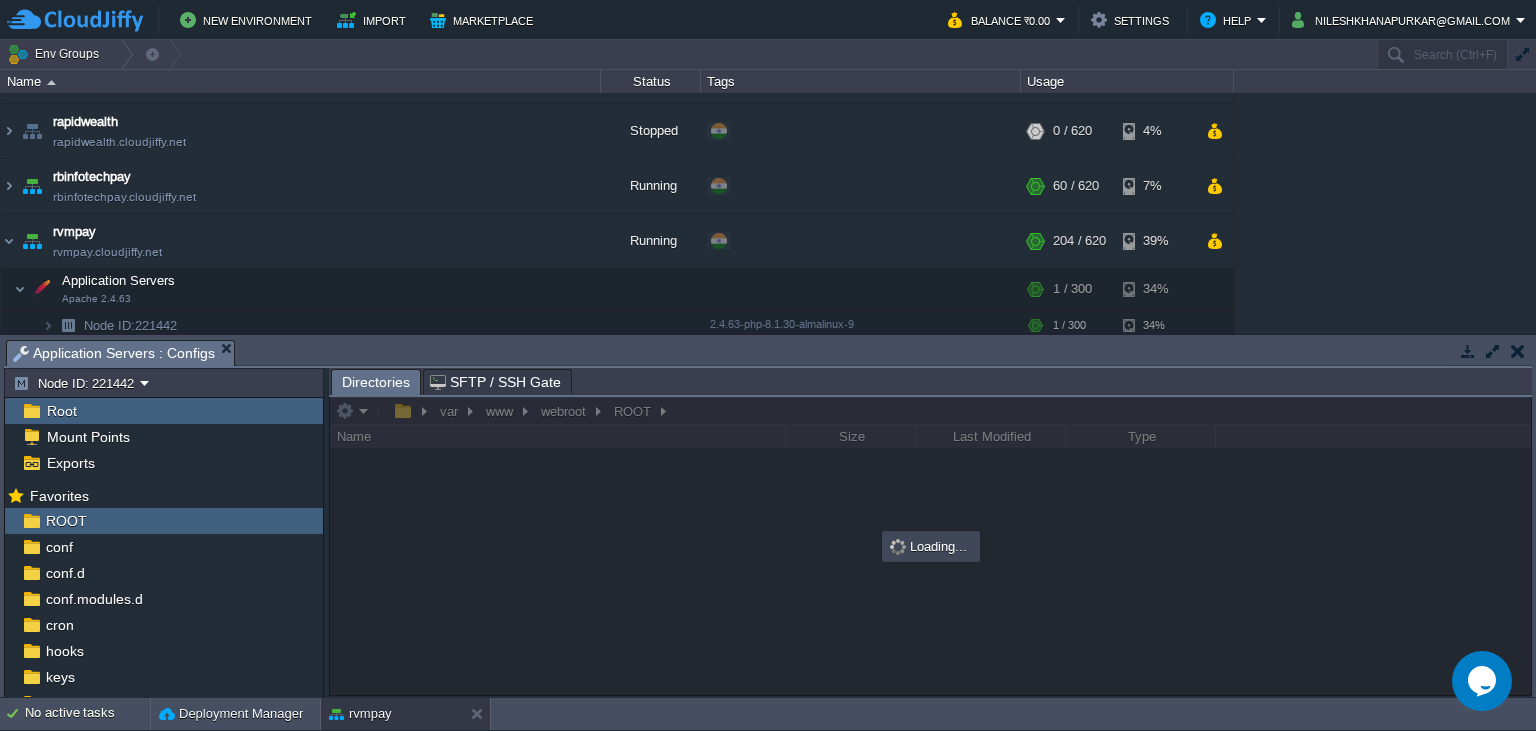 scroll, scrollTop: 456, scrollLeft: 0, axis: vertical 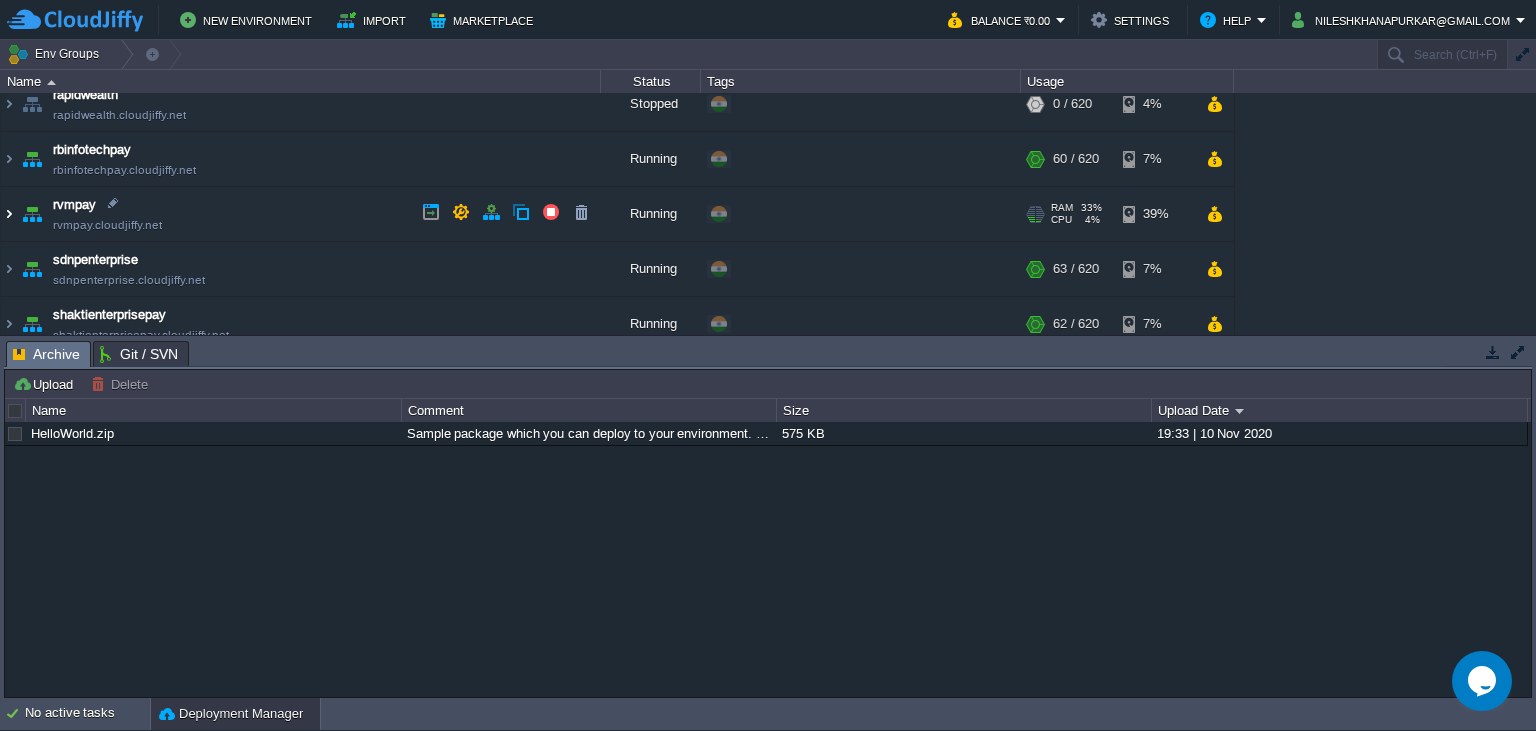 click at bounding box center (9, 214) 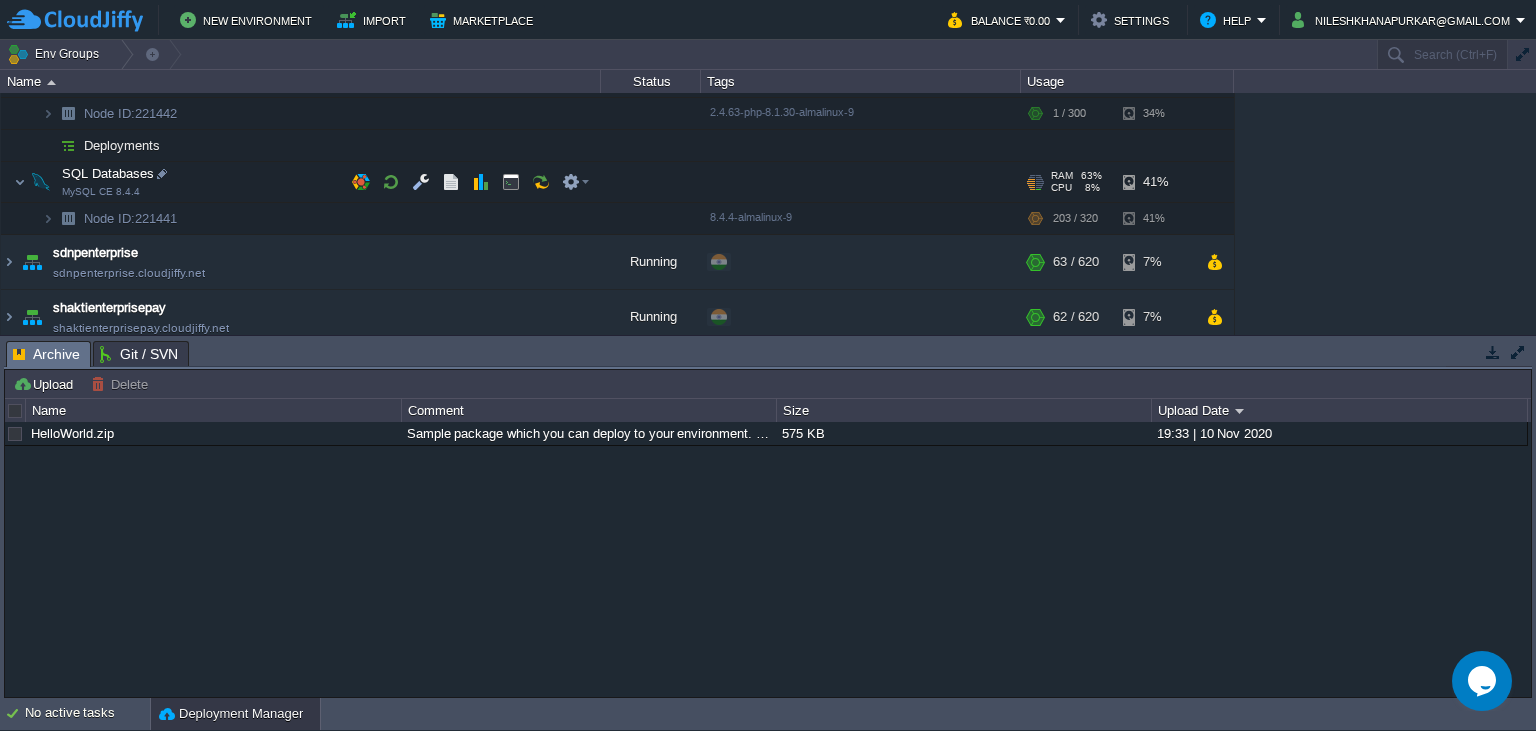 scroll, scrollTop: 547, scrollLeft: 0, axis: vertical 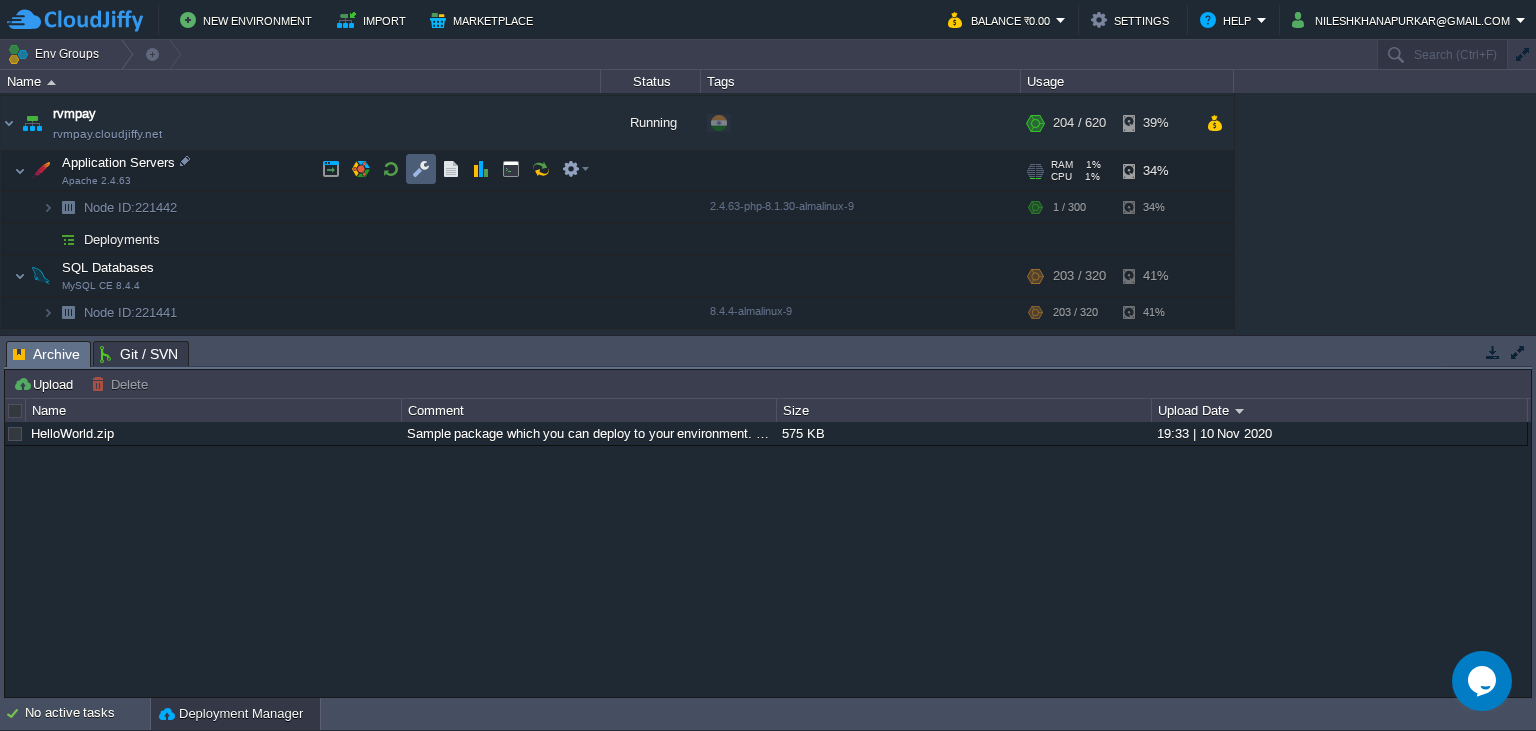 click at bounding box center (421, 169) 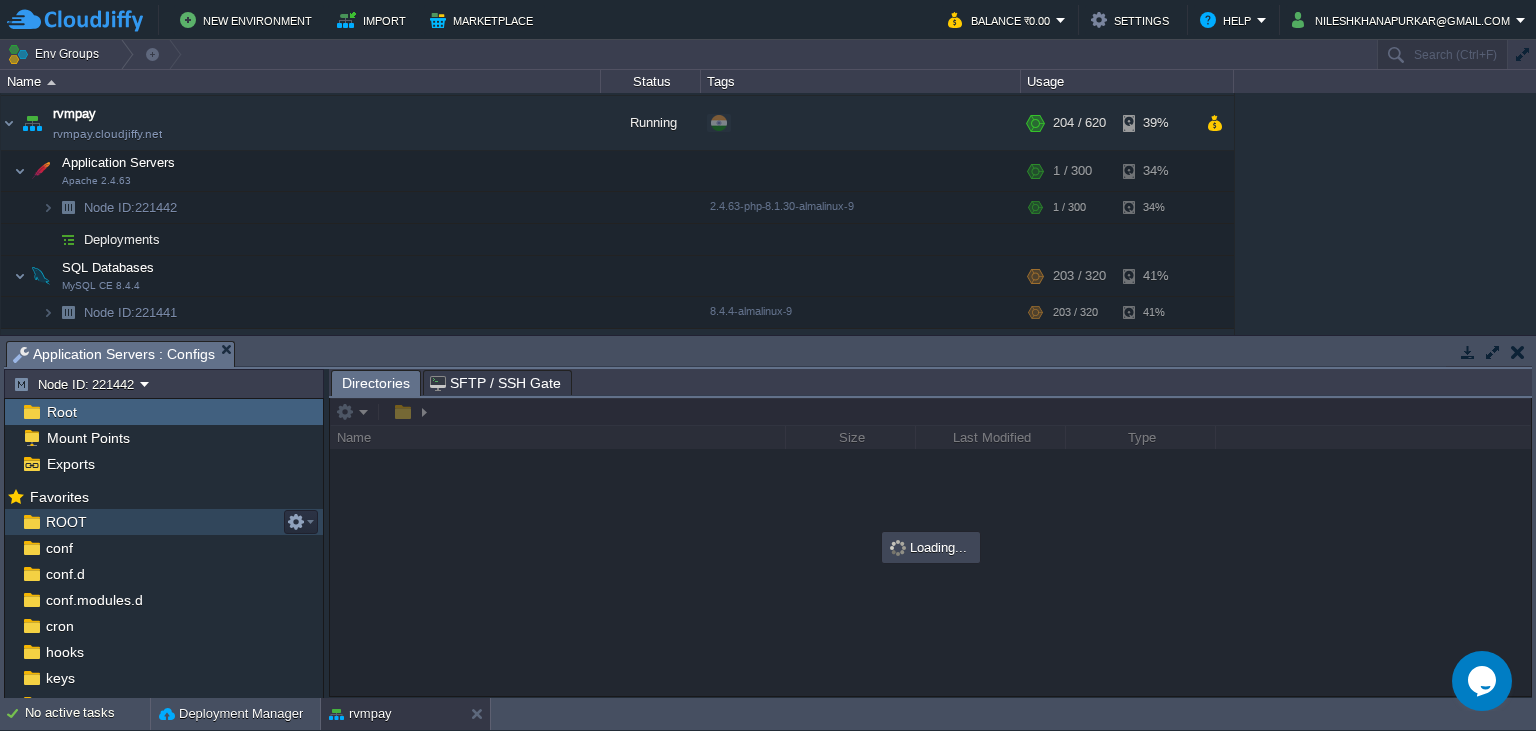 click on "ROOT" at bounding box center (164, 522) 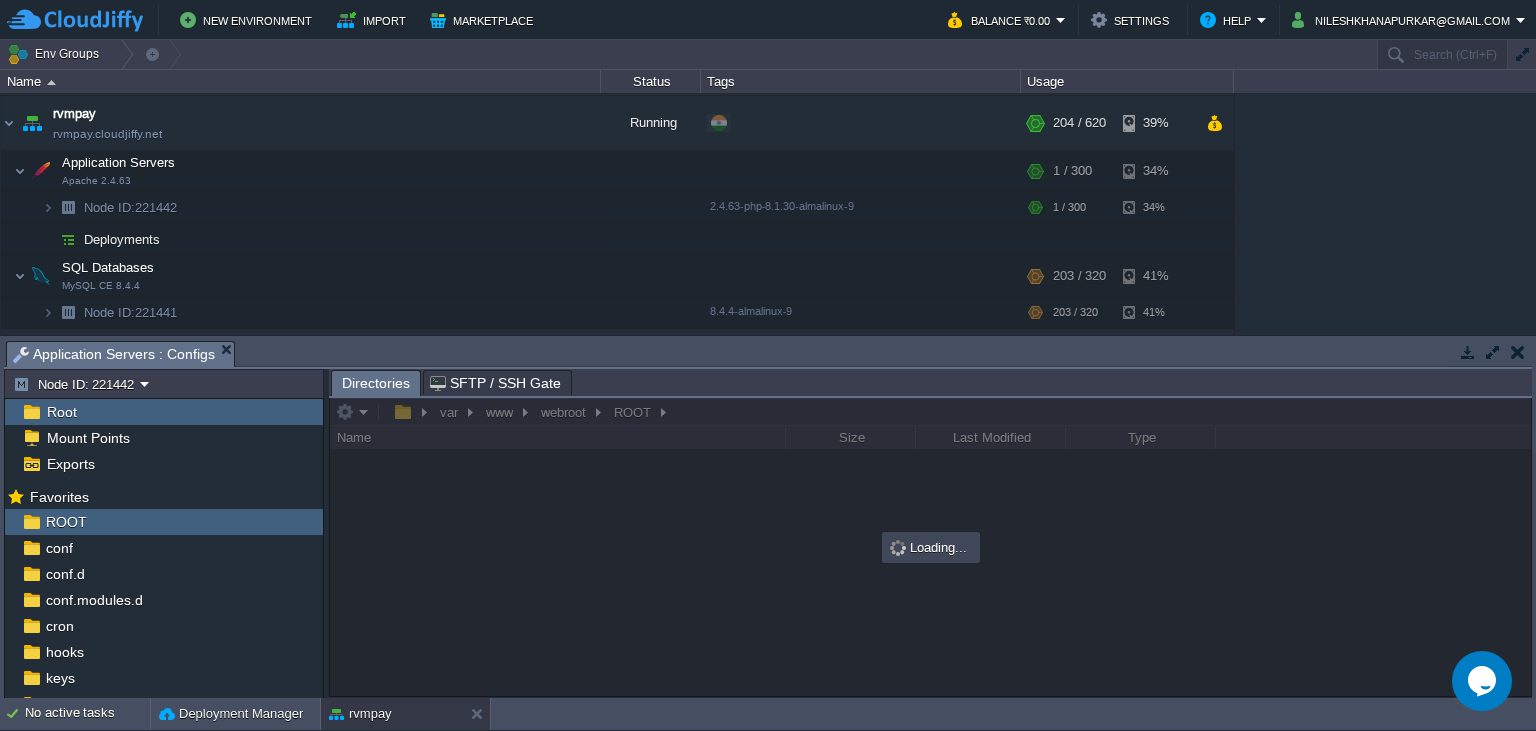 click on "Loading..." at bounding box center [931, 547] 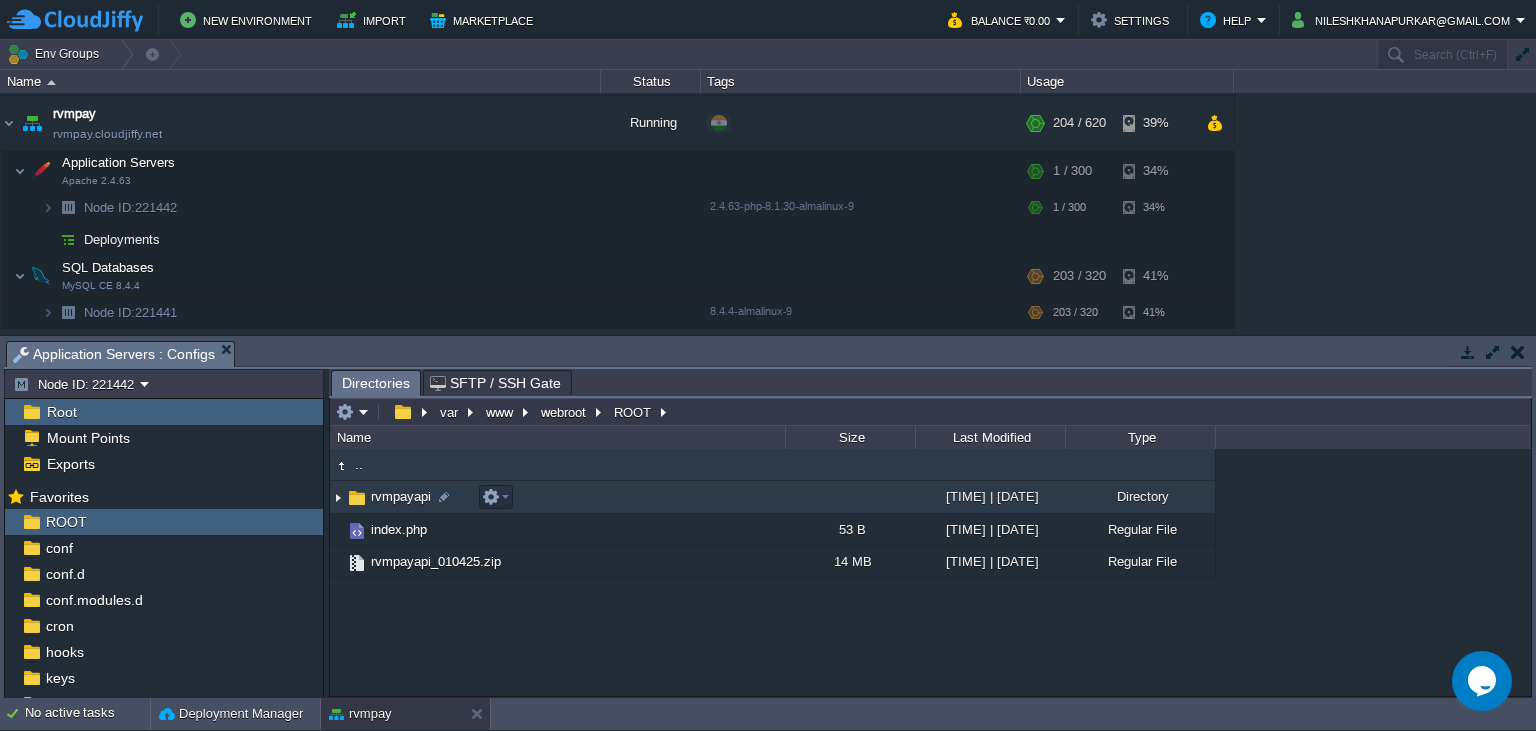 click on "rvmpayapi" at bounding box center [401, 496] 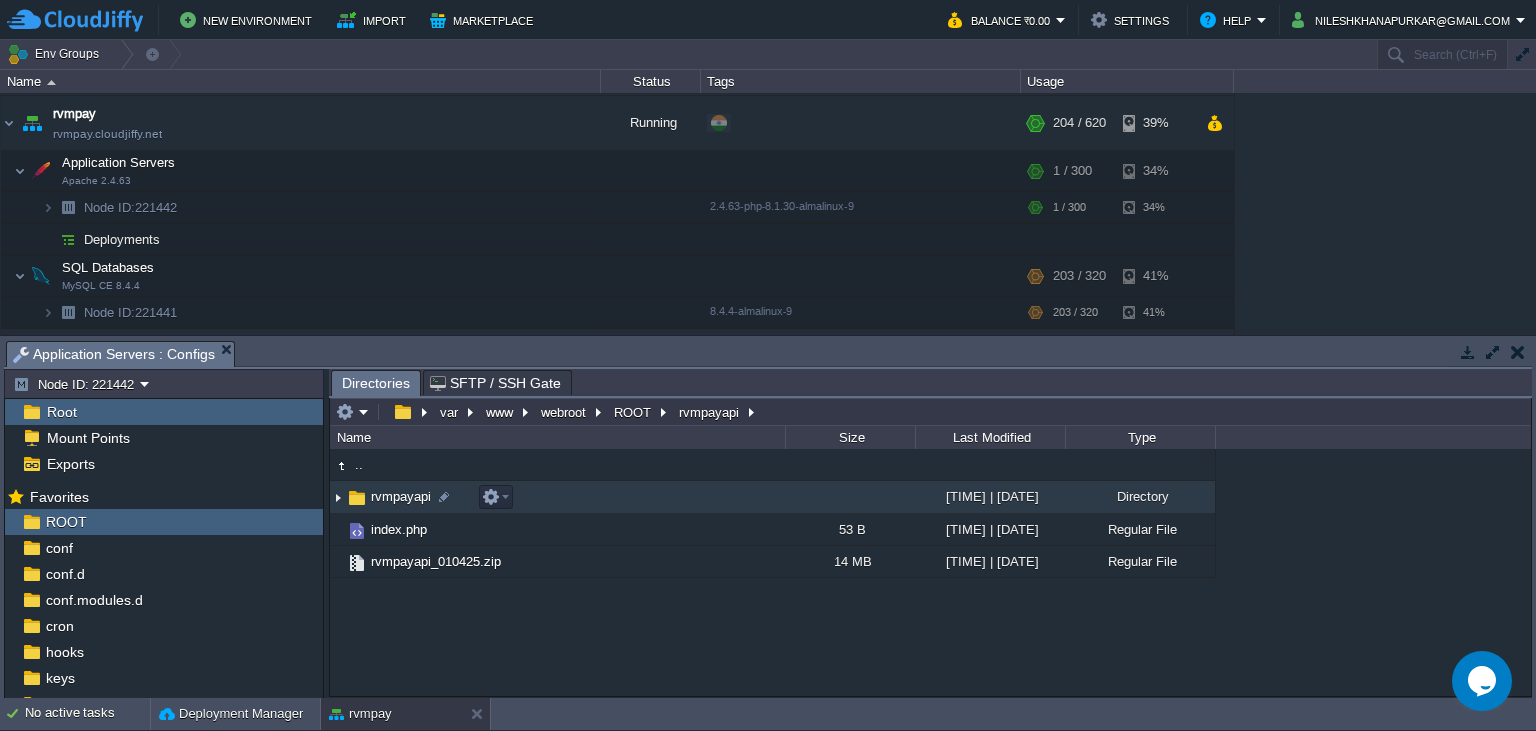click on "rvmpayapi" at bounding box center [401, 496] 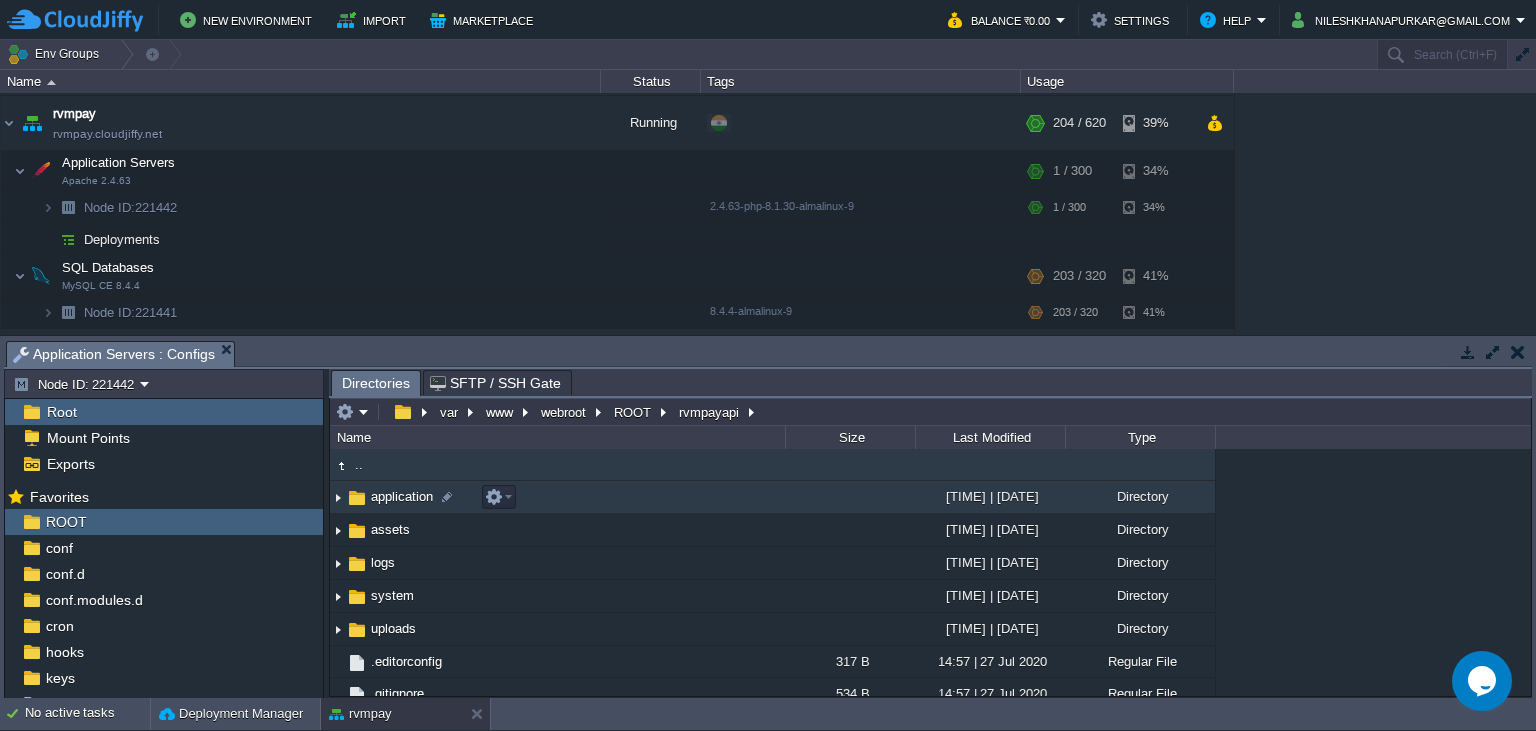 click on "application" at bounding box center (402, 496) 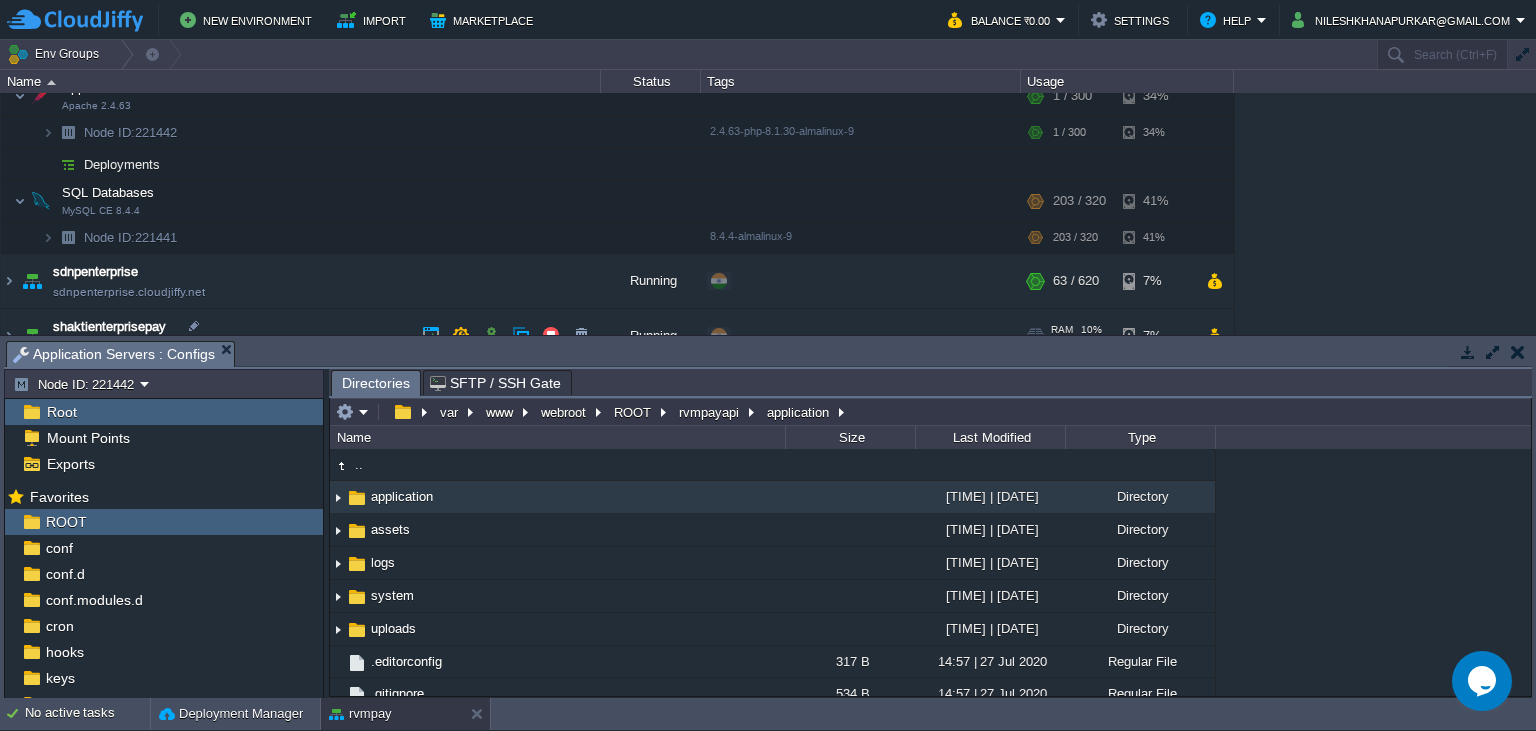scroll, scrollTop: 638, scrollLeft: 0, axis: vertical 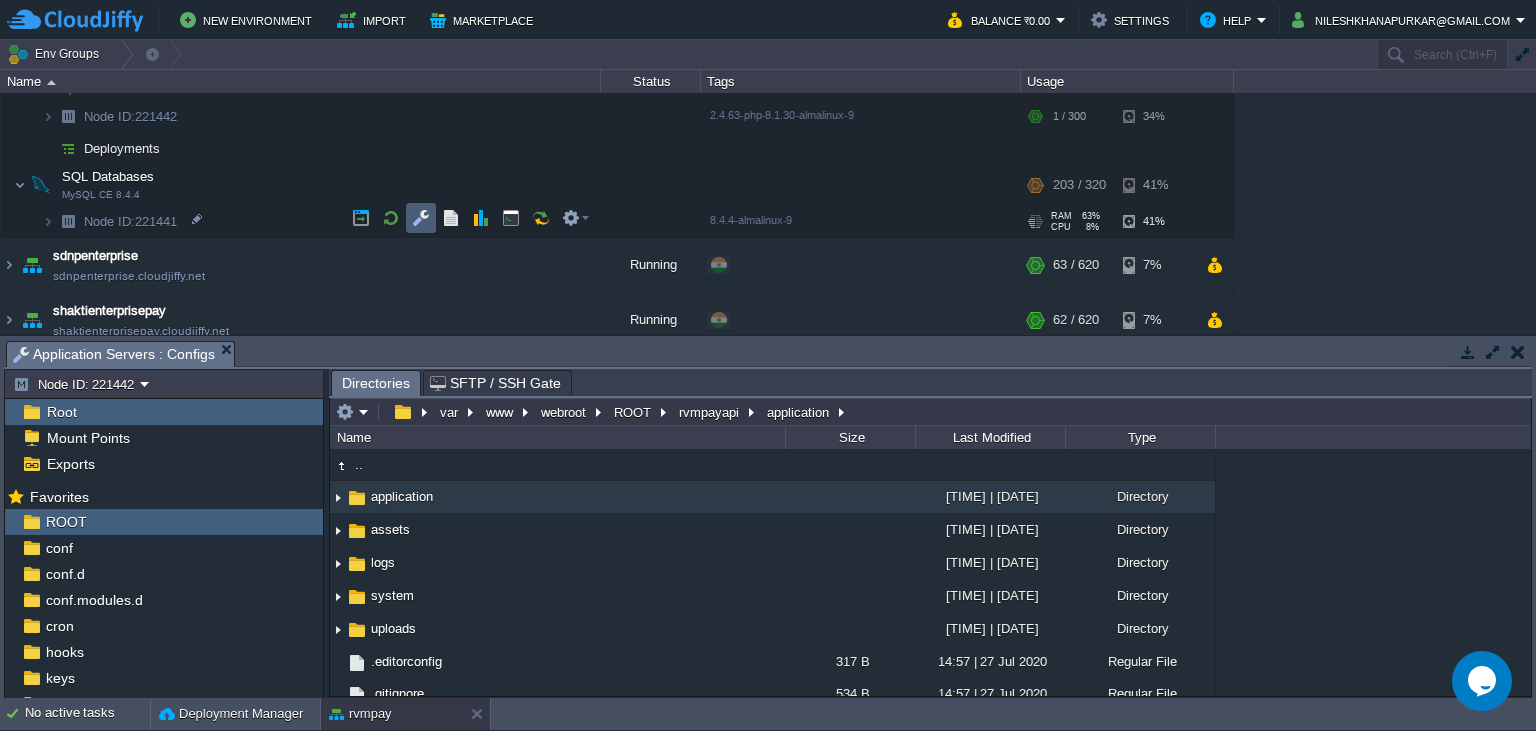 click at bounding box center [421, 218] 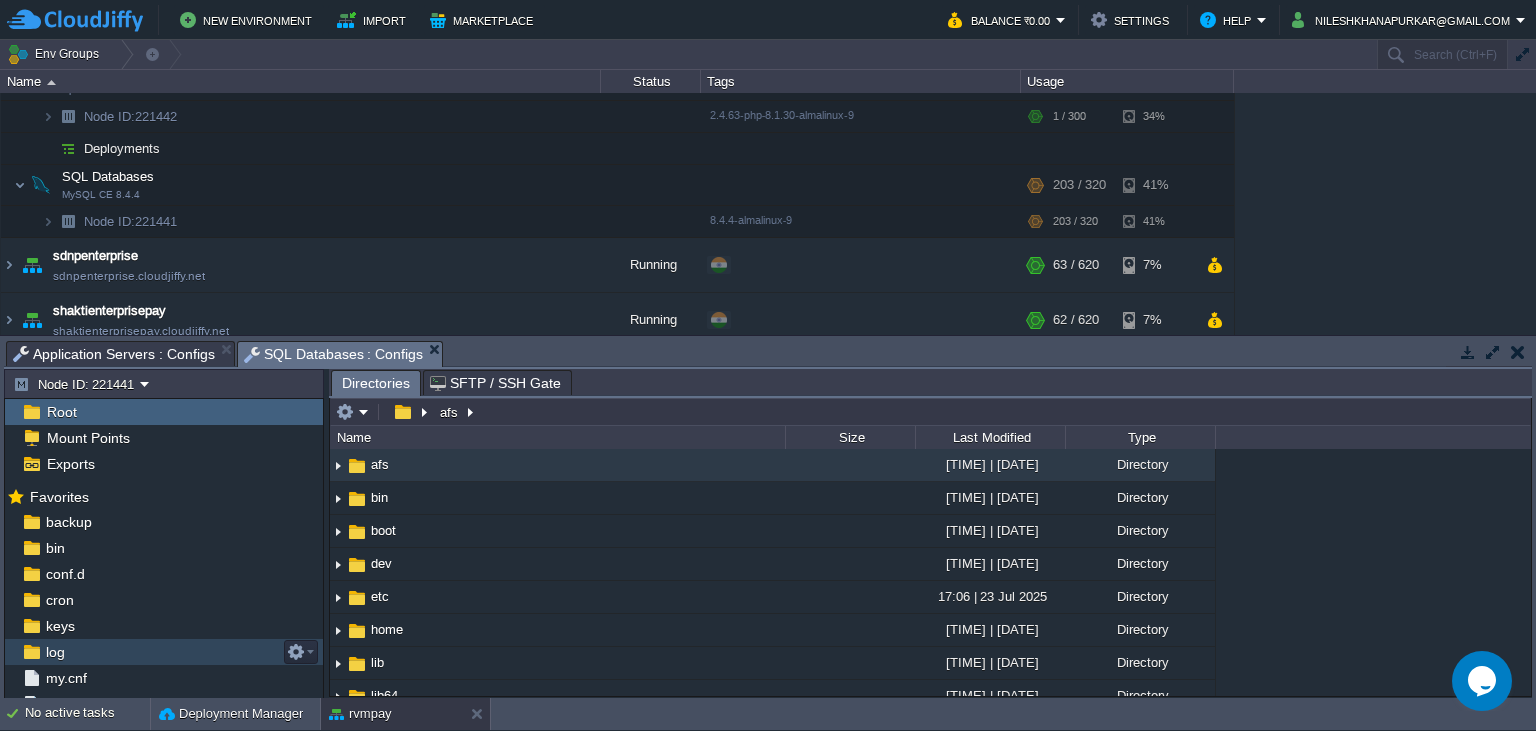 click on "log" at bounding box center [164, 652] 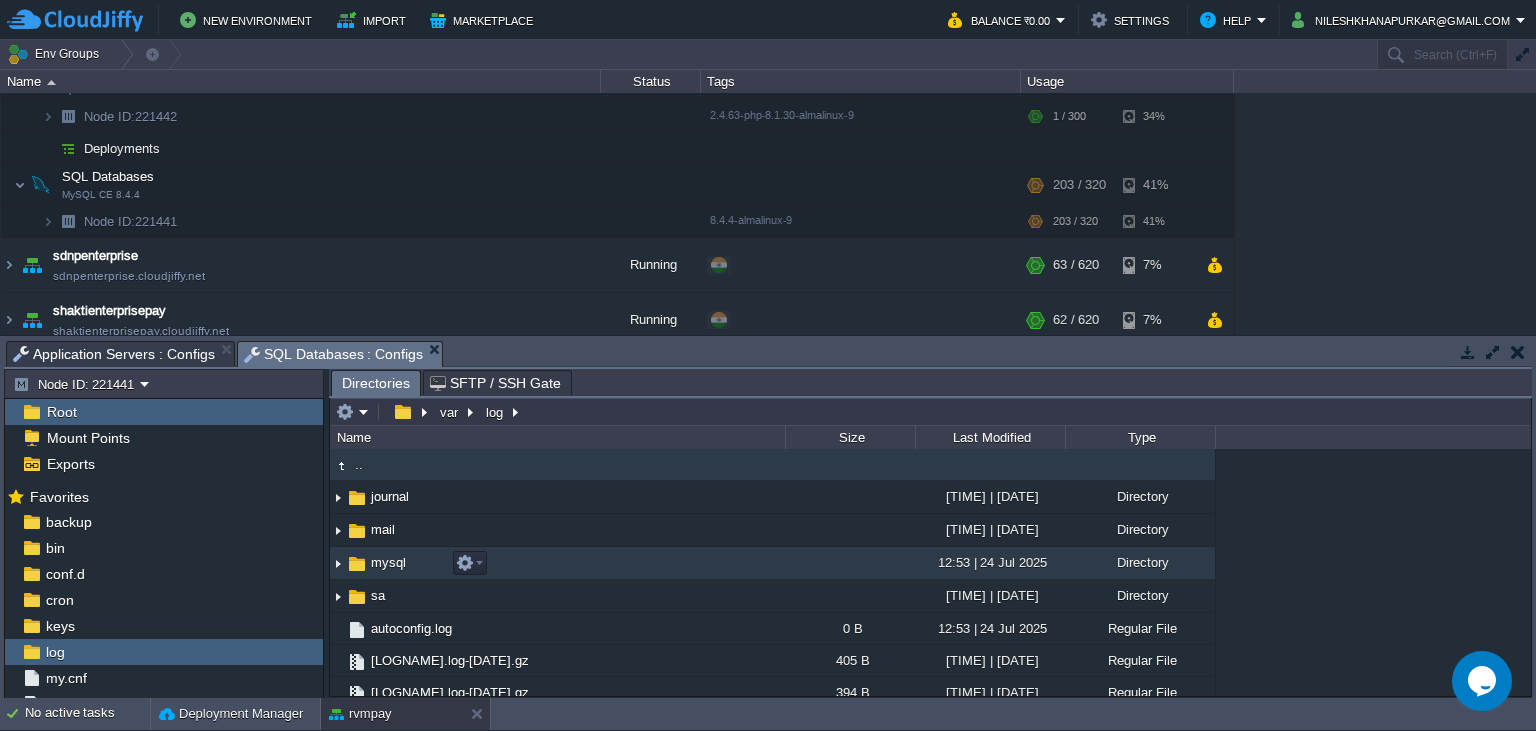 click at bounding box center [357, 564] 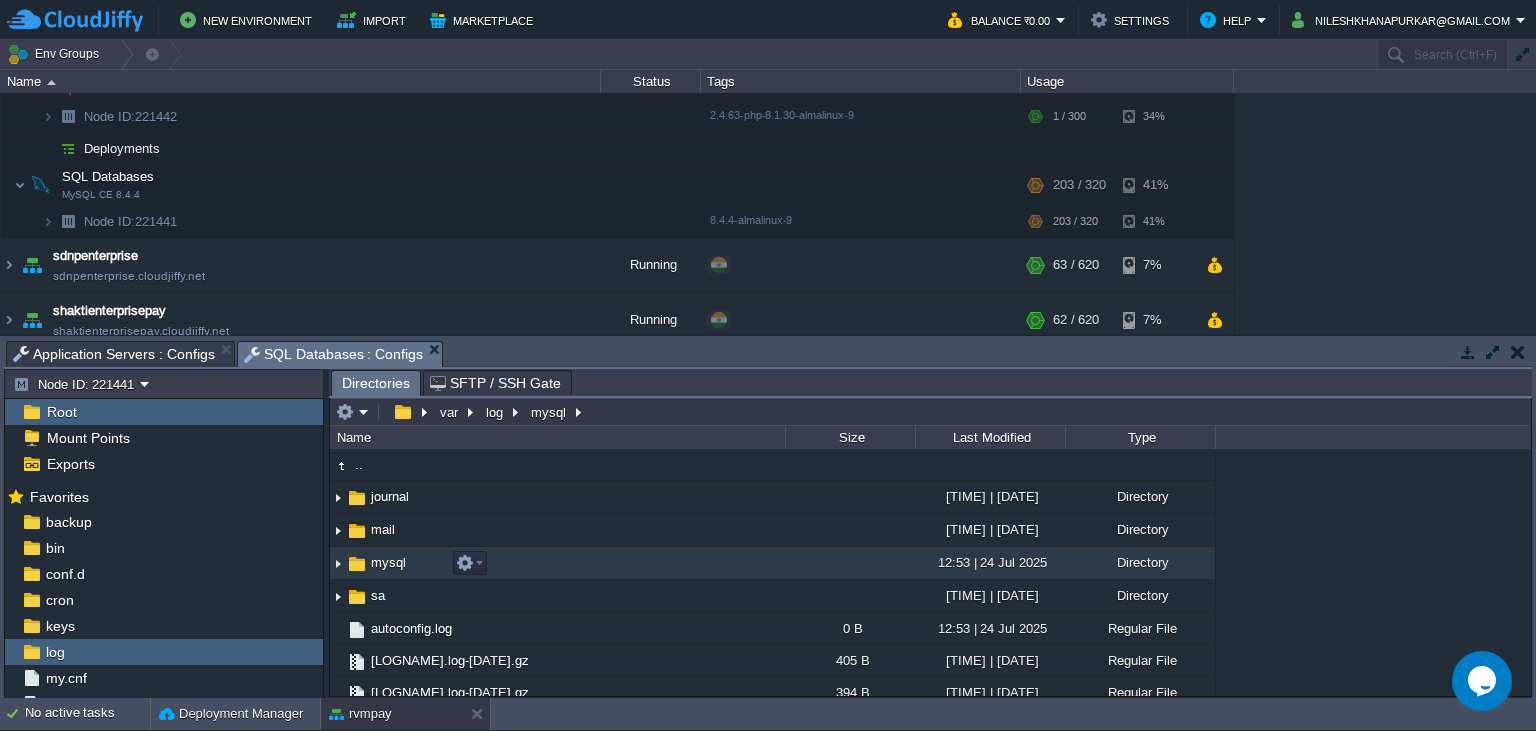 click at bounding box center (357, 564) 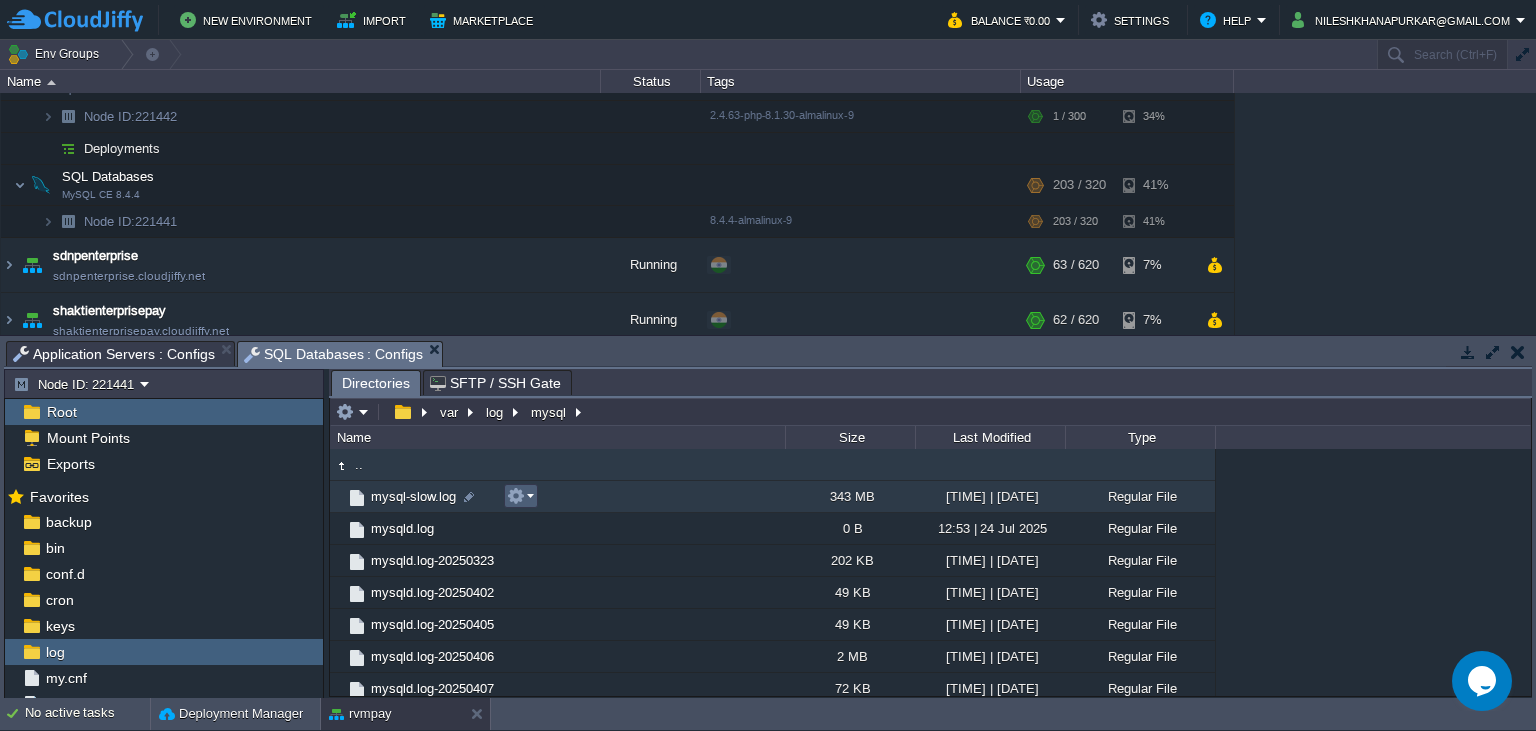 click at bounding box center (520, 496) 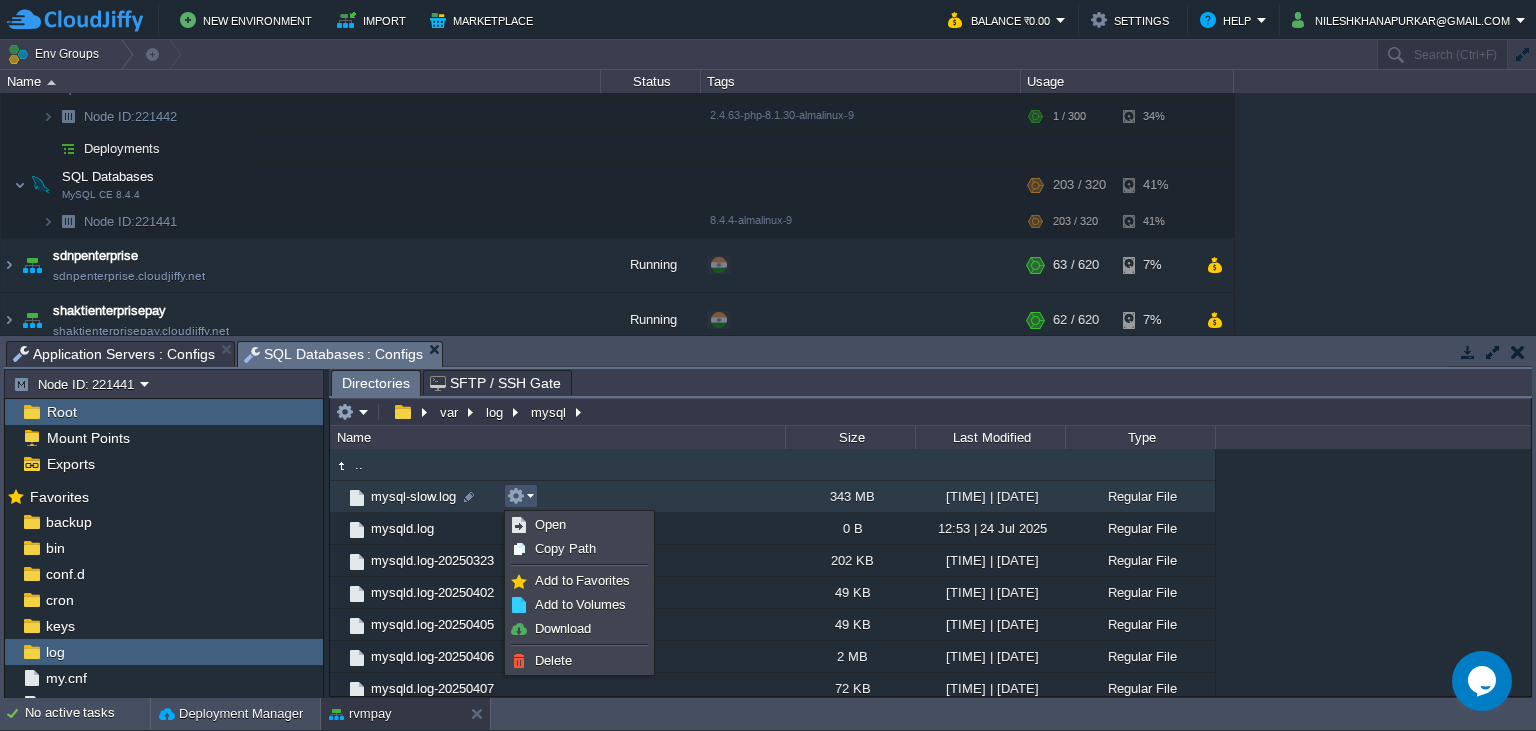 click at bounding box center (516, 496) 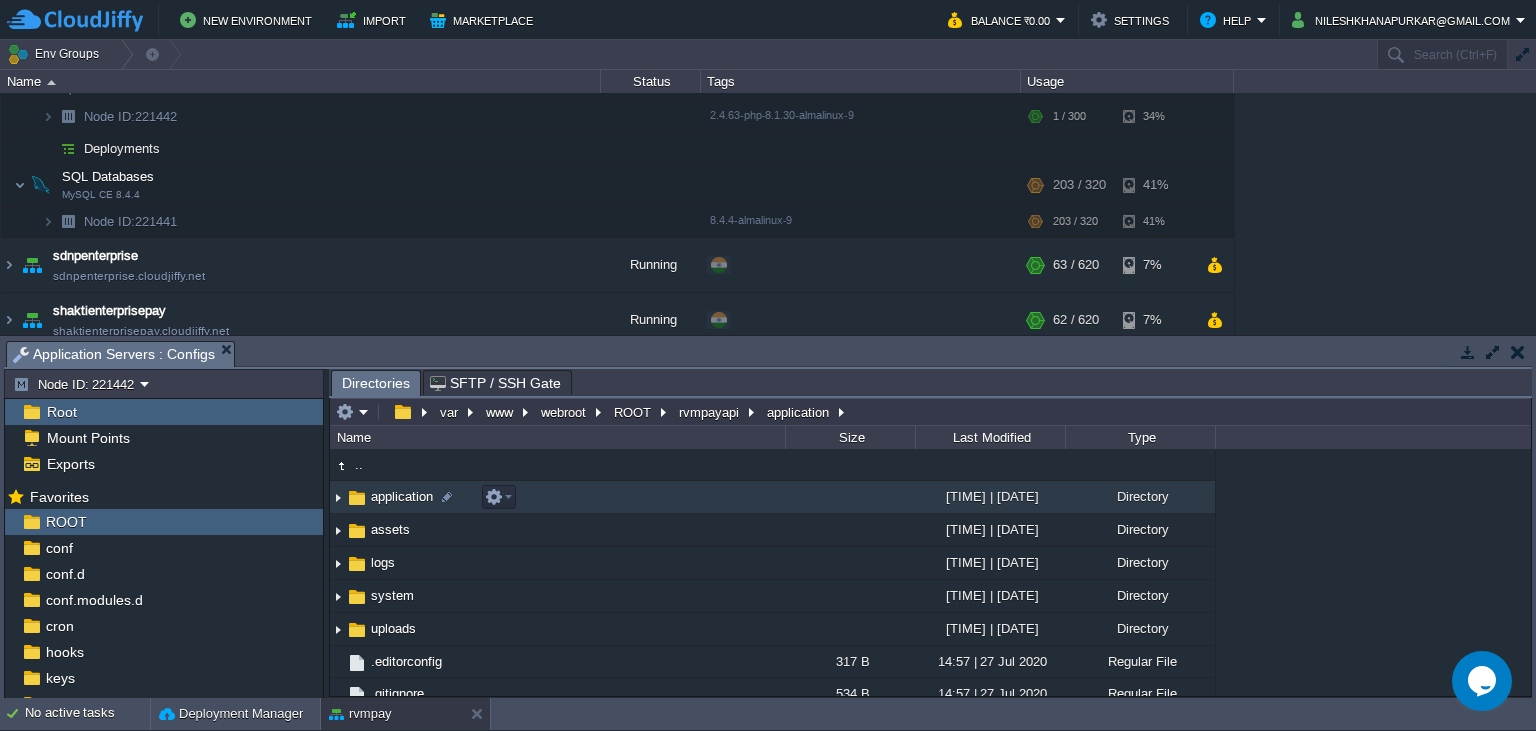 click on "application" at bounding box center (402, 496) 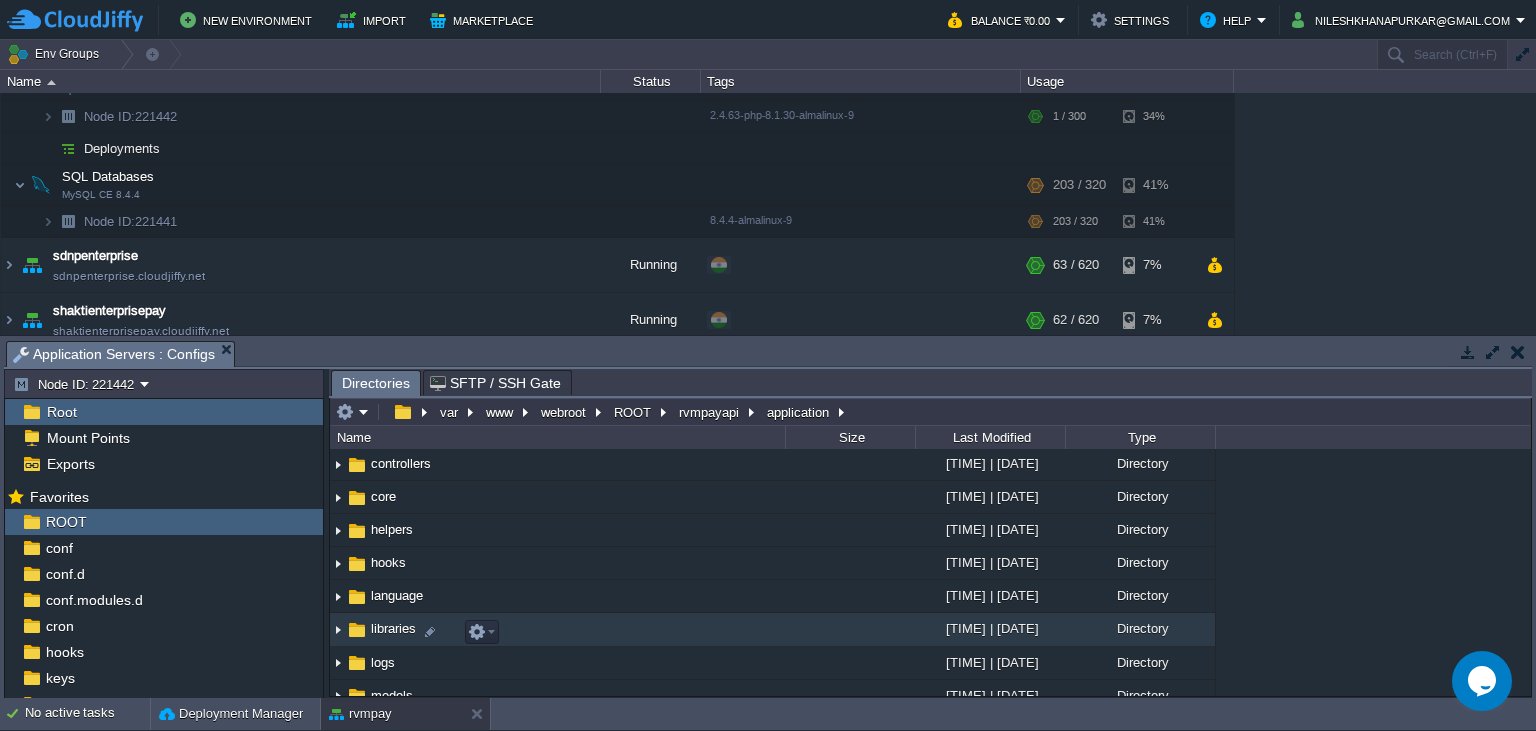 scroll, scrollTop: 182, scrollLeft: 0, axis: vertical 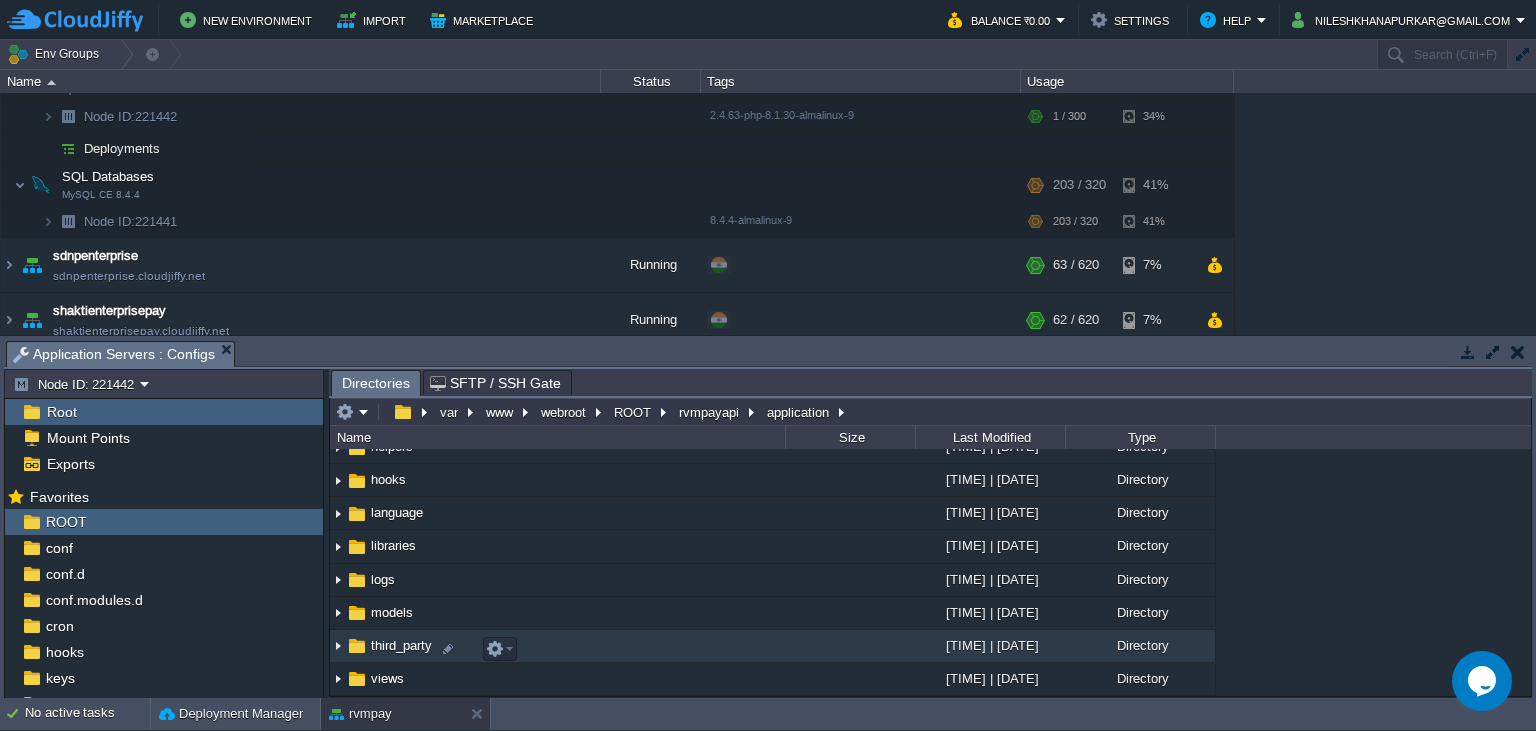 click on "models" at bounding box center (392, 612) 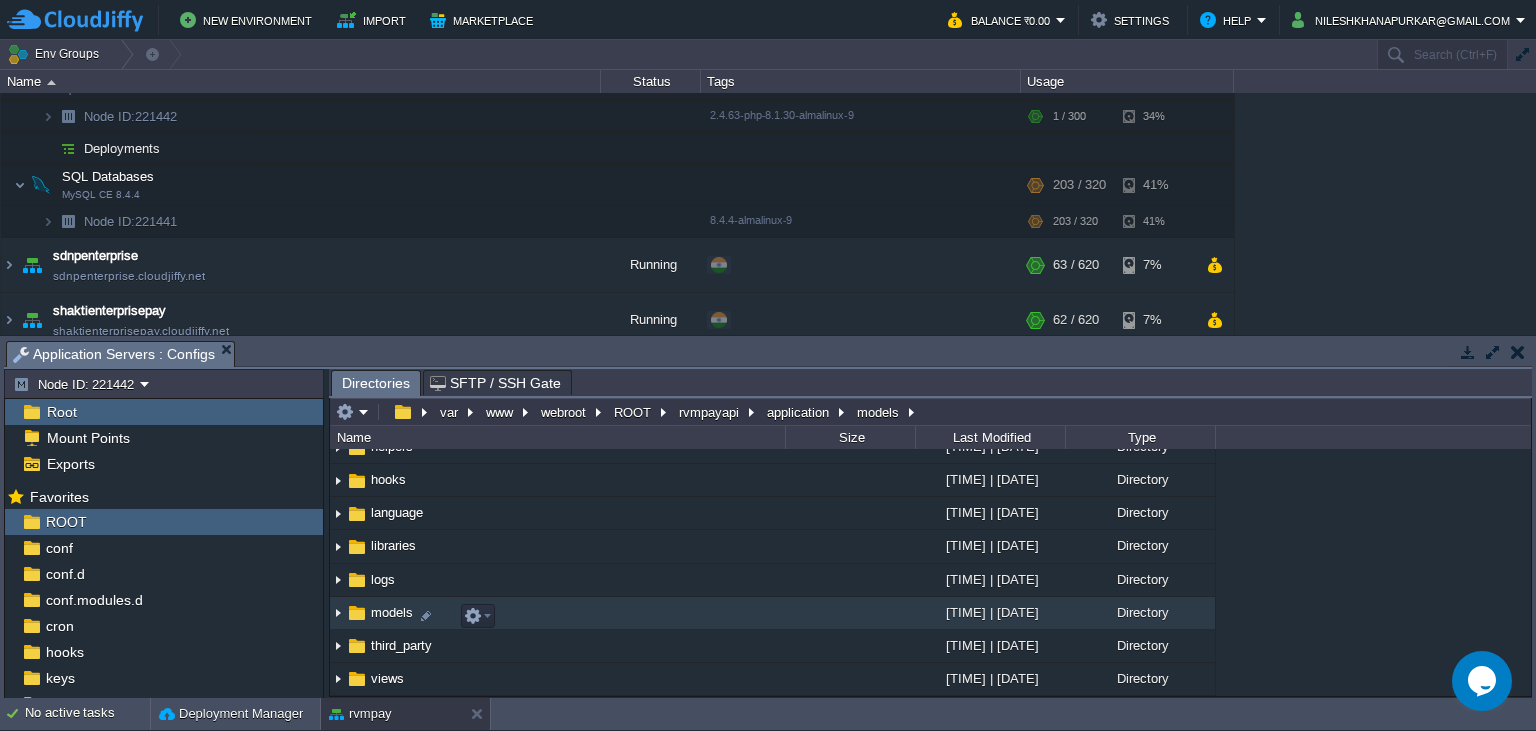 click on "models" at bounding box center (392, 612) 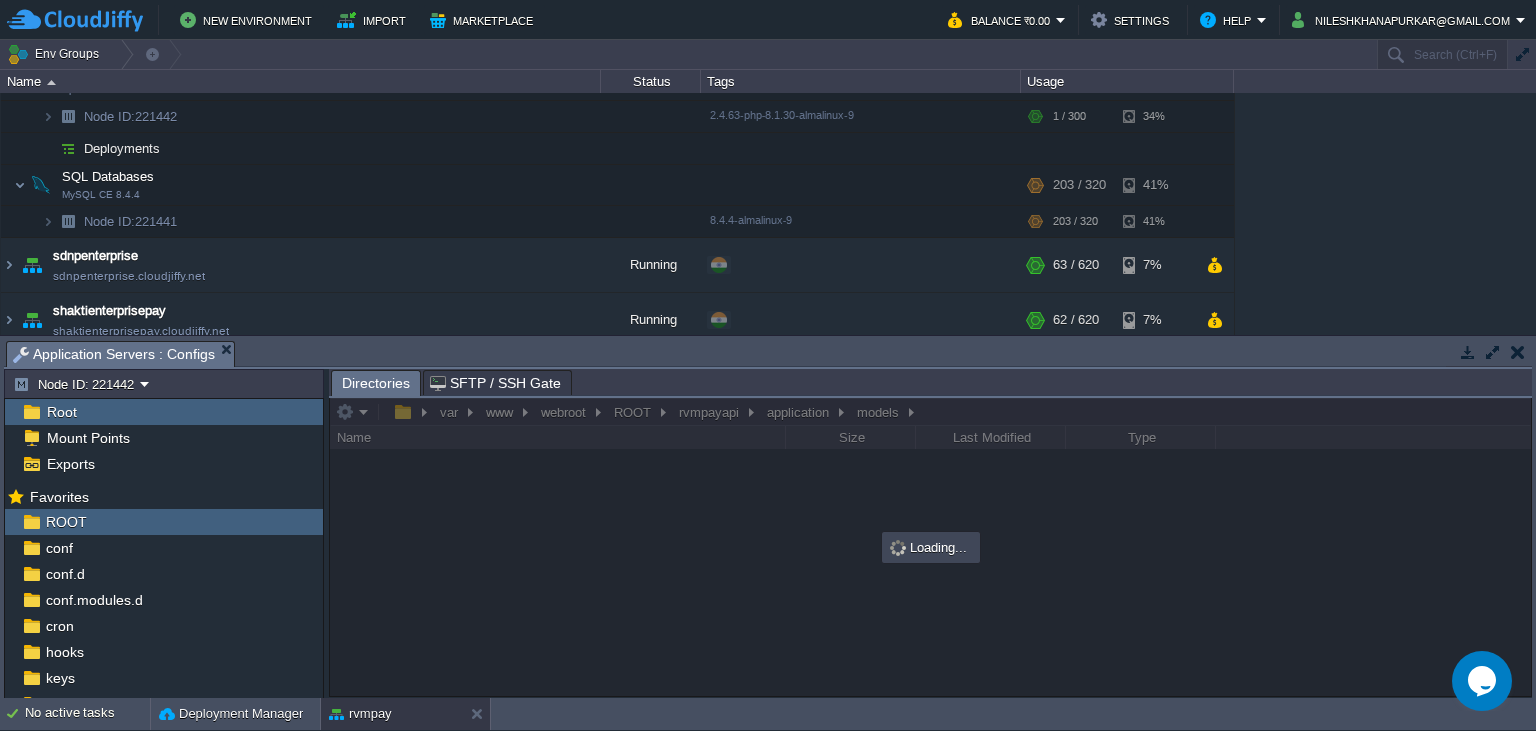 scroll, scrollTop: 0, scrollLeft: 0, axis: both 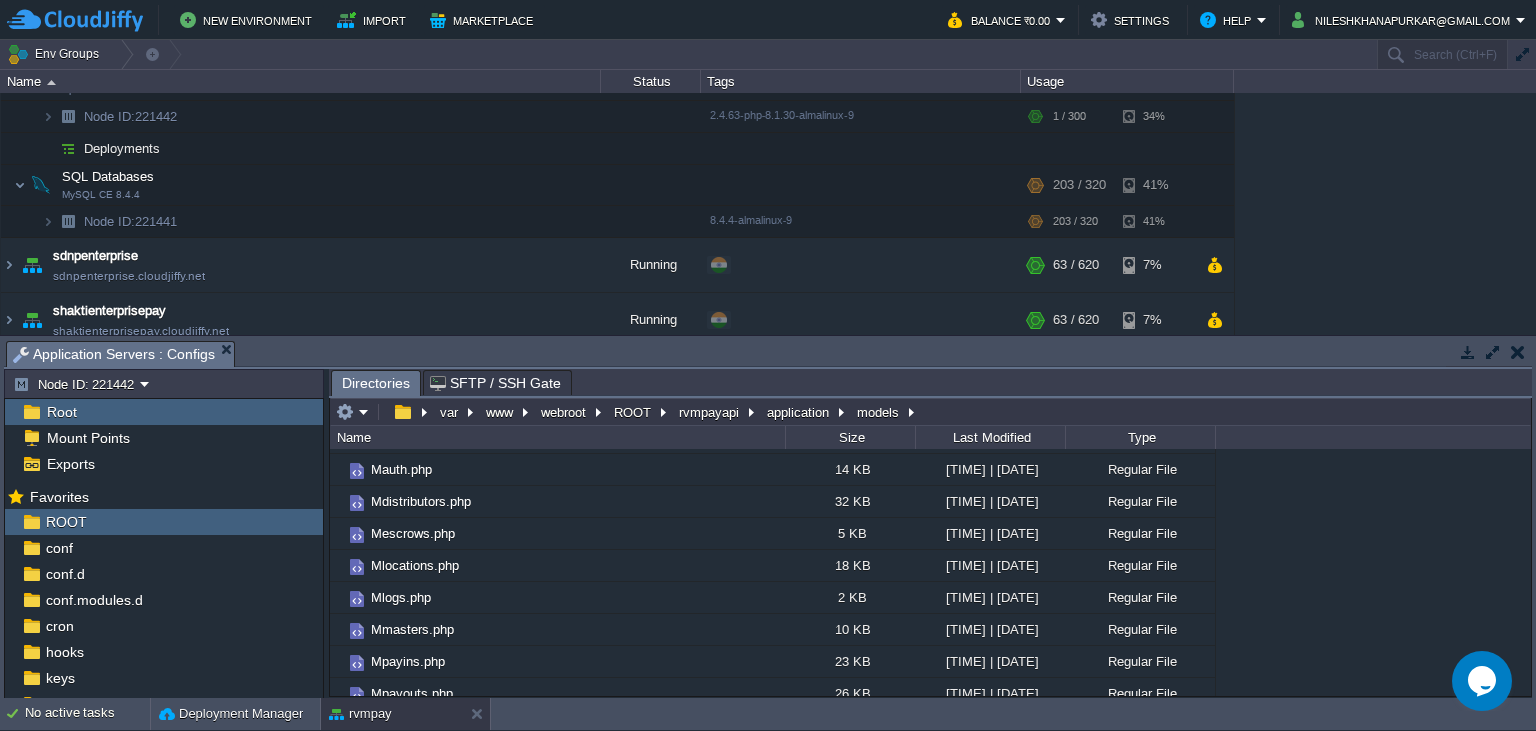 click at bounding box center (352, 412) 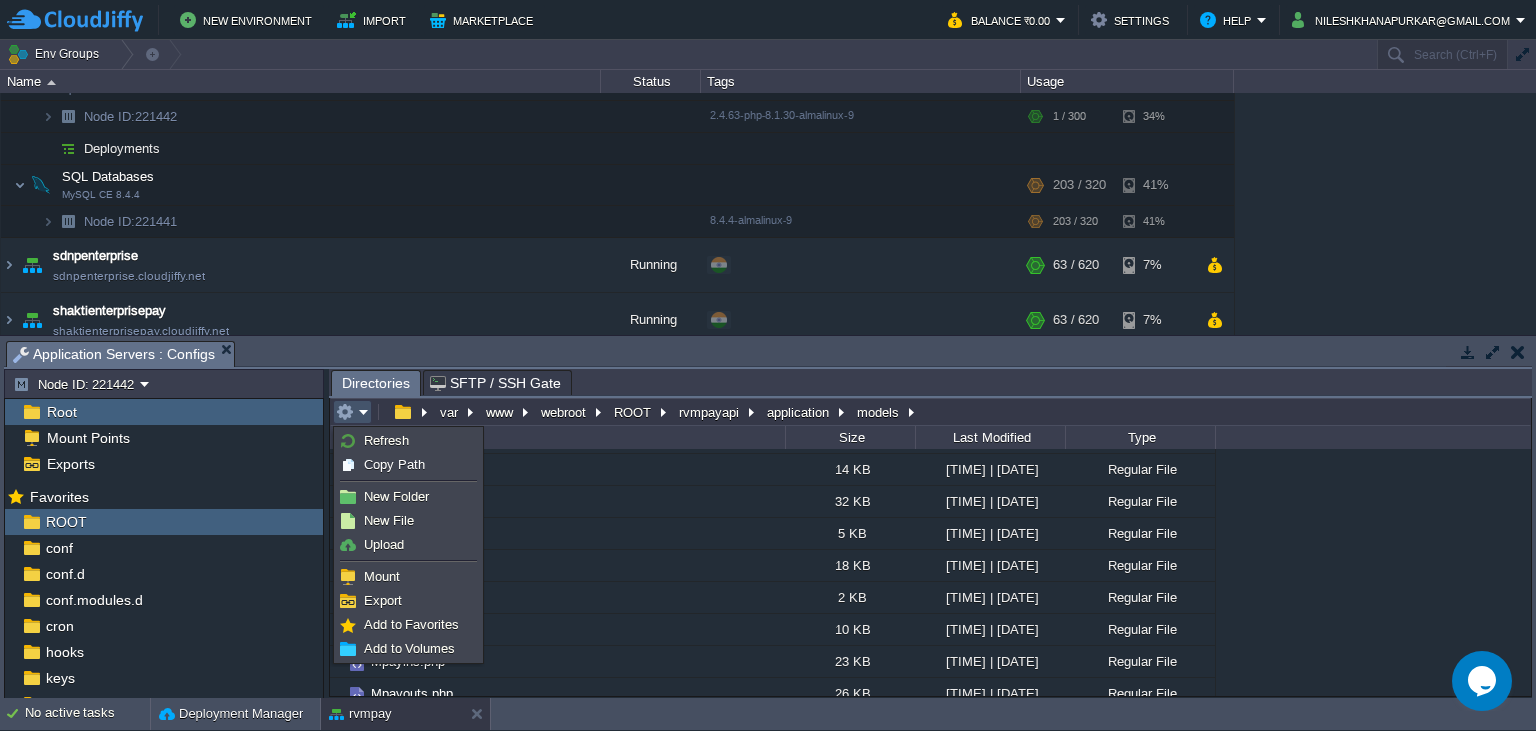 click at bounding box center [408, 561] 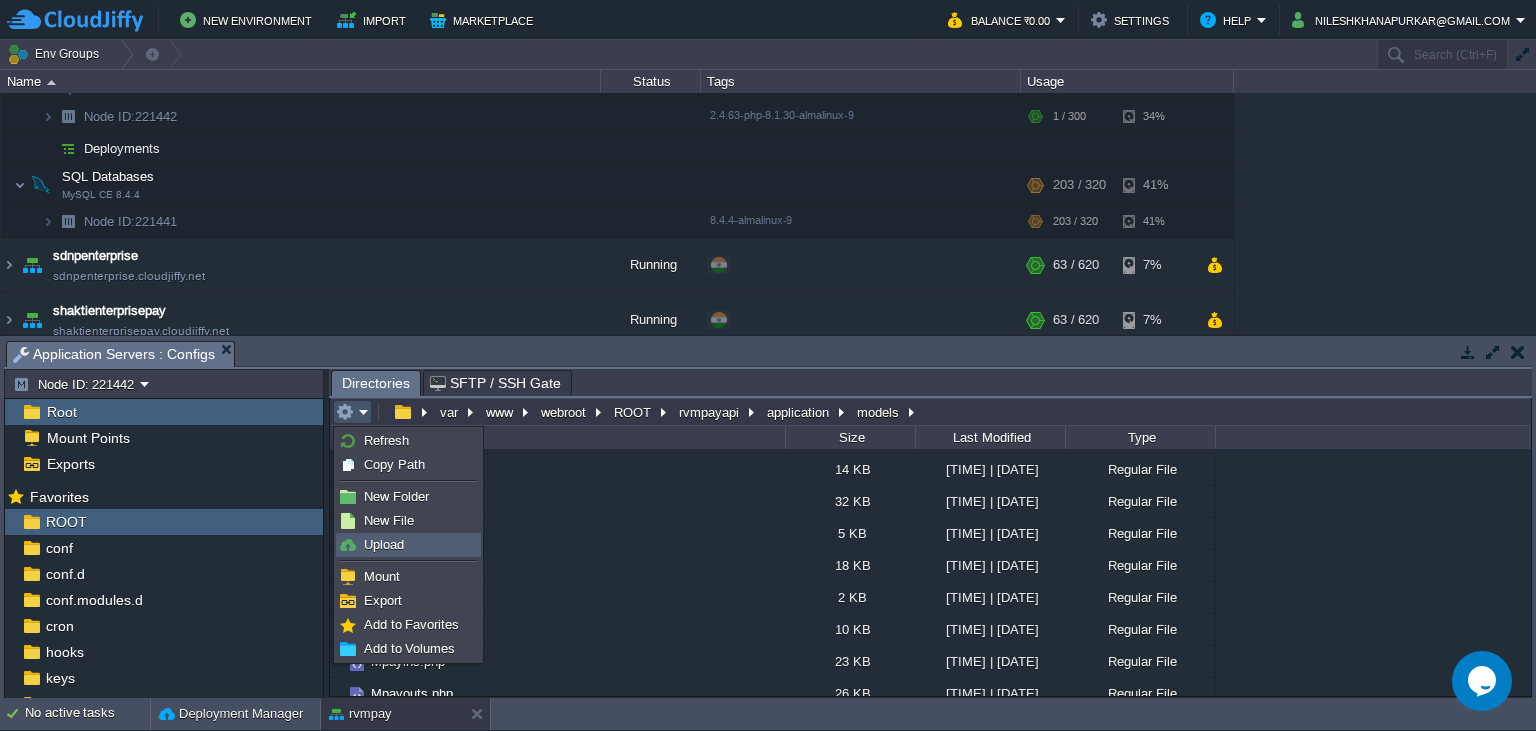 click on "Upload" at bounding box center (408, 545) 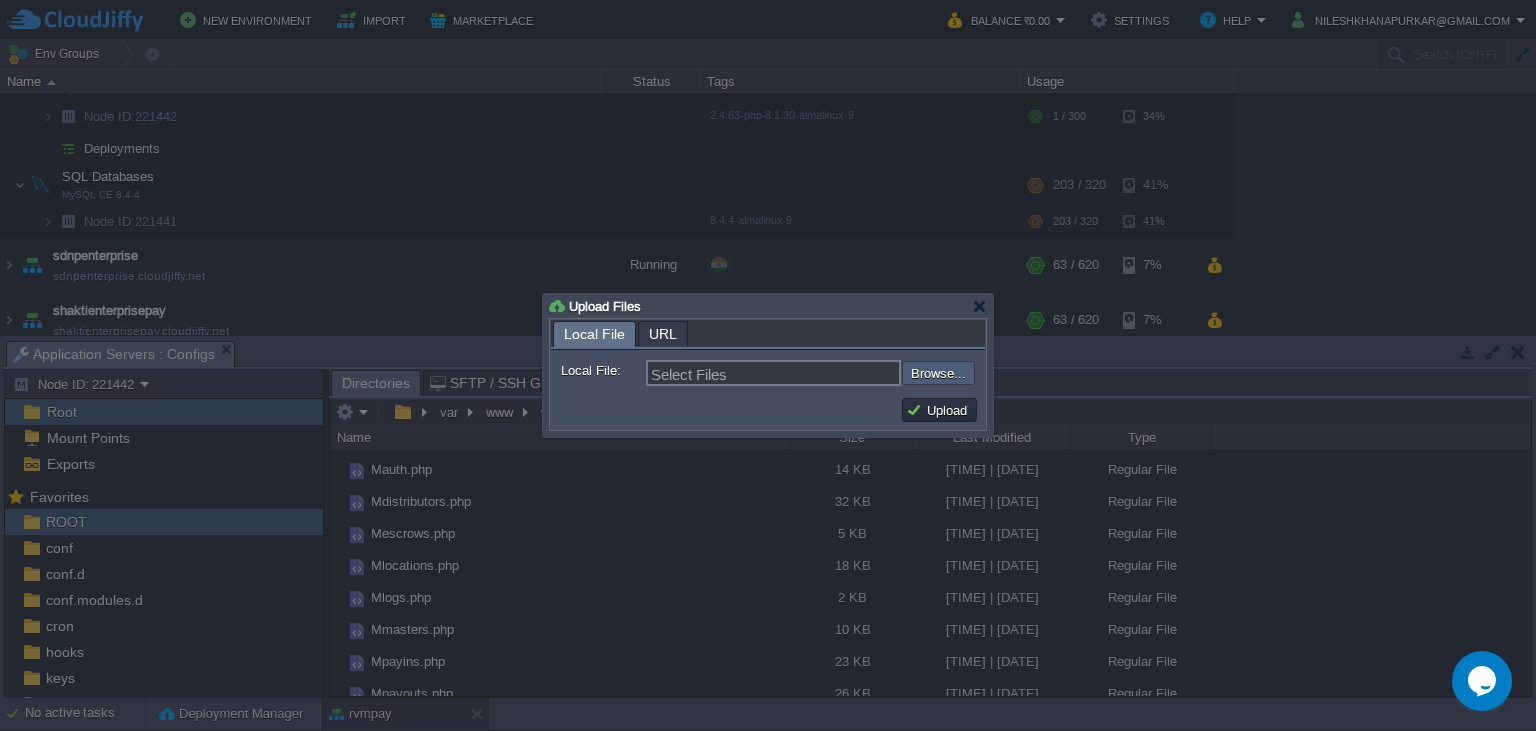 click at bounding box center [848, 373] 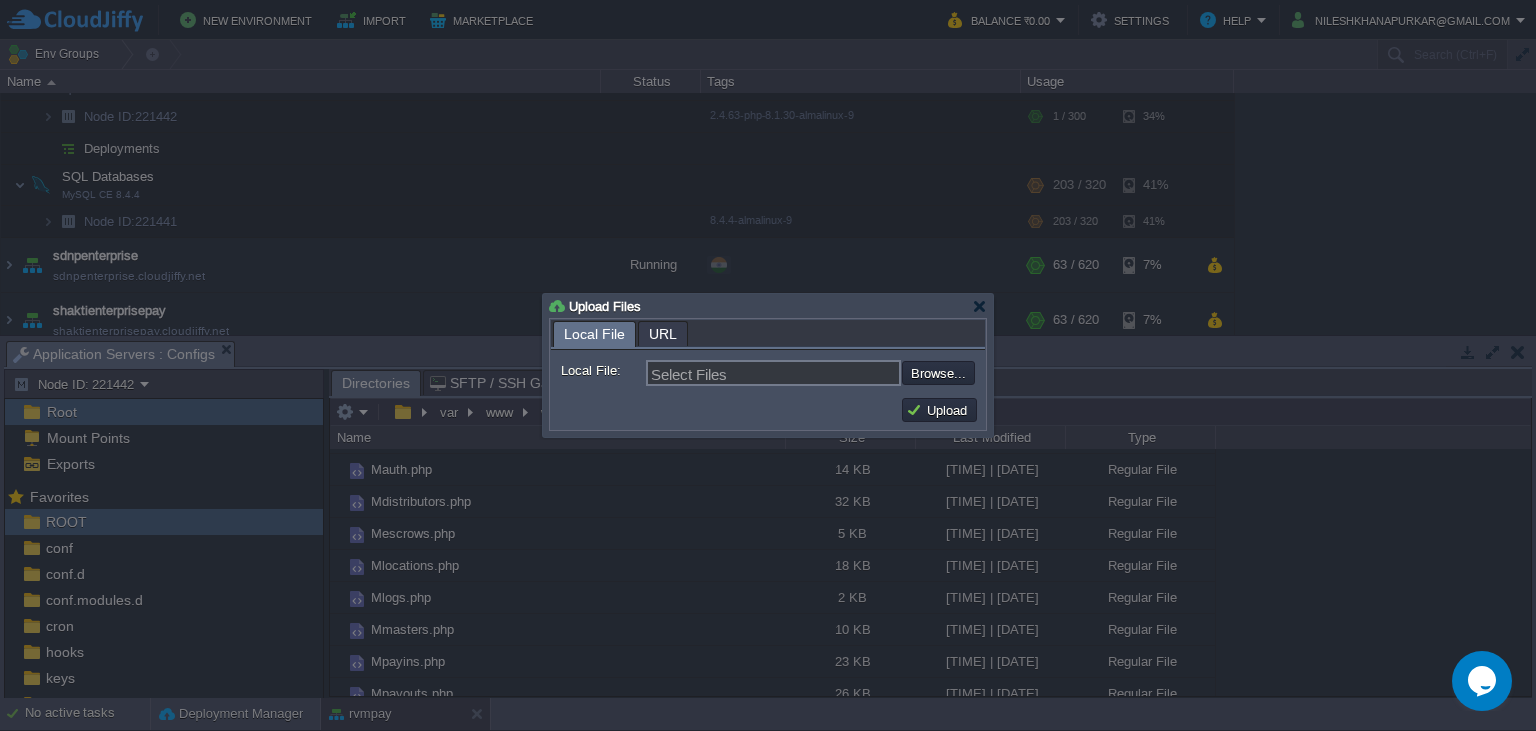 type on "C:\fakepath\Mpayins.php" 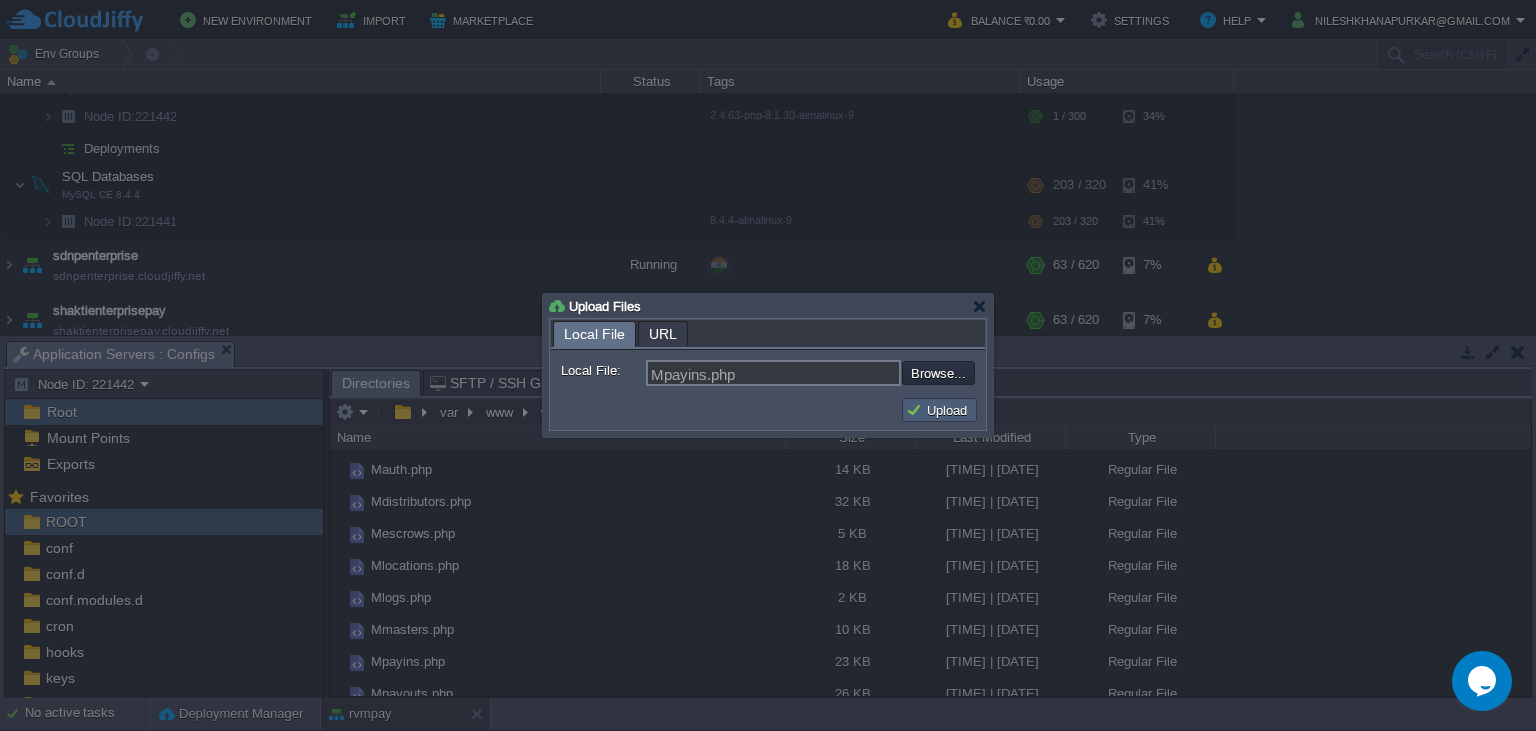 click on "Upload" at bounding box center [939, 410] 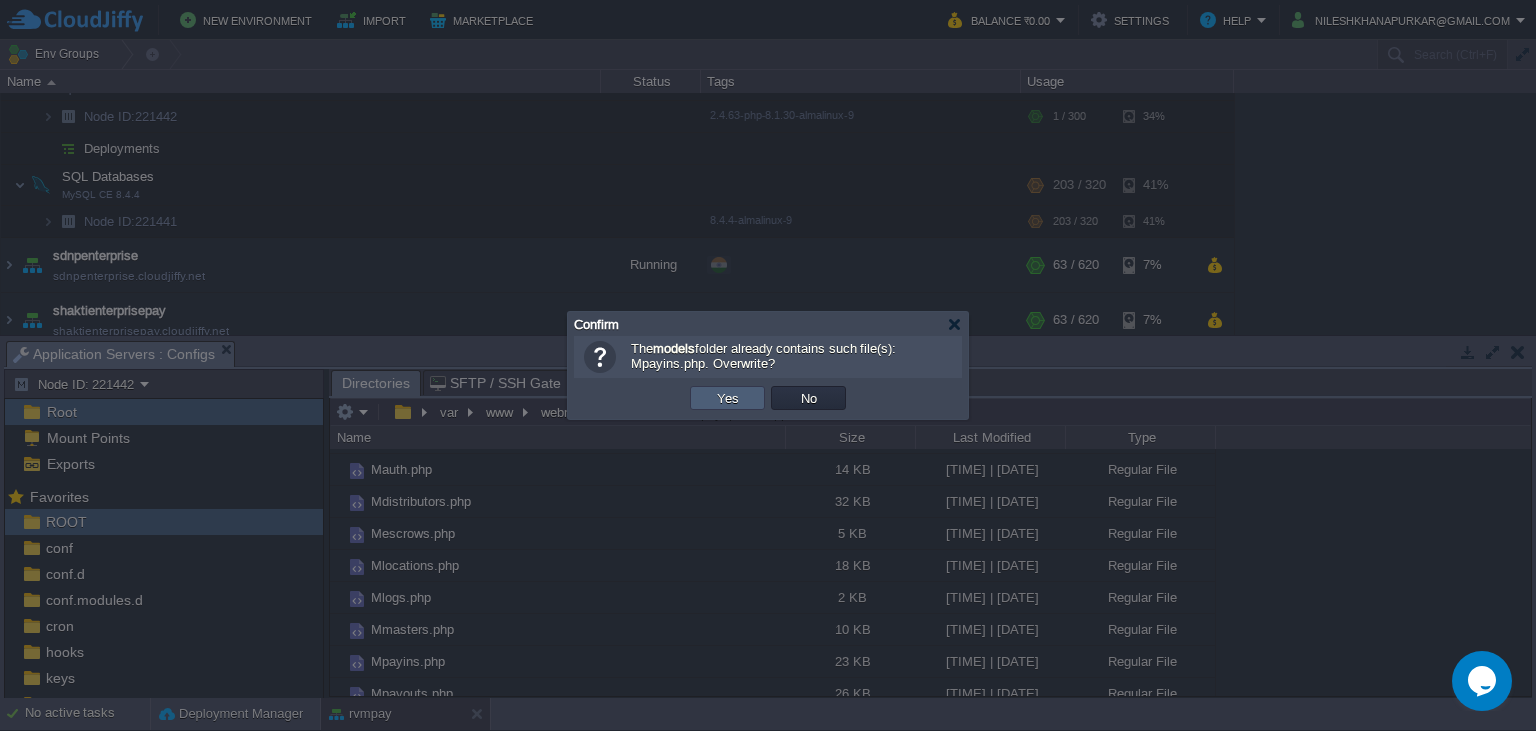 click on "Yes" at bounding box center [728, 398] 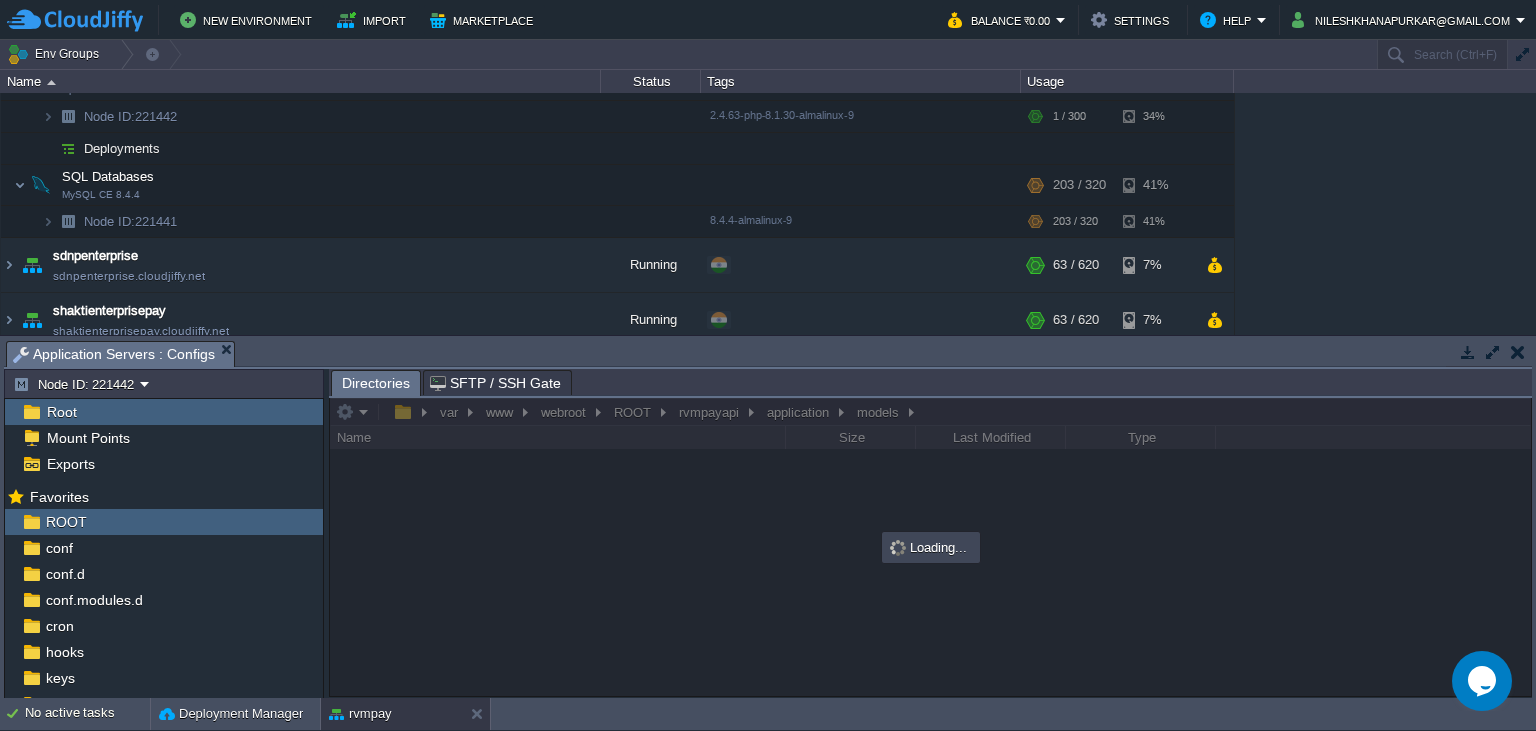 scroll, scrollTop: 0, scrollLeft: 0, axis: both 